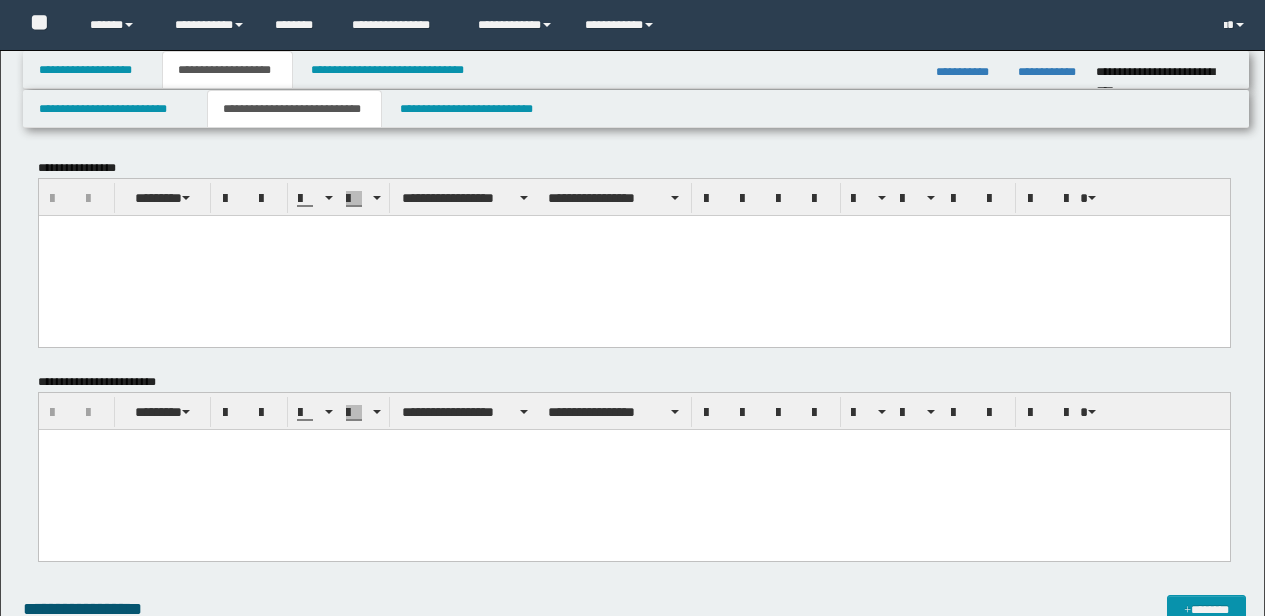 scroll, scrollTop: 0, scrollLeft: 0, axis: both 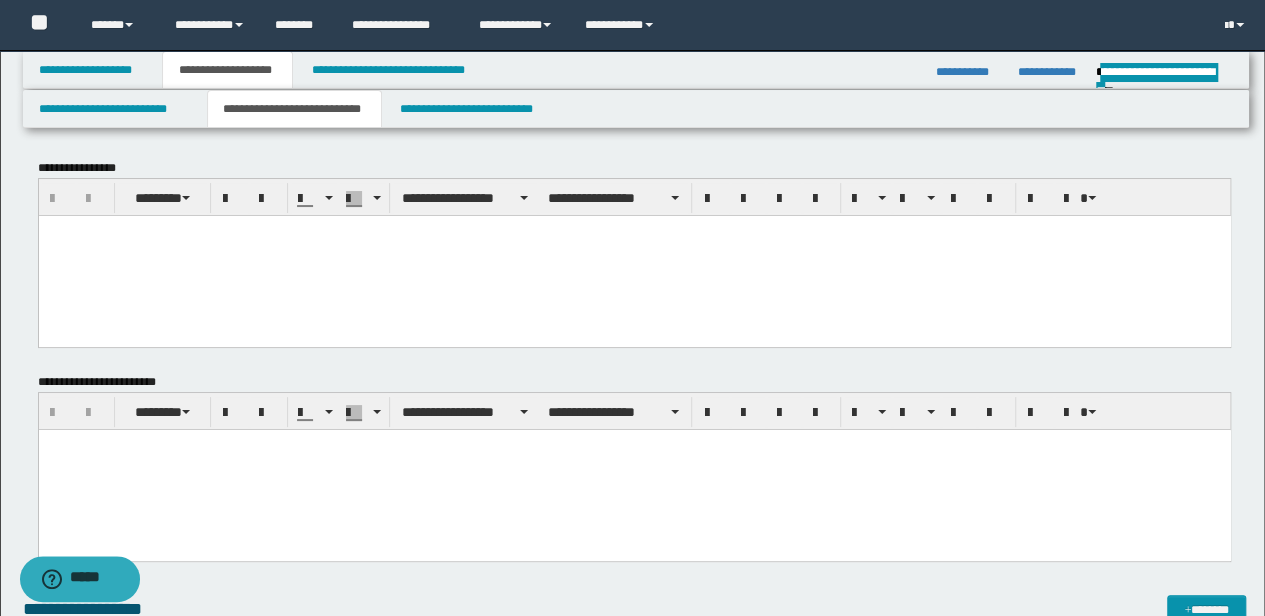 click at bounding box center (634, 255) 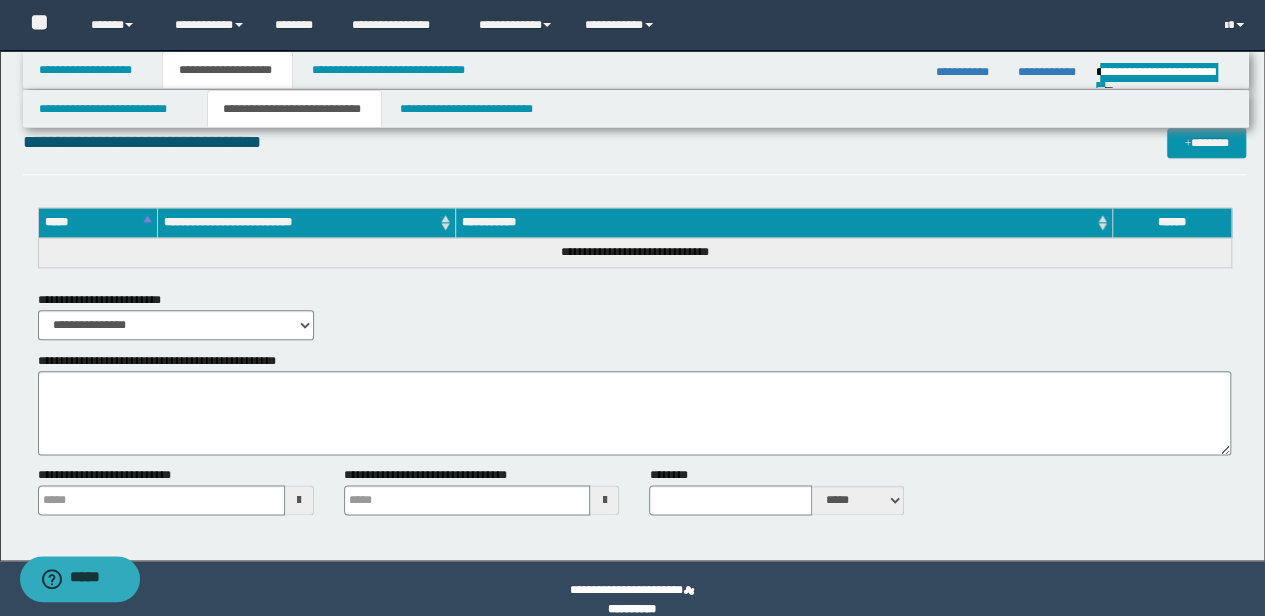 scroll, scrollTop: 1050, scrollLeft: 0, axis: vertical 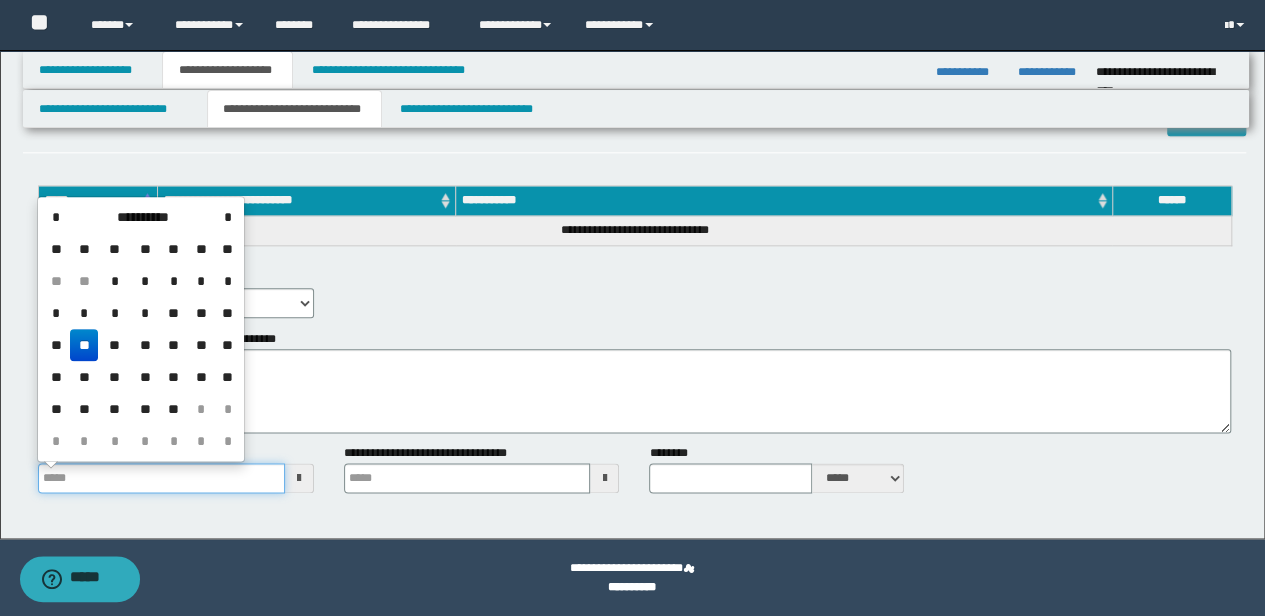 drag, startPoint x: 172, startPoint y: 486, endPoint x: 0, endPoint y: 424, distance: 182.83325 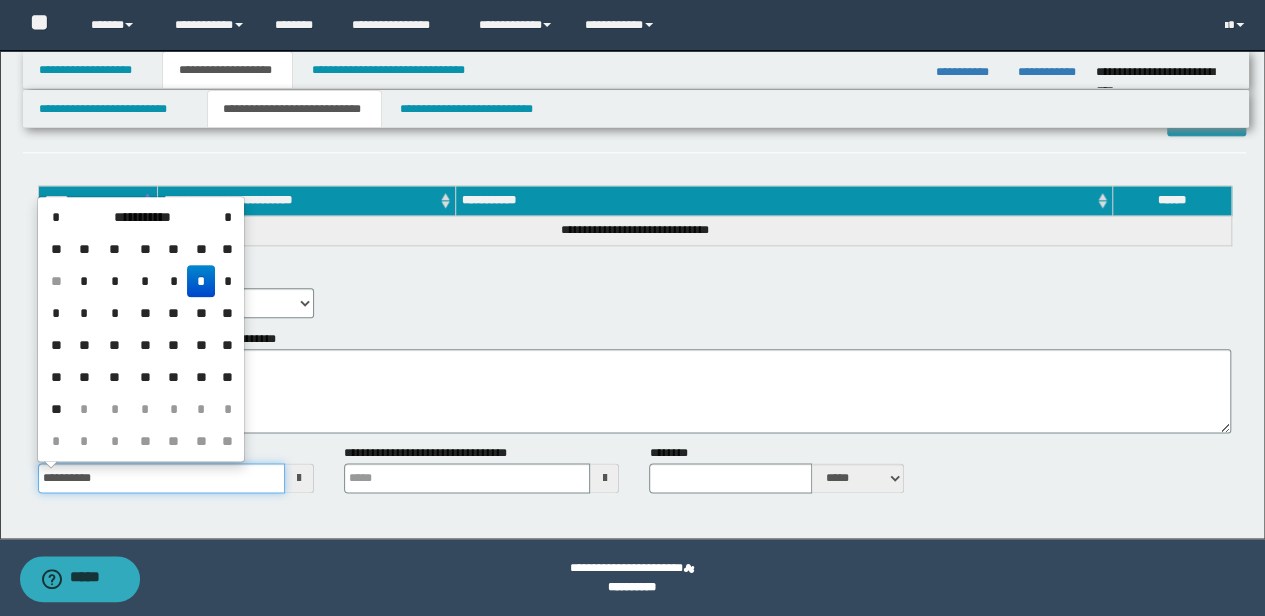 type on "**********" 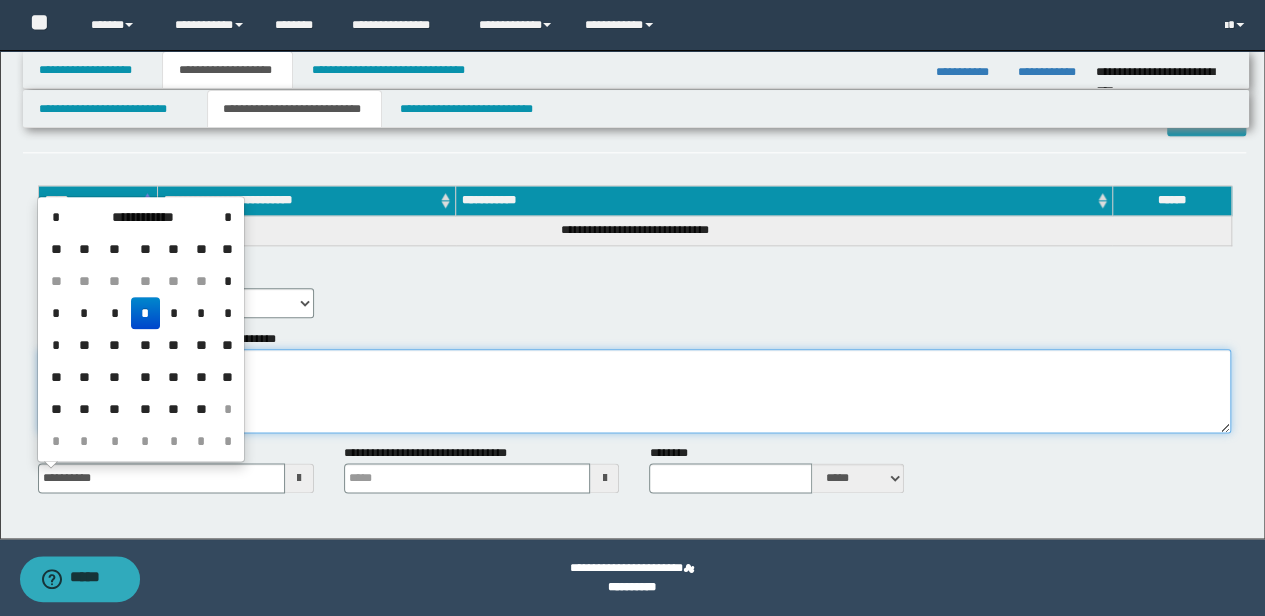 click on "**********" at bounding box center [635, 391] 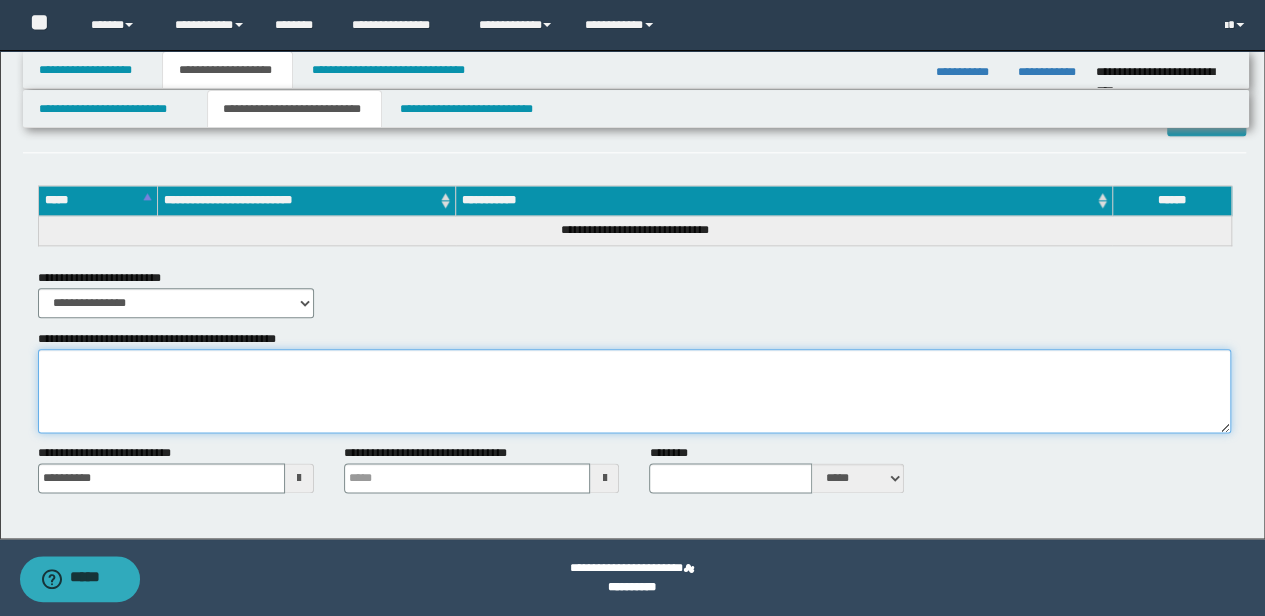 paste on "**********" 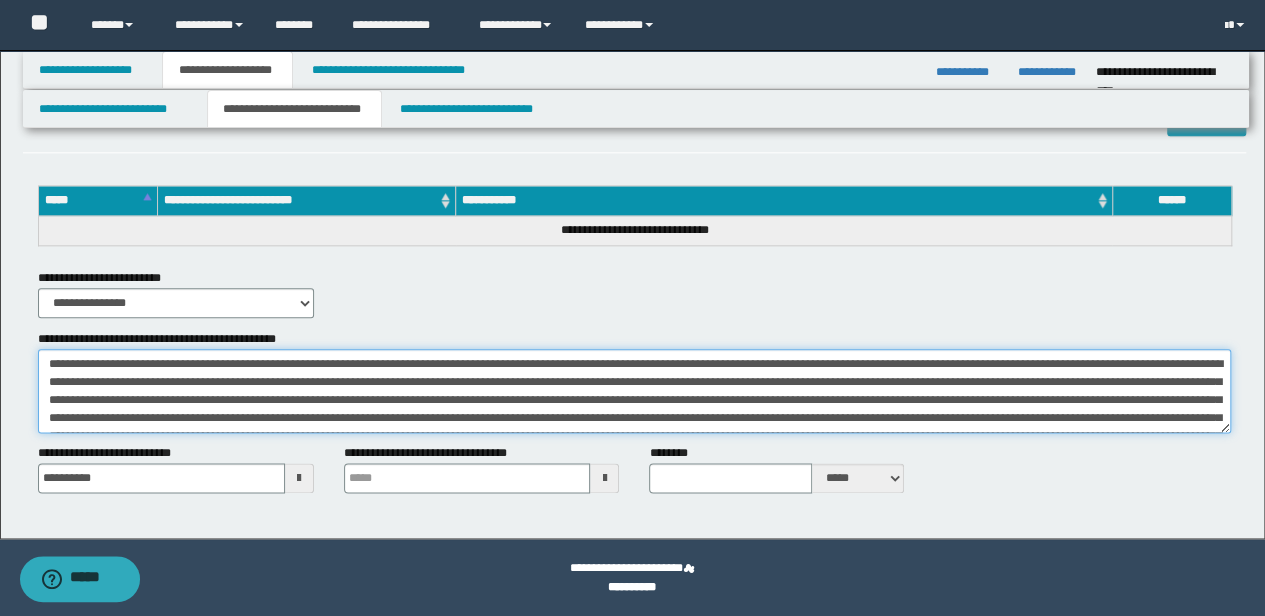 scroll, scrollTop: 66, scrollLeft: 0, axis: vertical 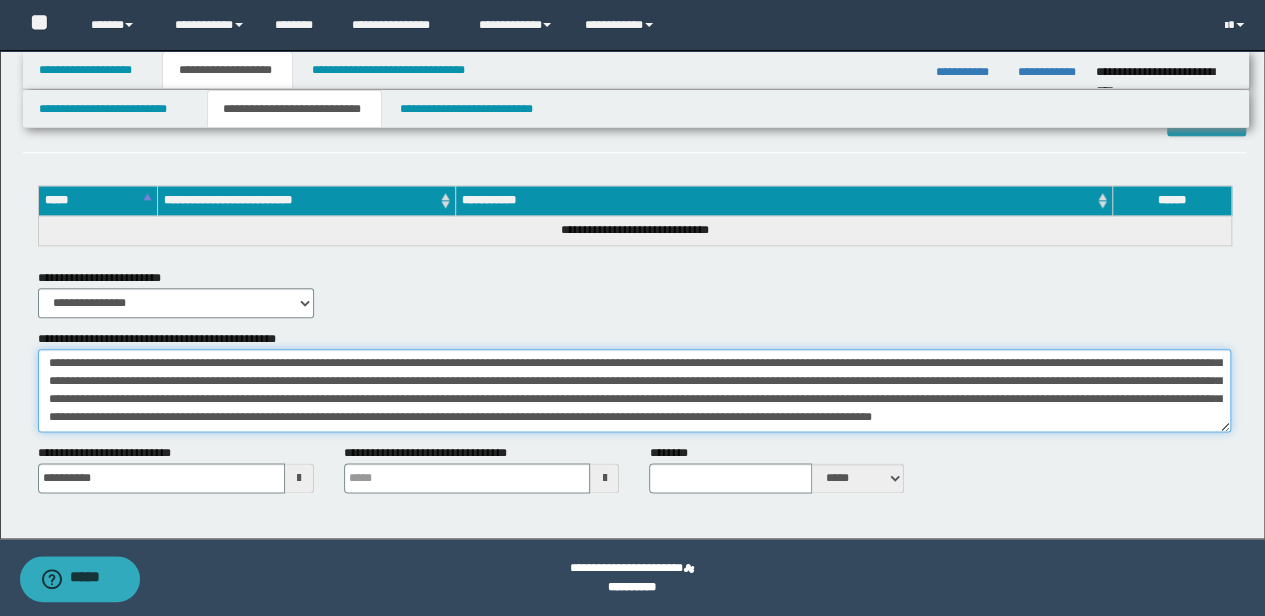 click on "**********" at bounding box center [635, 390] 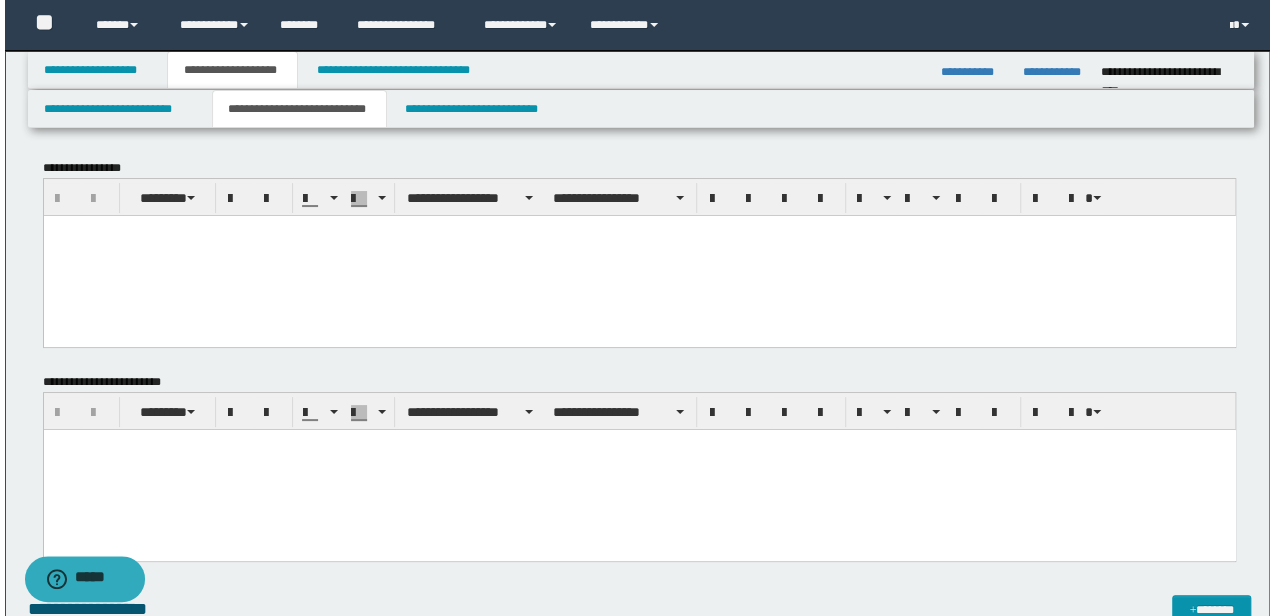 scroll, scrollTop: 200, scrollLeft: 0, axis: vertical 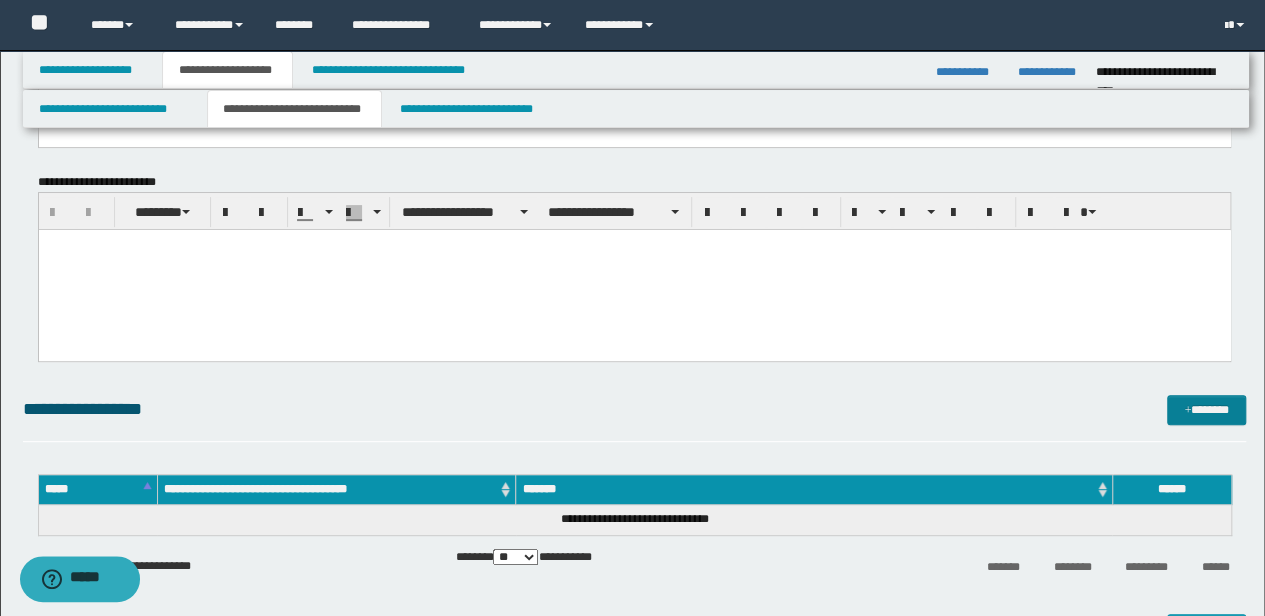 type on "**********" 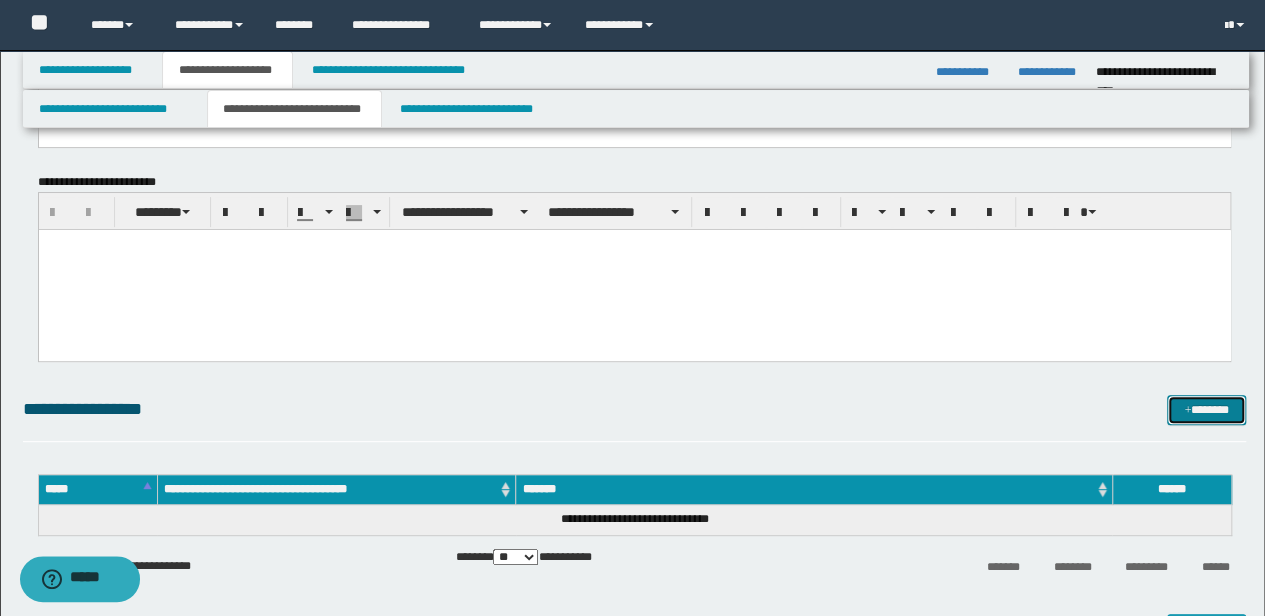 click on "*******" at bounding box center [1206, 409] 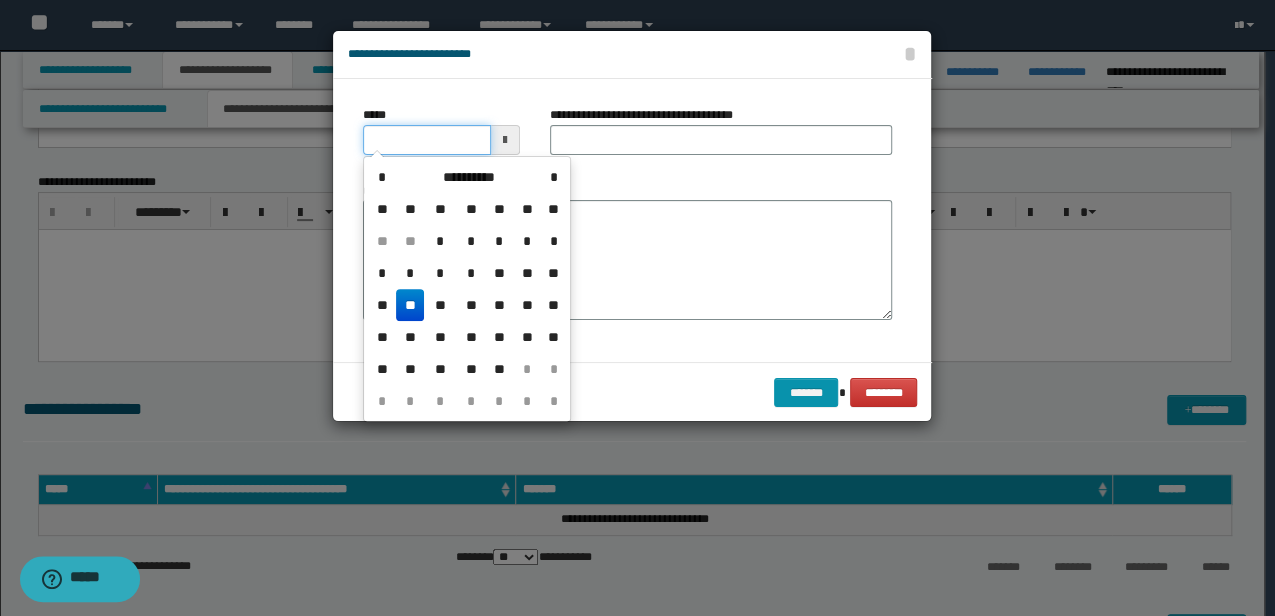 drag, startPoint x: 444, startPoint y: 142, endPoint x: 272, endPoint y: 142, distance: 172 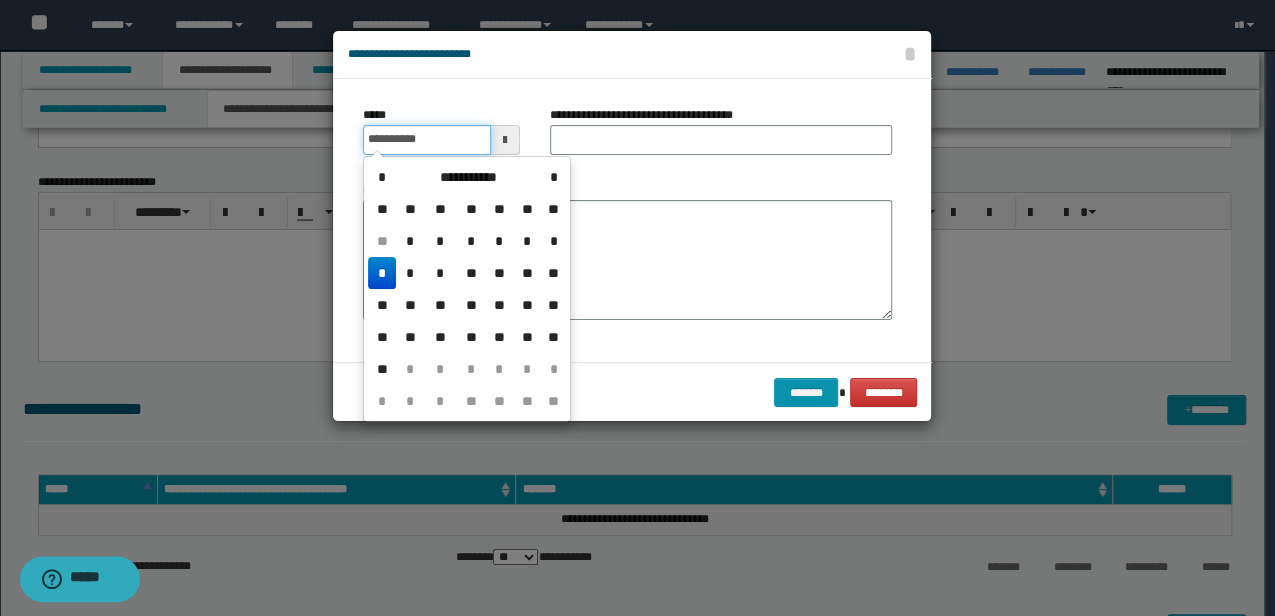 type on "**********" 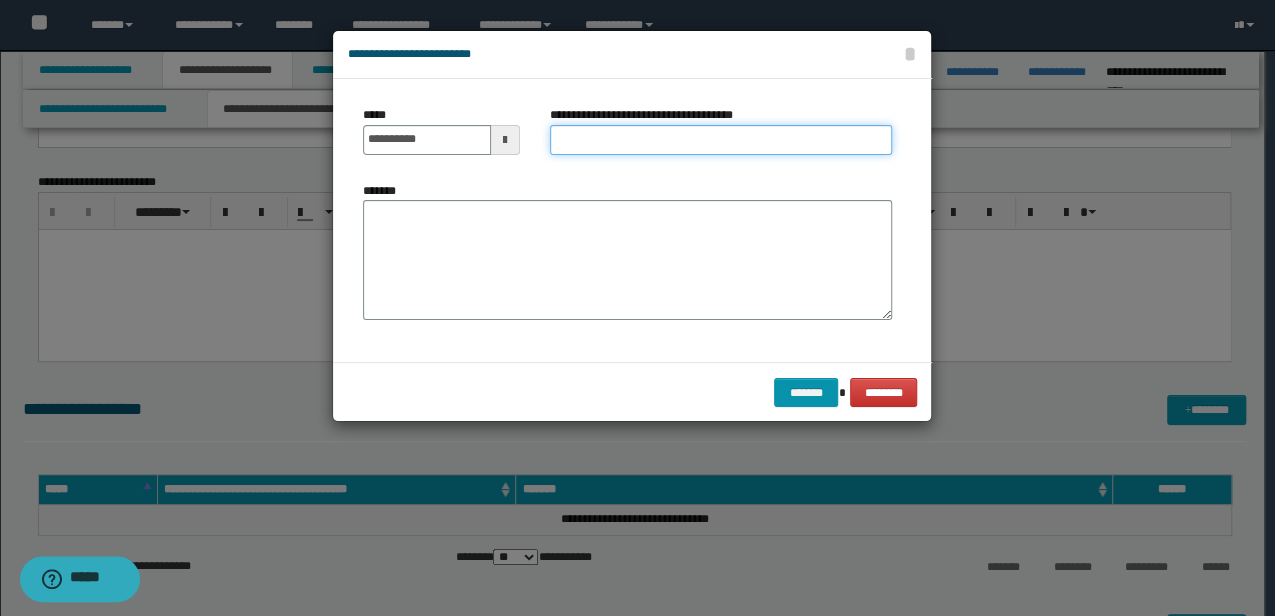click on "**********" at bounding box center [721, 140] 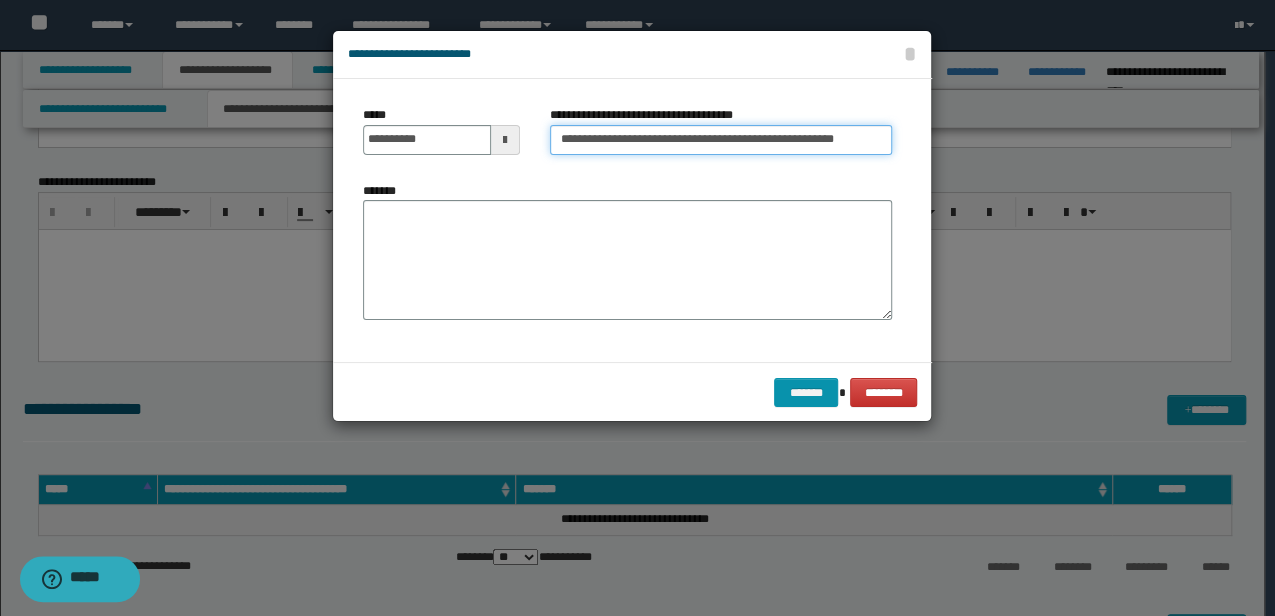 type on "**********" 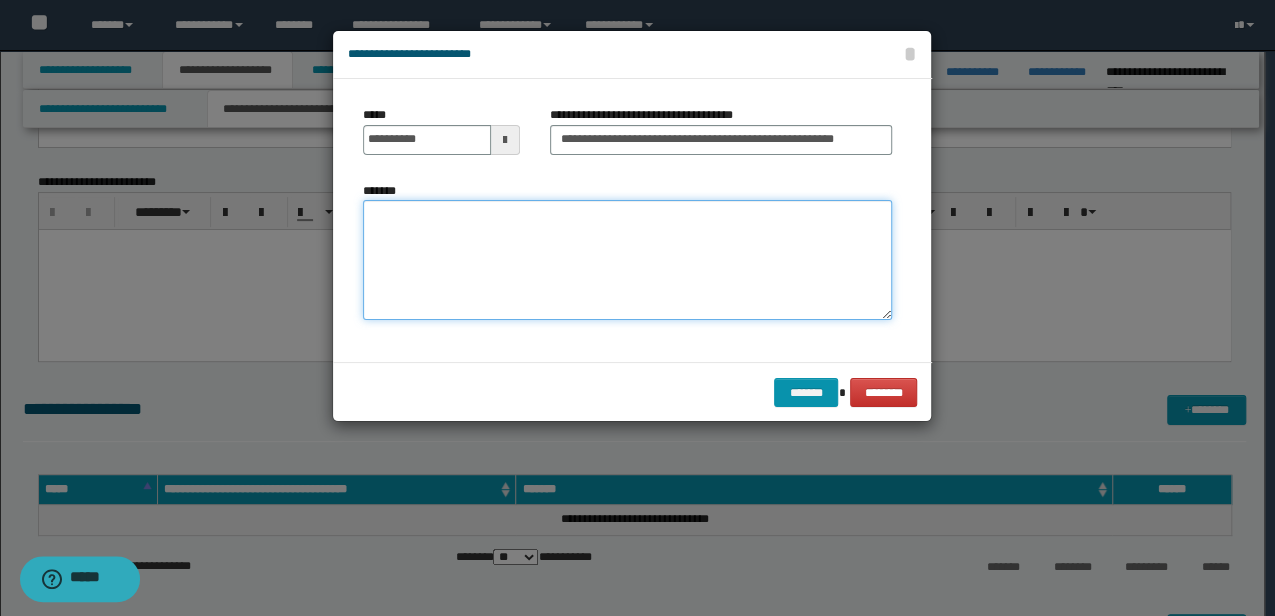click on "*******" at bounding box center [627, 260] 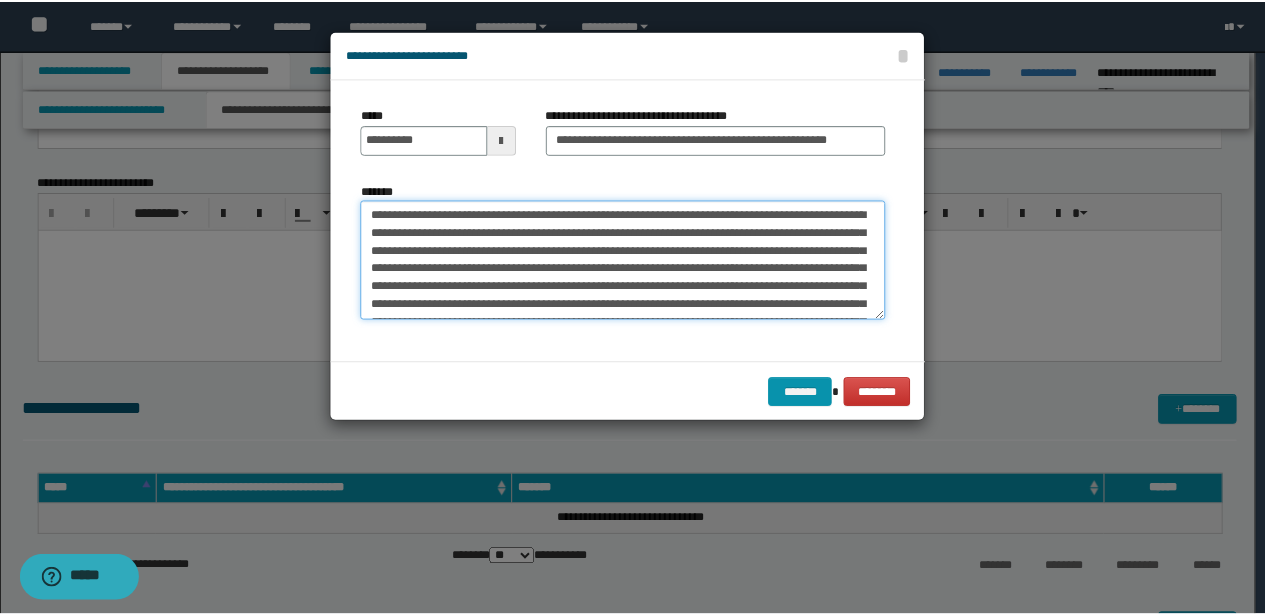 scroll, scrollTop: 84, scrollLeft: 0, axis: vertical 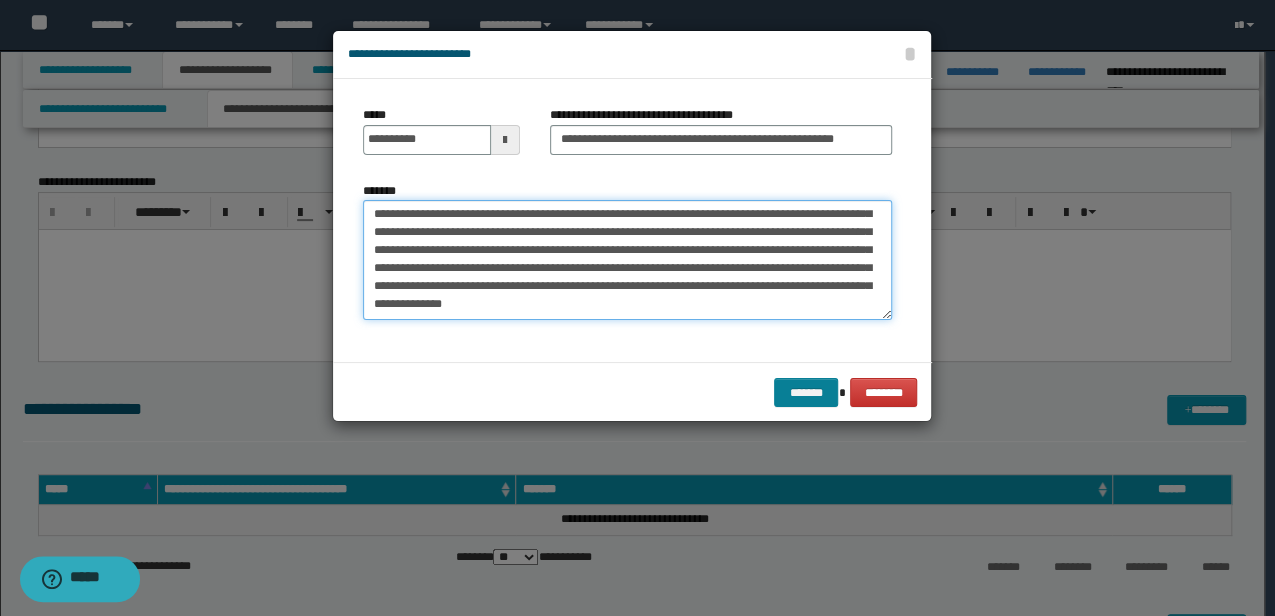 type on "**********" 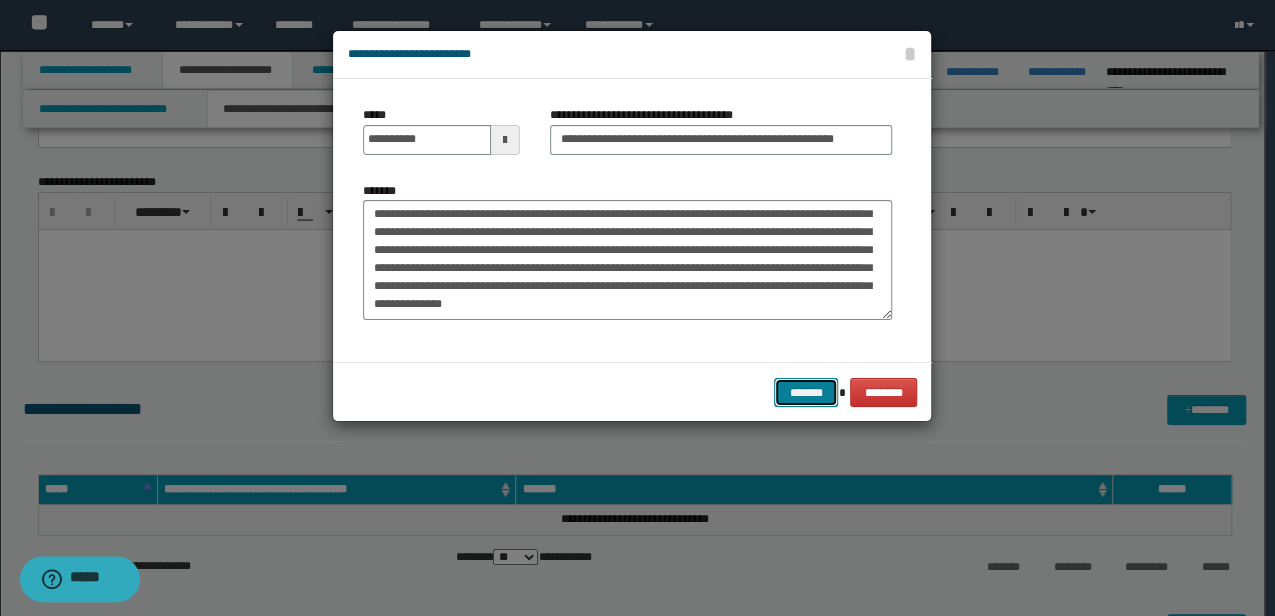 click on "*******" at bounding box center (806, 392) 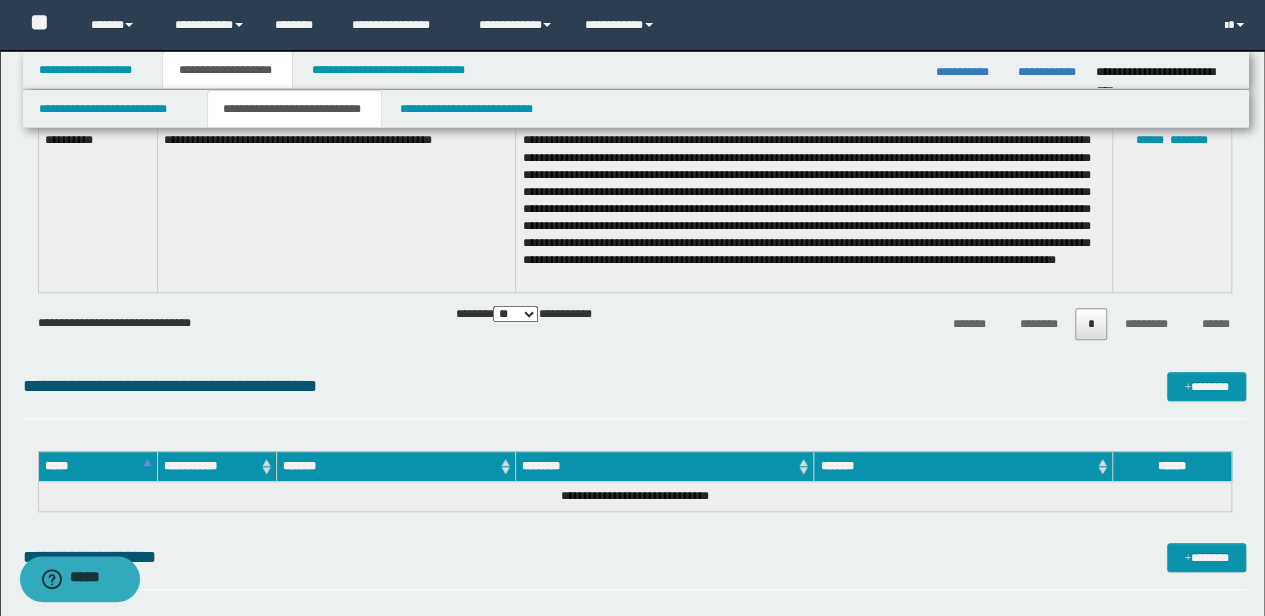 scroll, scrollTop: 866, scrollLeft: 0, axis: vertical 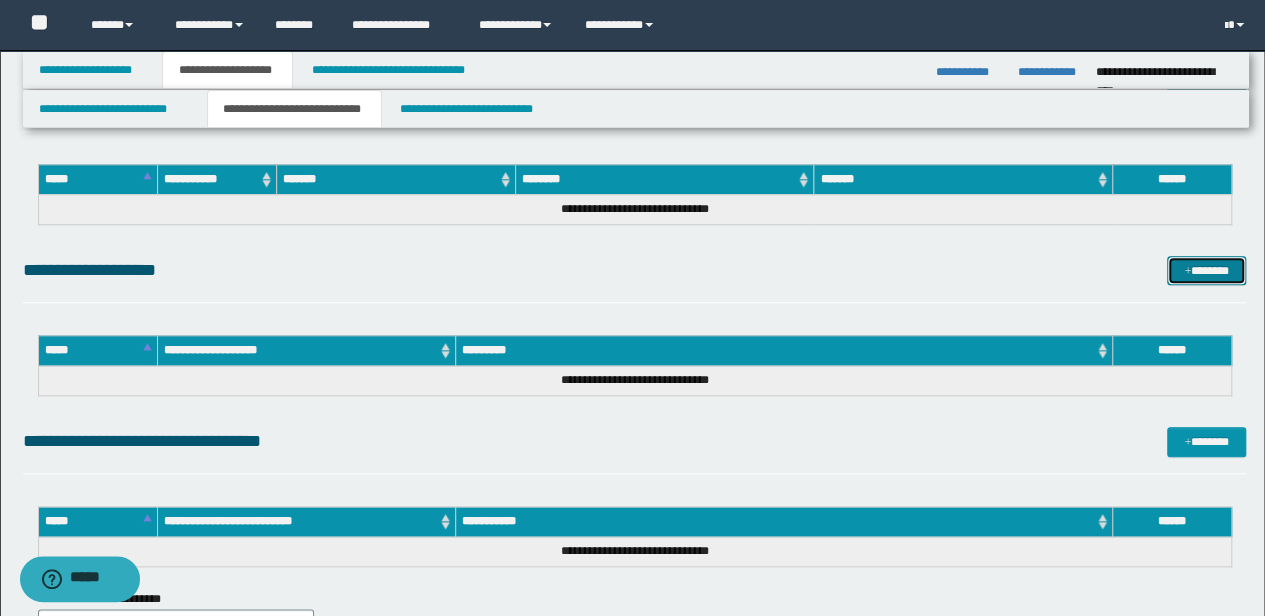click on "*******" at bounding box center [1206, 270] 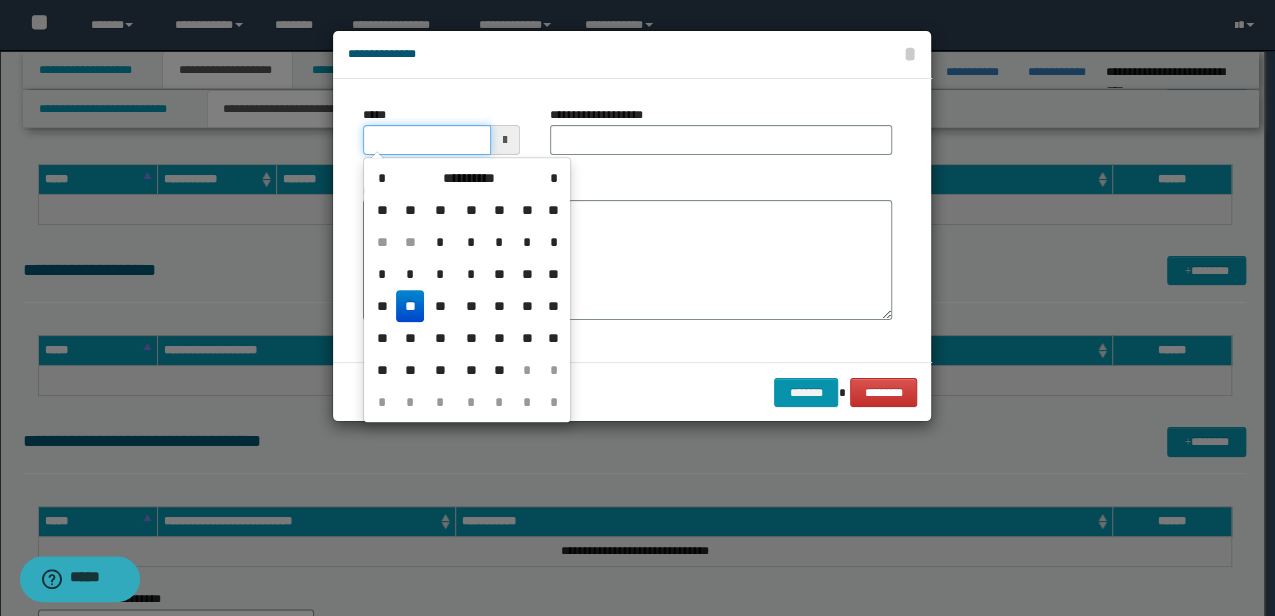 drag, startPoint x: 448, startPoint y: 140, endPoint x: 182, endPoint y: 148, distance: 266.12027 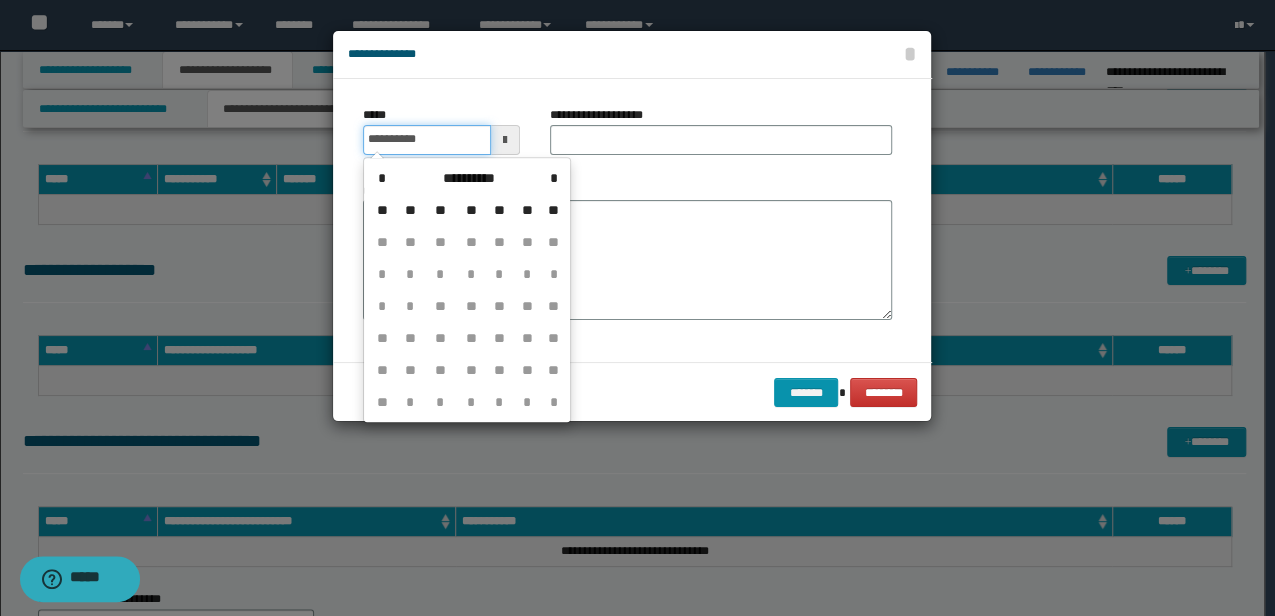 type on "**********" 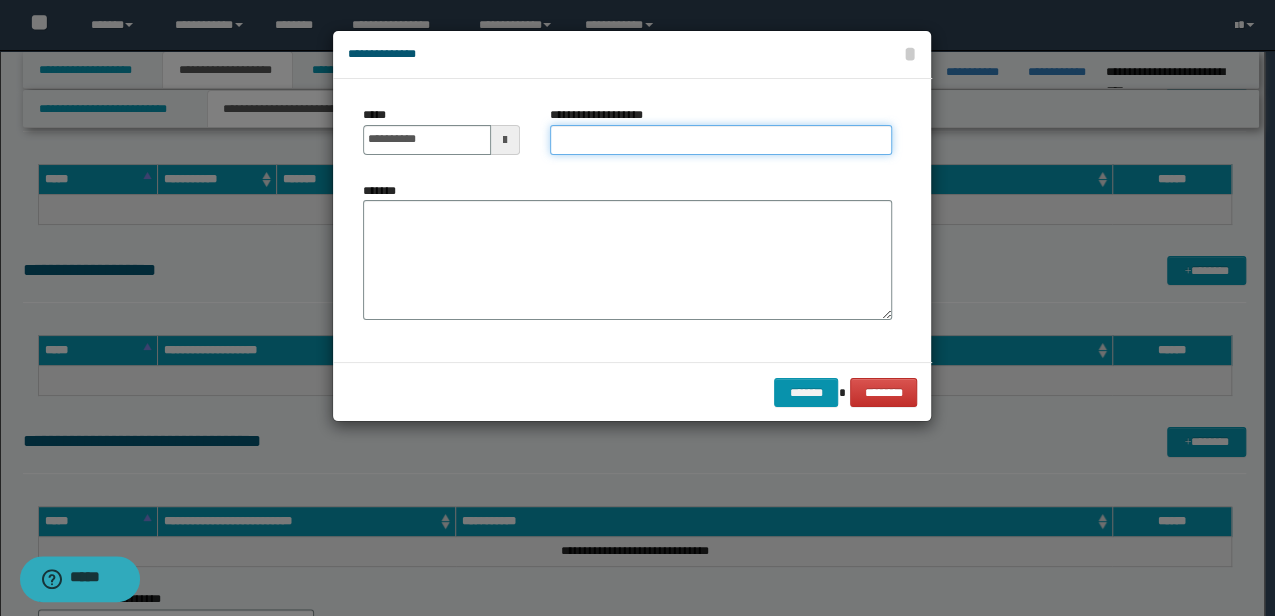 drag, startPoint x: 638, startPoint y: 138, endPoint x: 583, endPoint y: 138, distance: 55 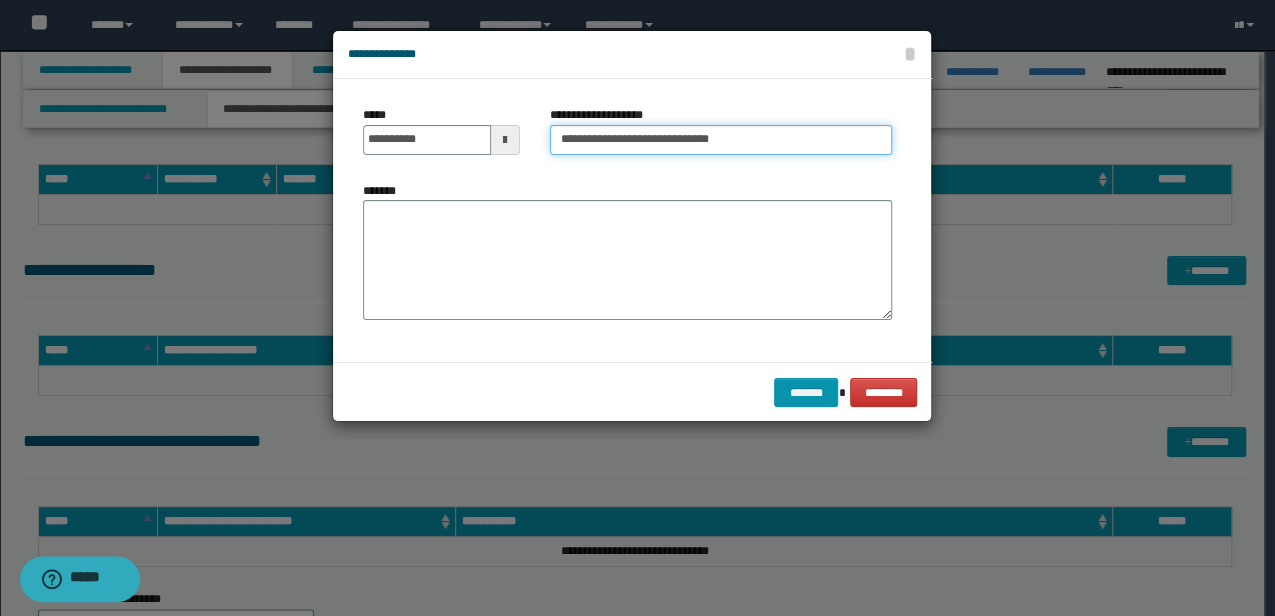 click on "**********" at bounding box center [721, 140] 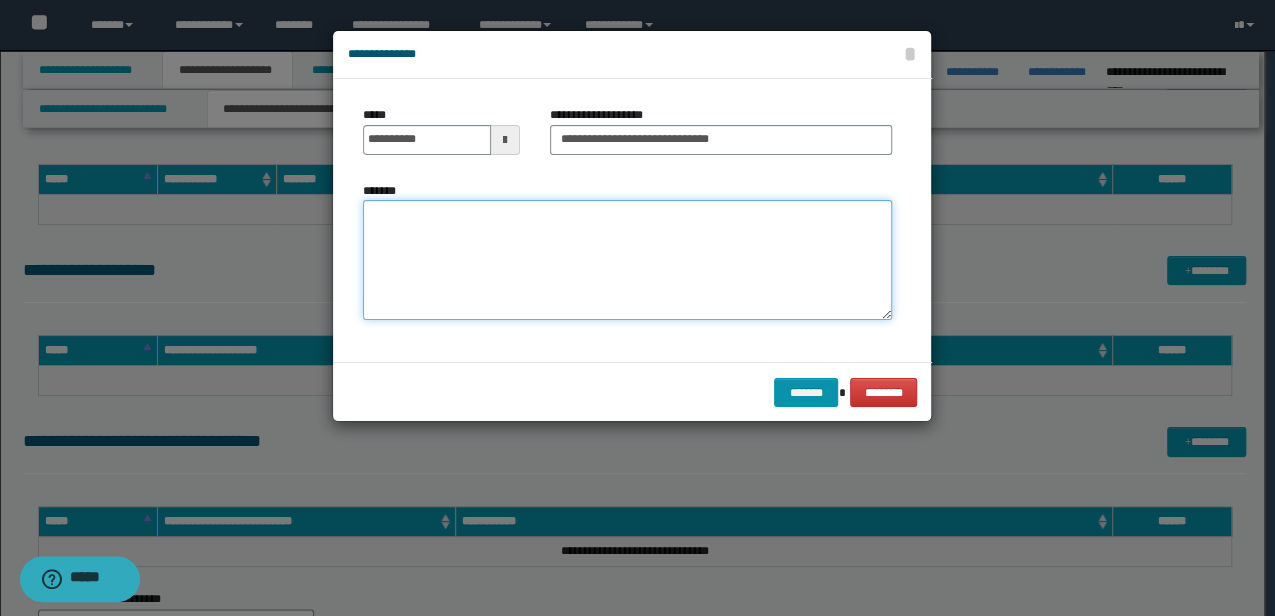 click on "*******" at bounding box center (627, 260) 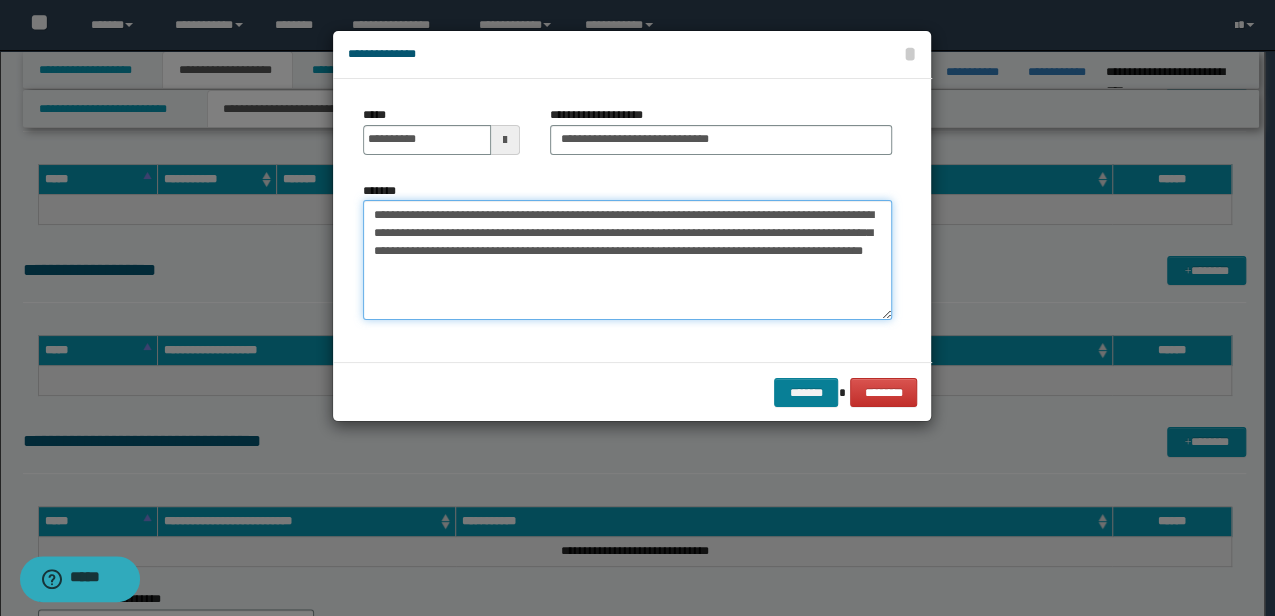 type on "**********" 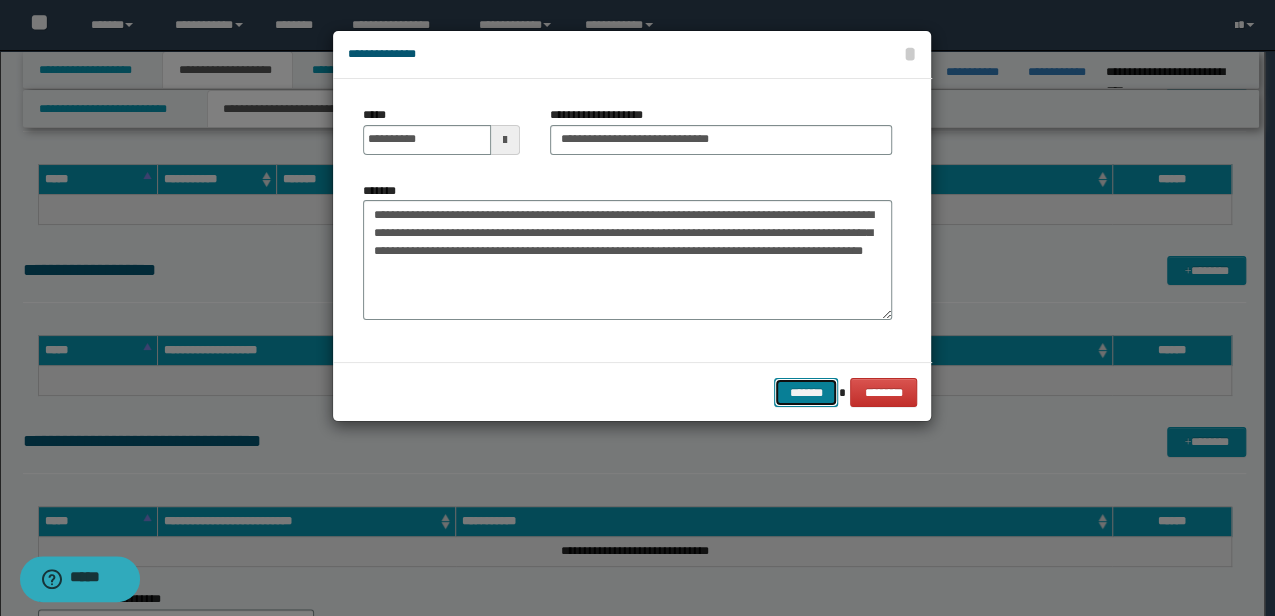 click on "*******" at bounding box center [806, 392] 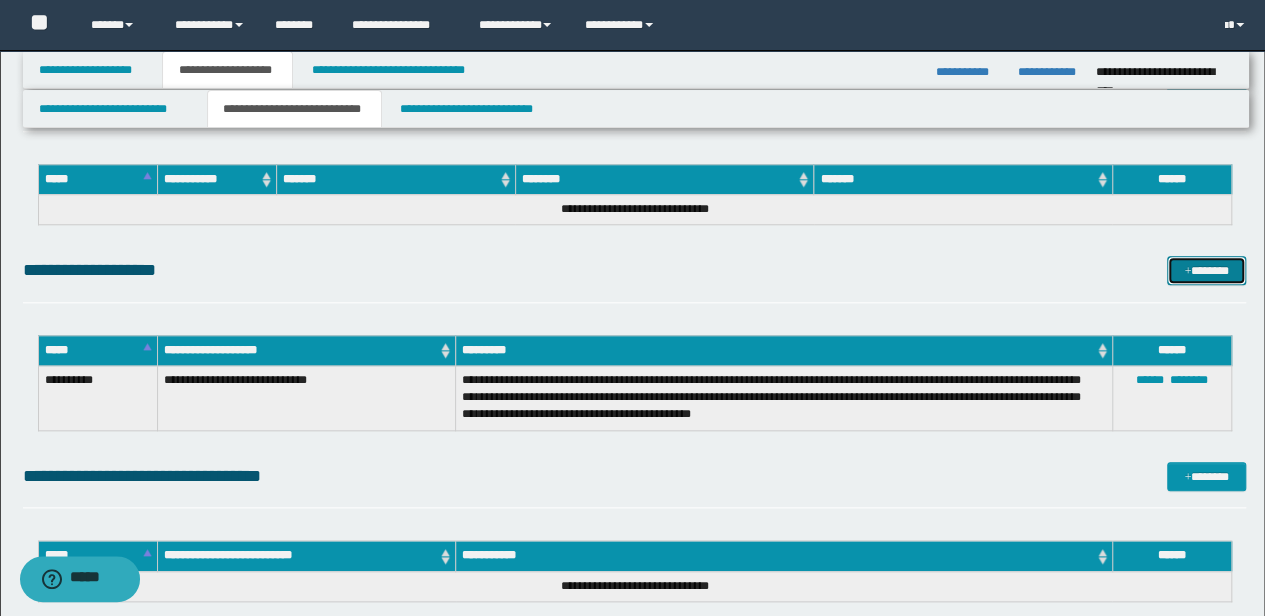 click on "*******" at bounding box center (1206, 270) 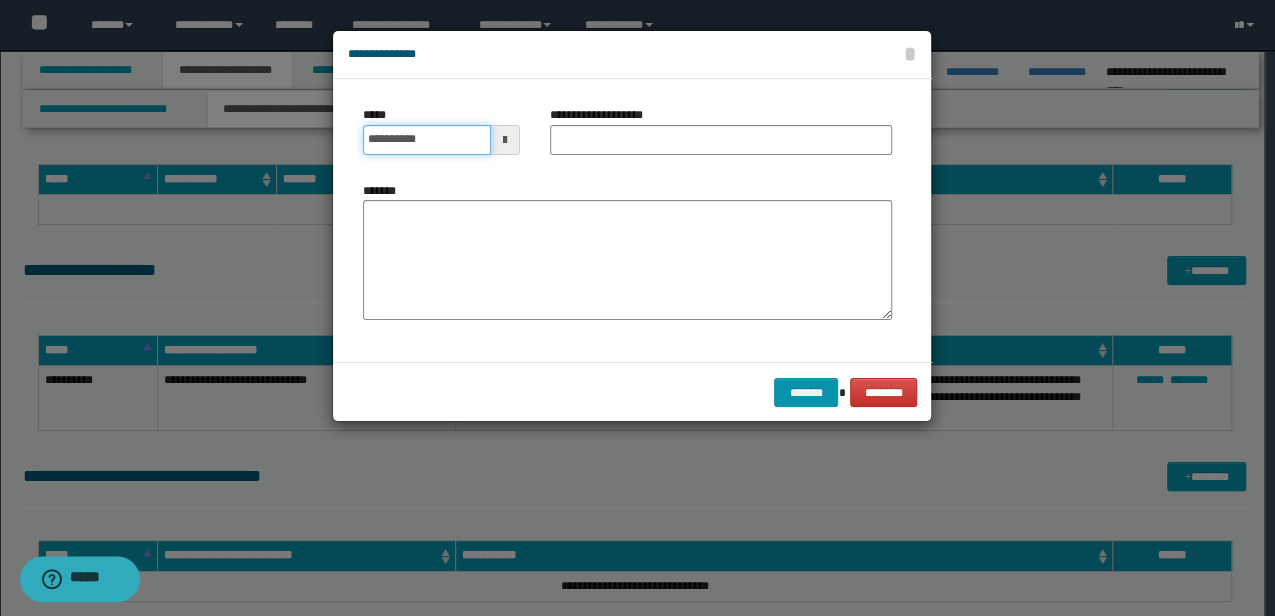 drag, startPoint x: 426, startPoint y: 140, endPoint x: 74, endPoint y: 191, distance: 355.6754 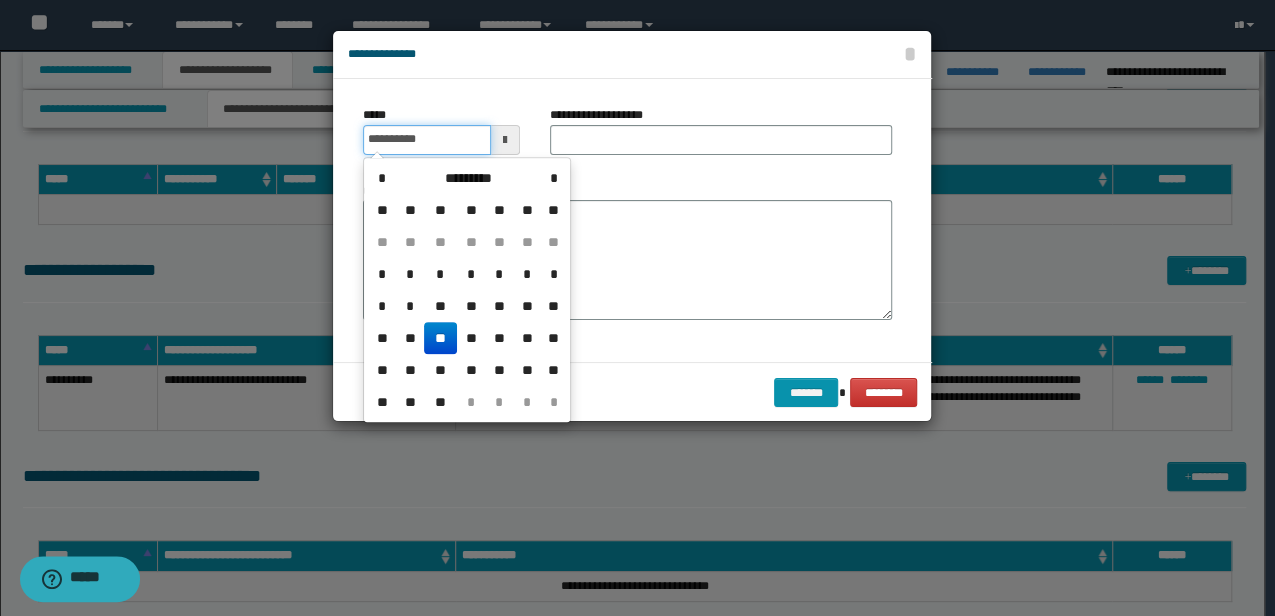 type on "**********" 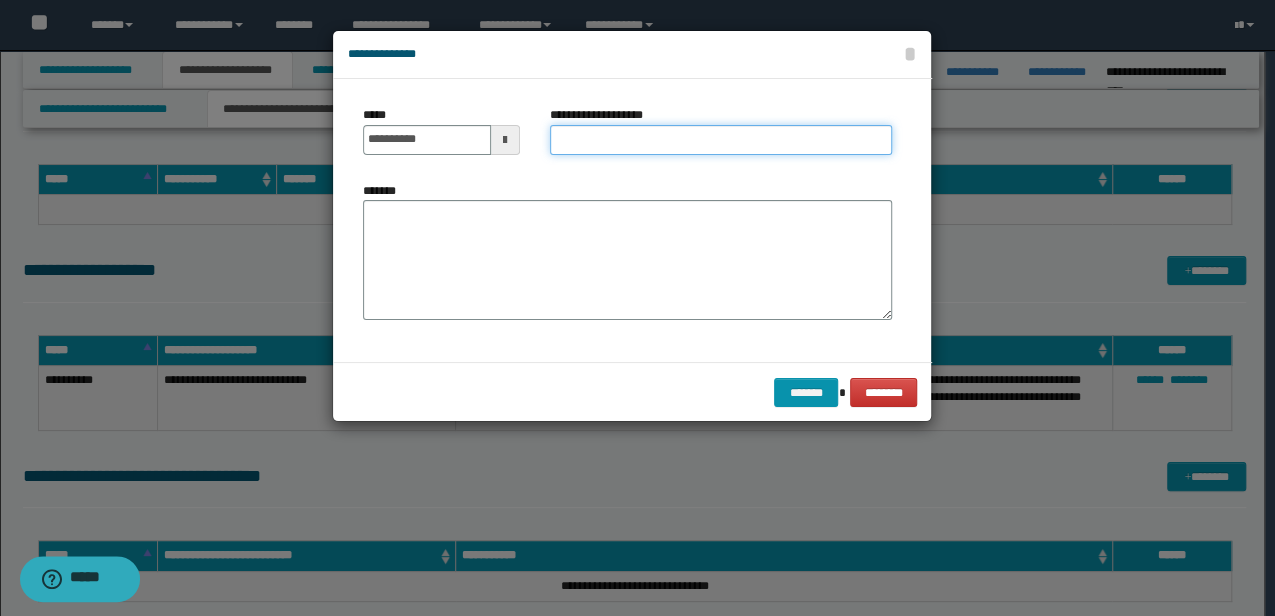 click on "**********" at bounding box center (721, 140) 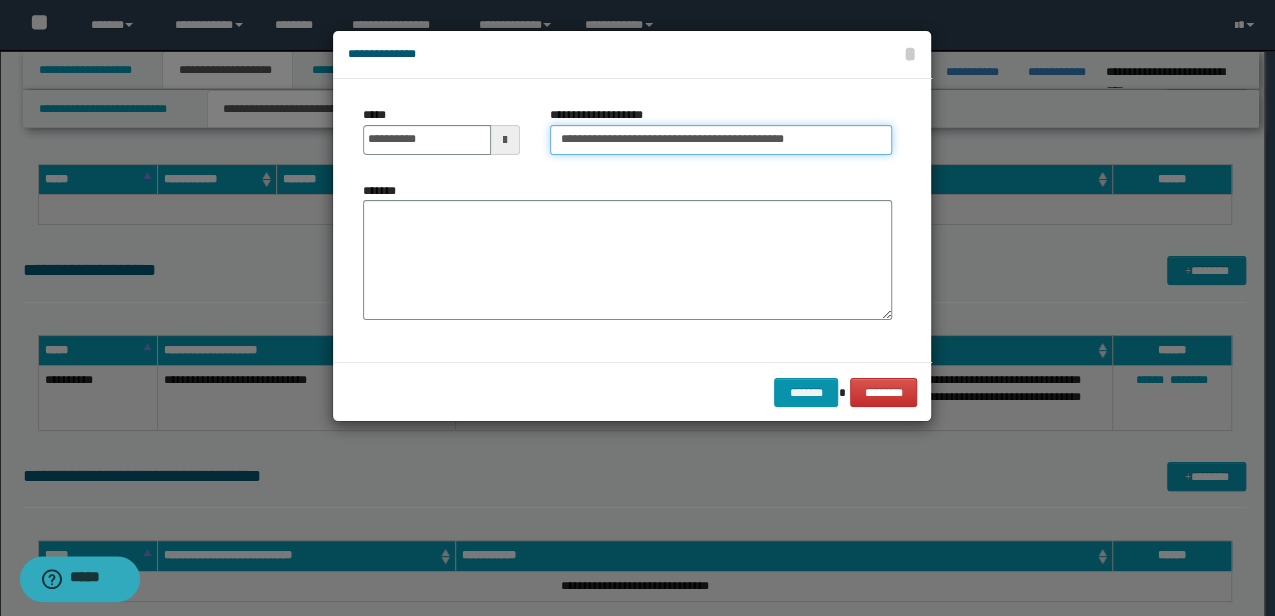 click on "**********" at bounding box center [721, 140] 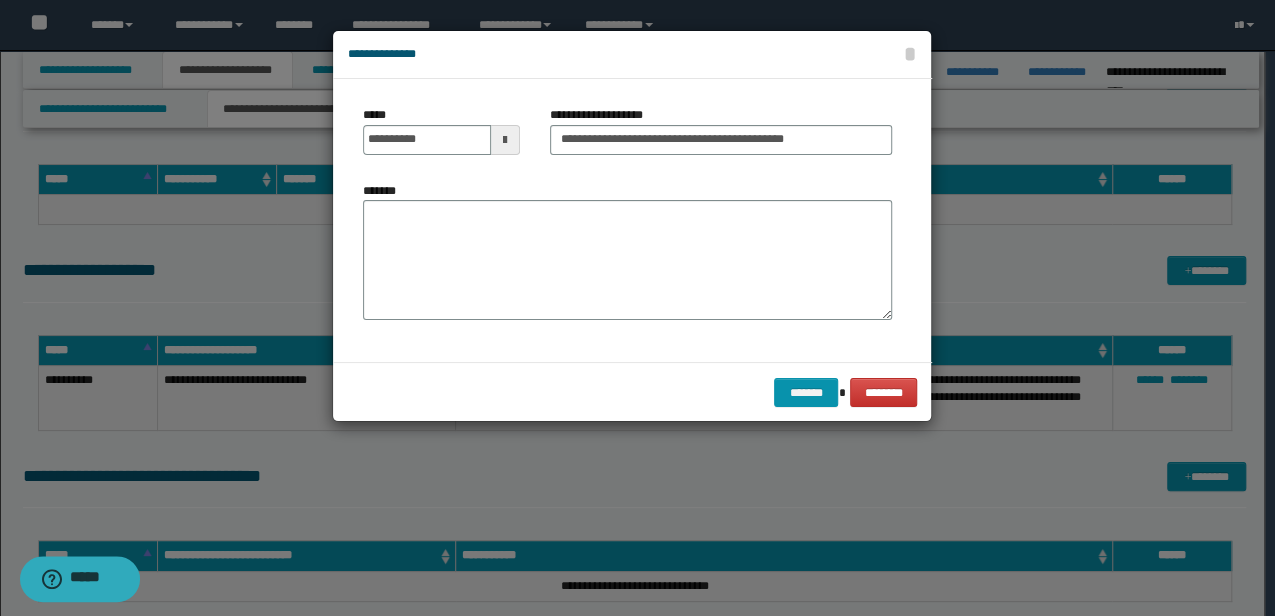 drag, startPoint x: 685, startPoint y: 144, endPoint x: 508, endPoint y: 210, distance: 188.90474 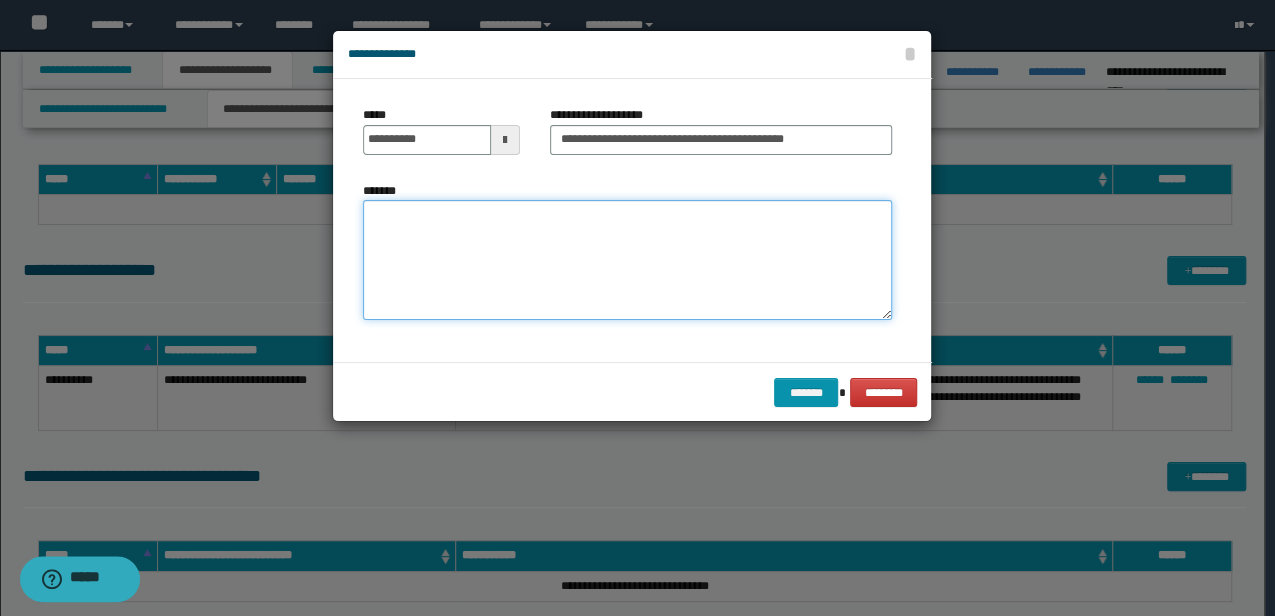 click on "*******" at bounding box center [627, 260] 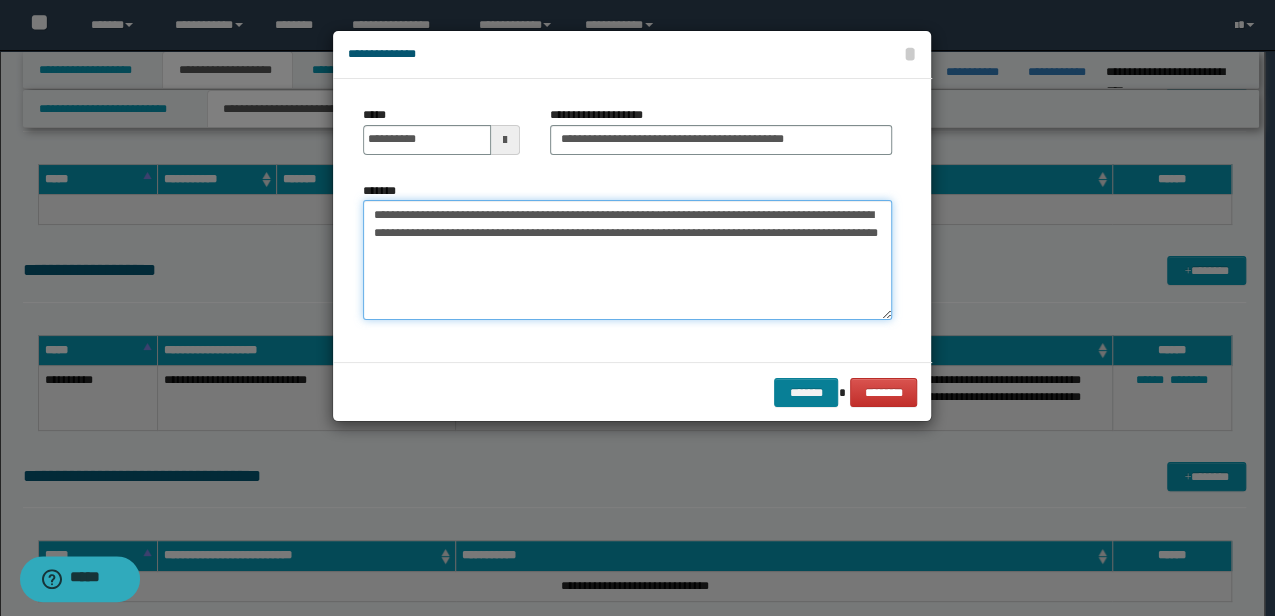 type on "**********" 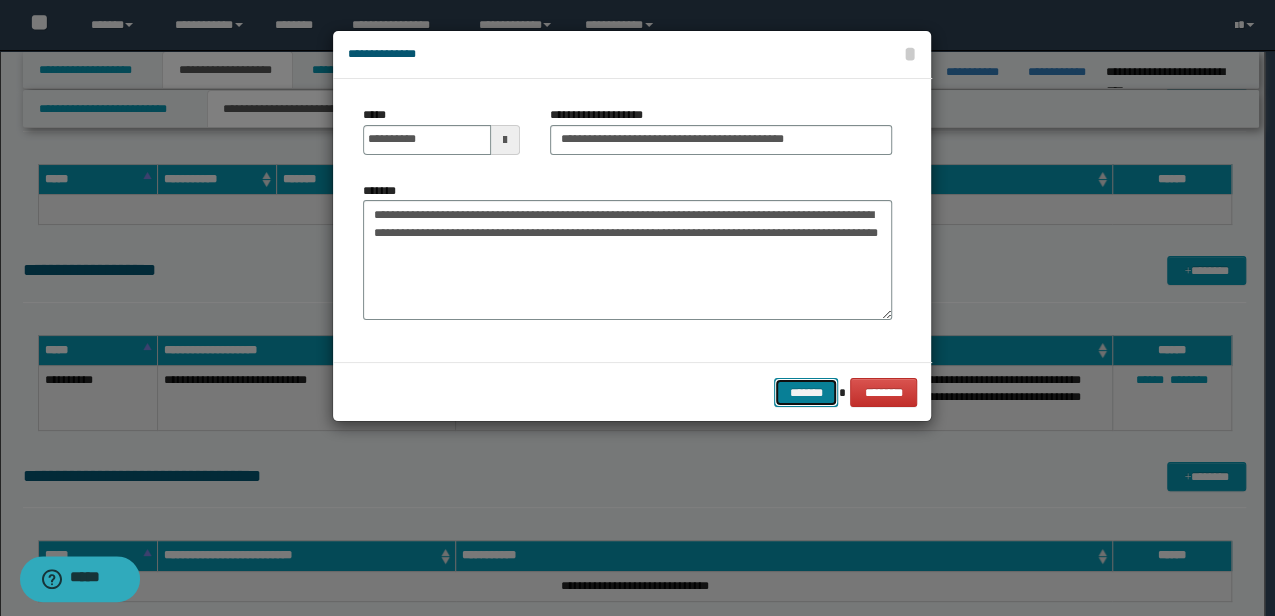 click on "*******" at bounding box center [806, 392] 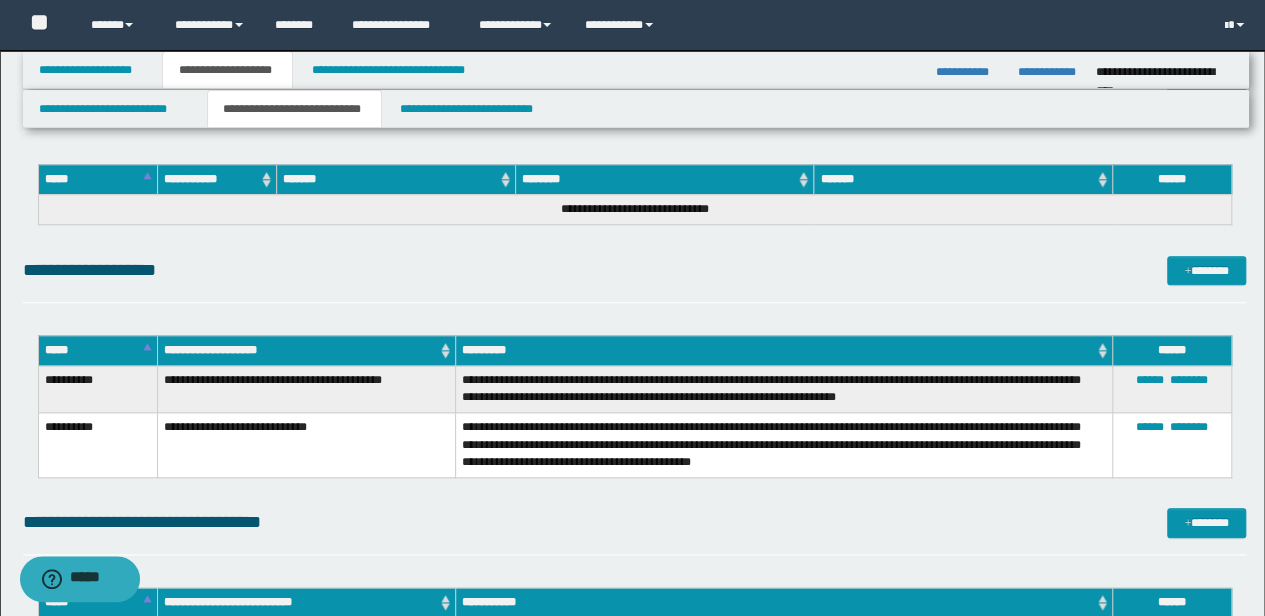 click on "**********" at bounding box center (635, 102) 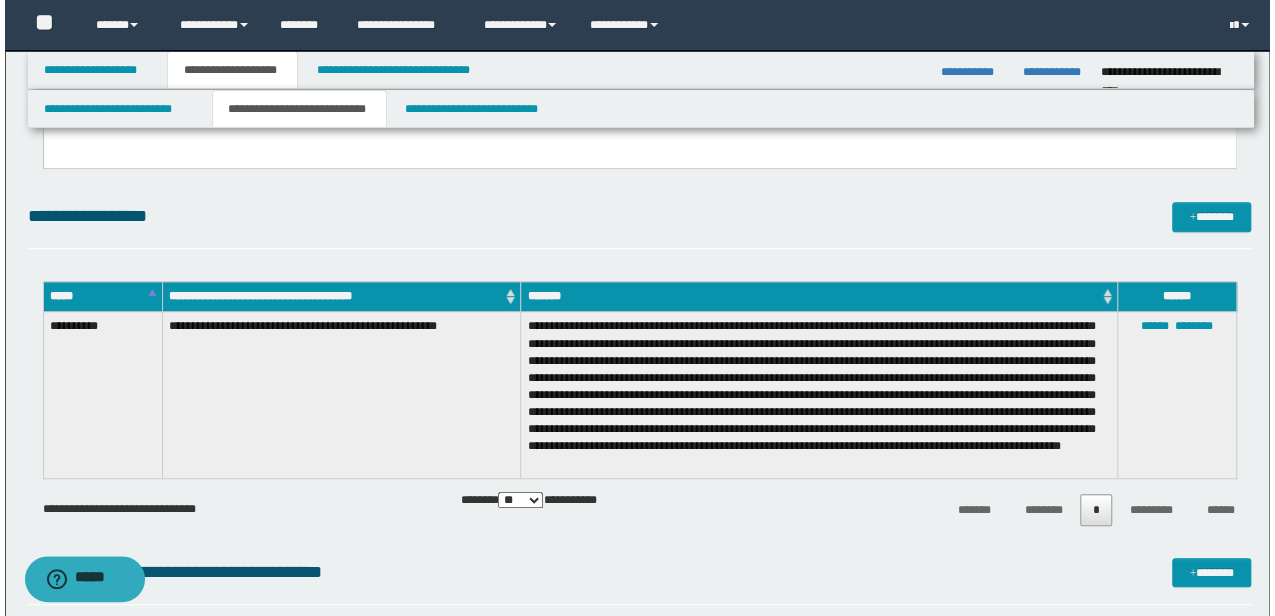 scroll, scrollTop: 400, scrollLeft: 0, axis: vertical 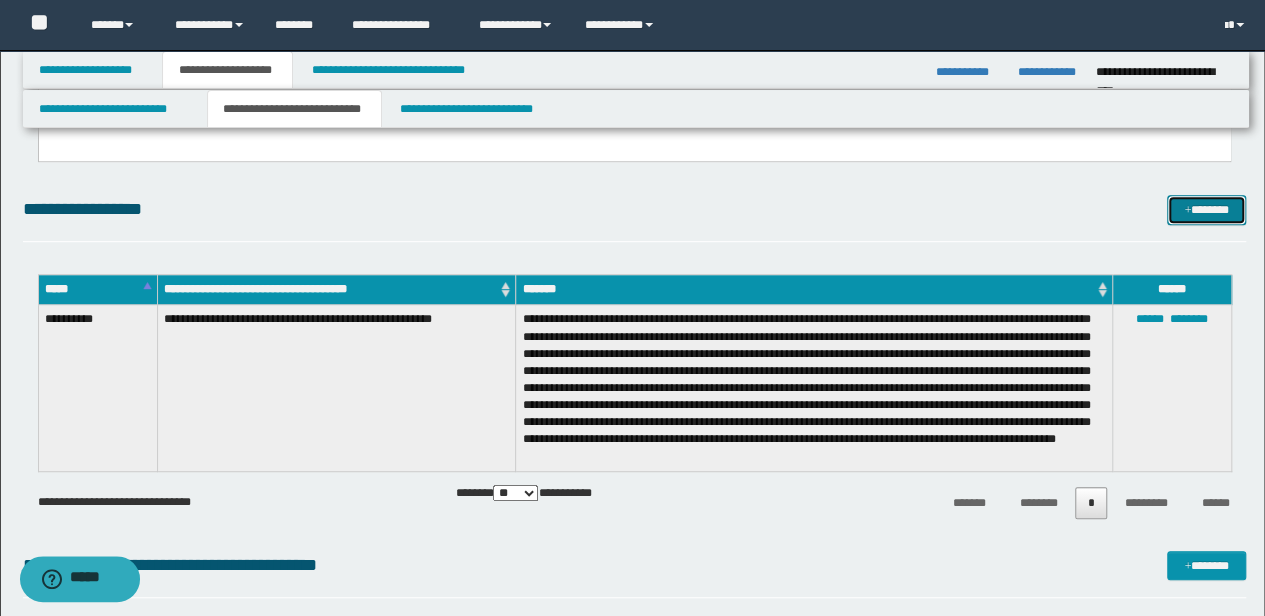 click on "*******" at bounding box center (1206, 209) 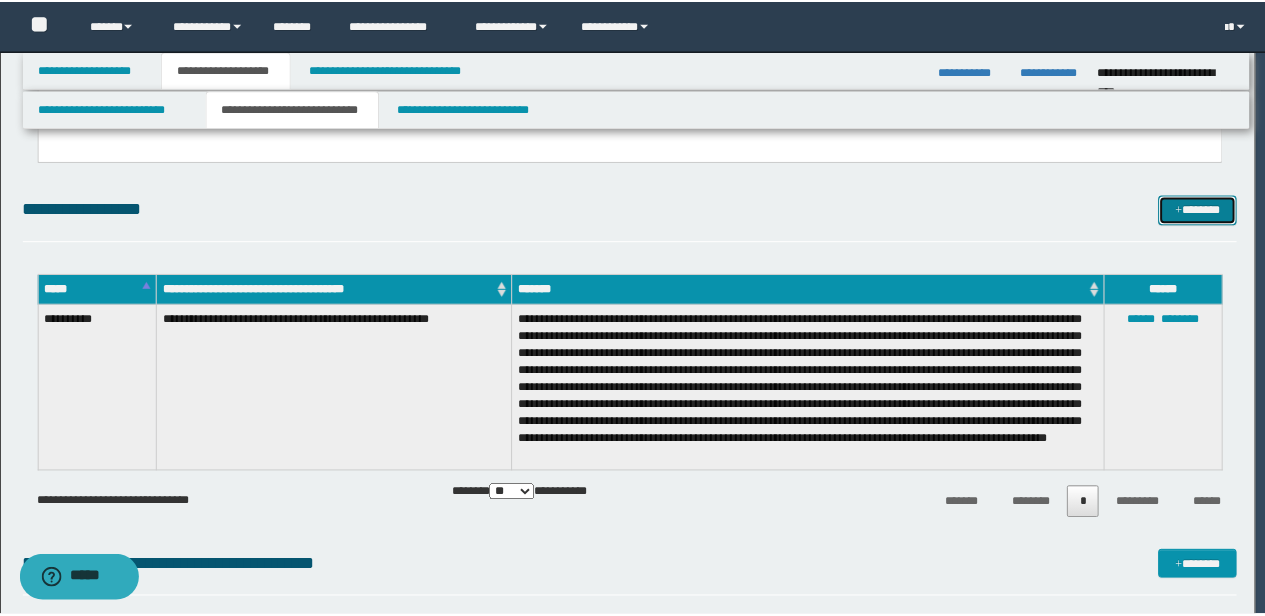 scroll, scrollTop: 0, scrollLeft: 0, axis: both 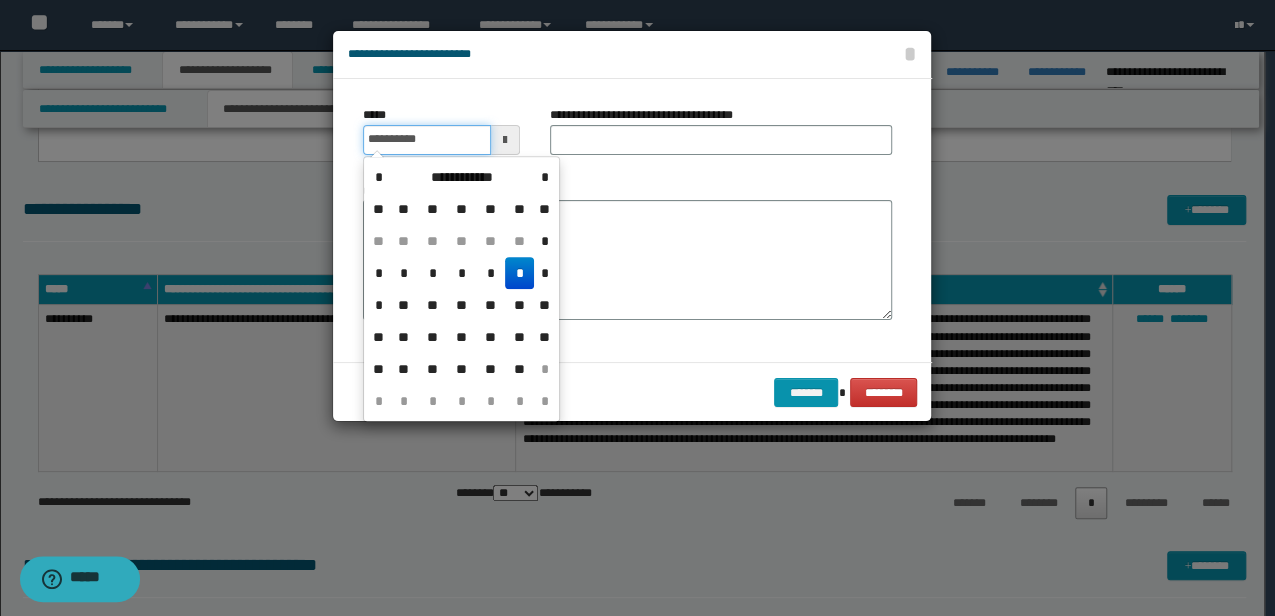drag, startPoint x: 354, startPoint y: 134, endPoint x: 195, endPoint y: 130, distance: 159.05031 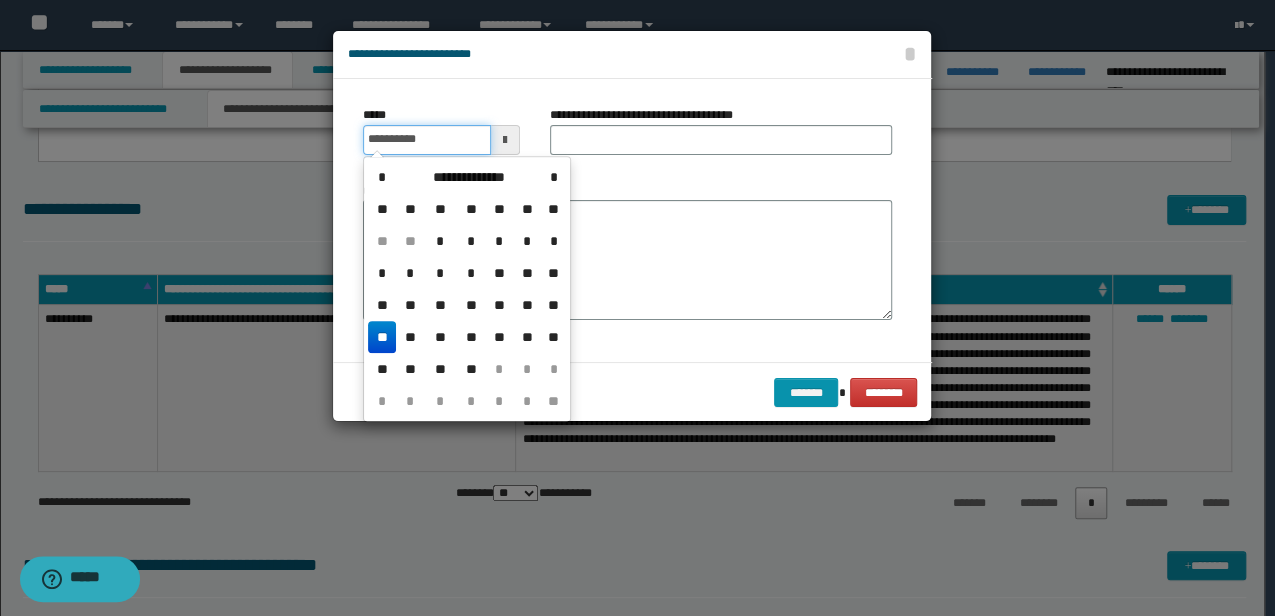 type on "**********" 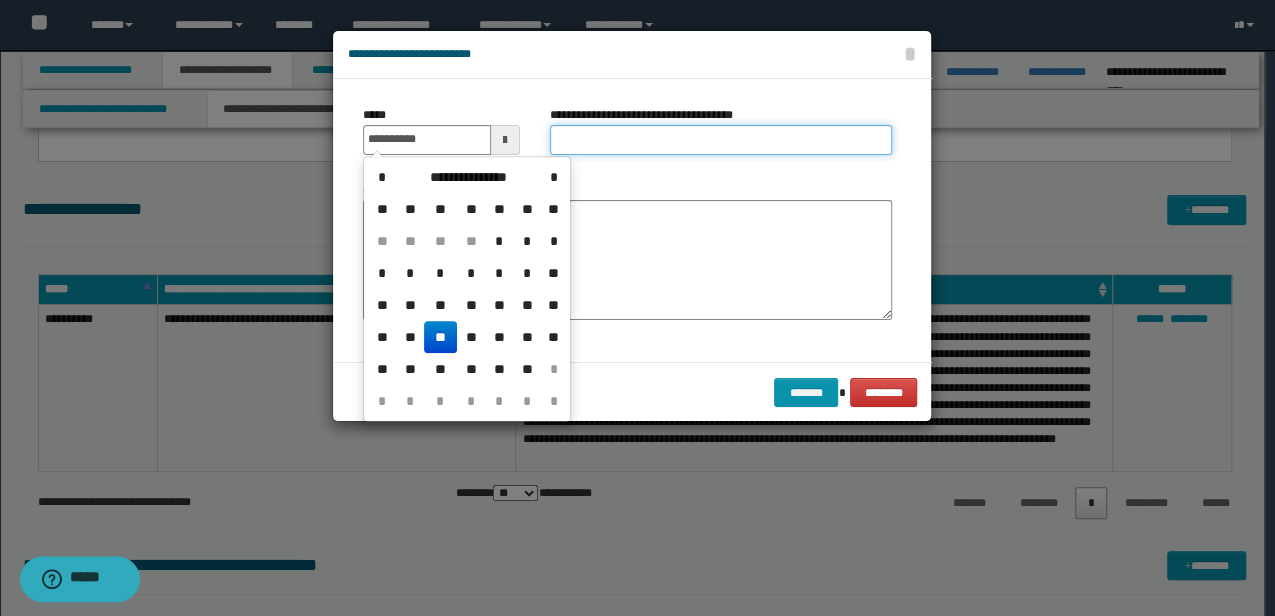 click on "**********" at bounding box center [721, 140] 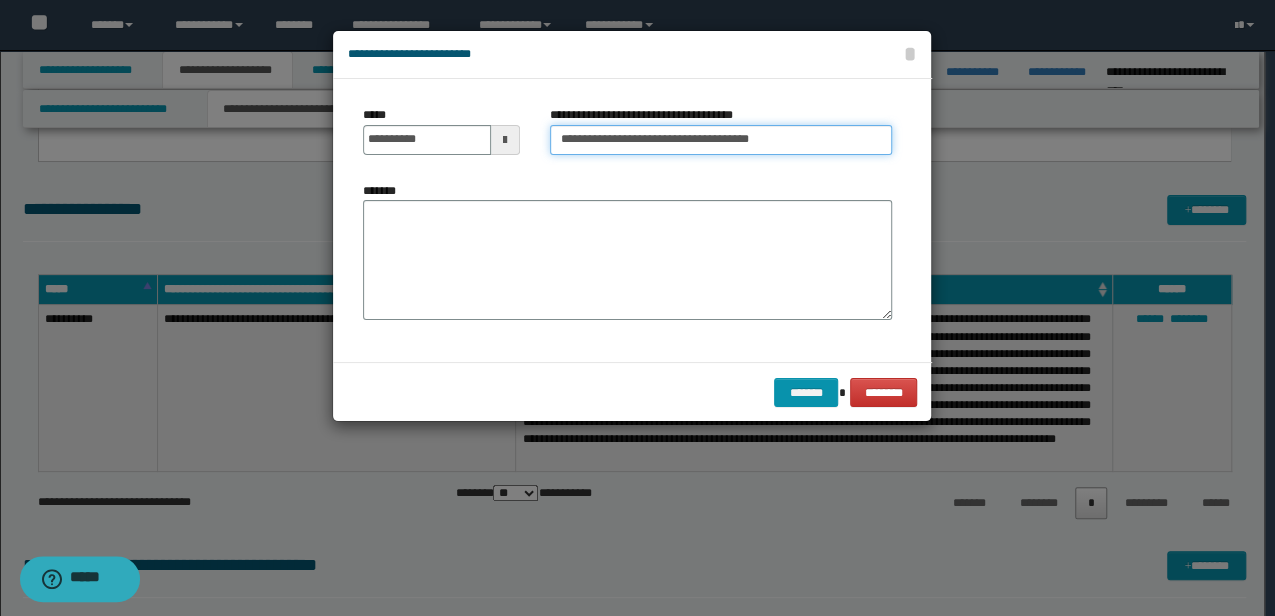 type on "**********" 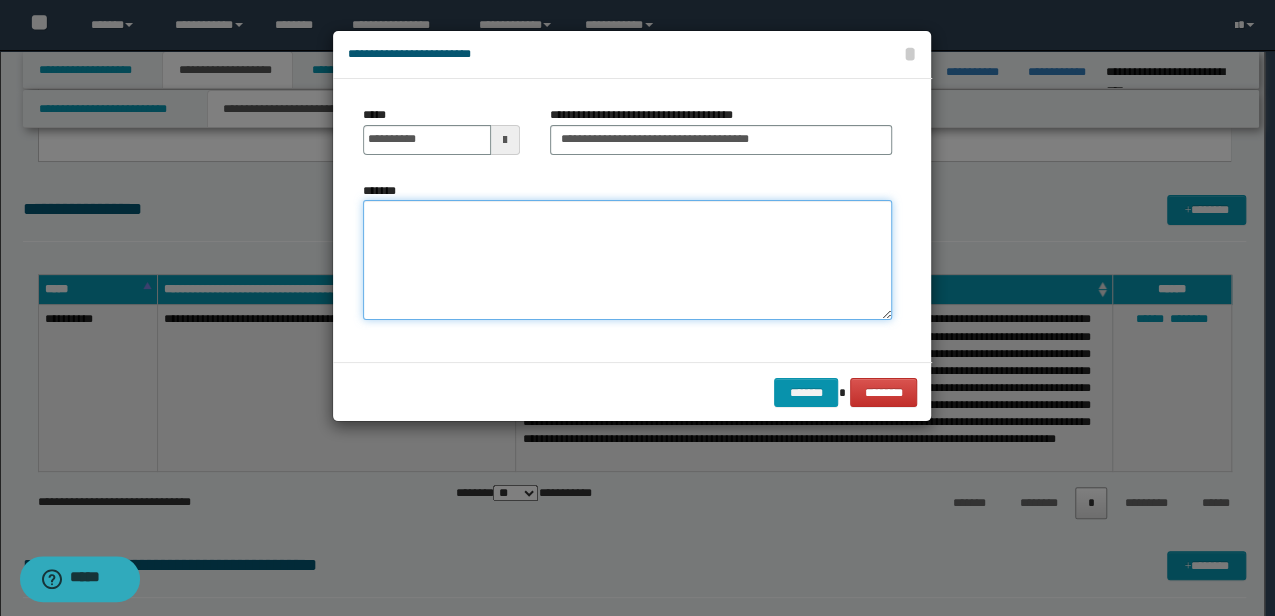 click on "*******" at bounding box center (627, 259) 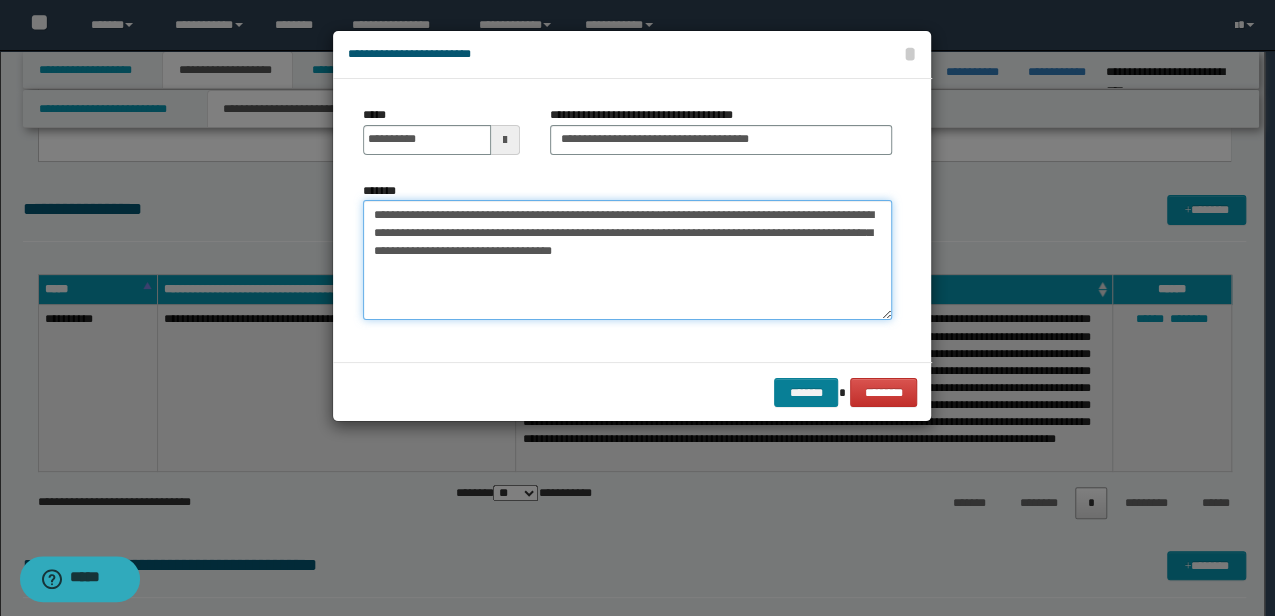 type on "**********" 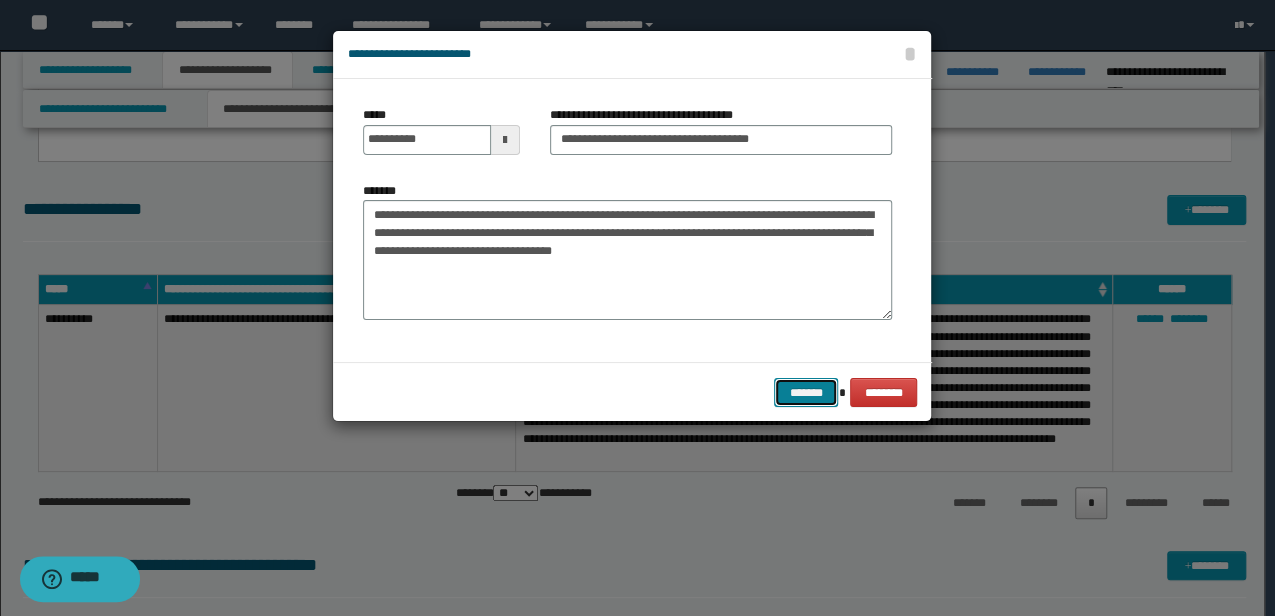 click on "*******" at bounding box center [806, 392] 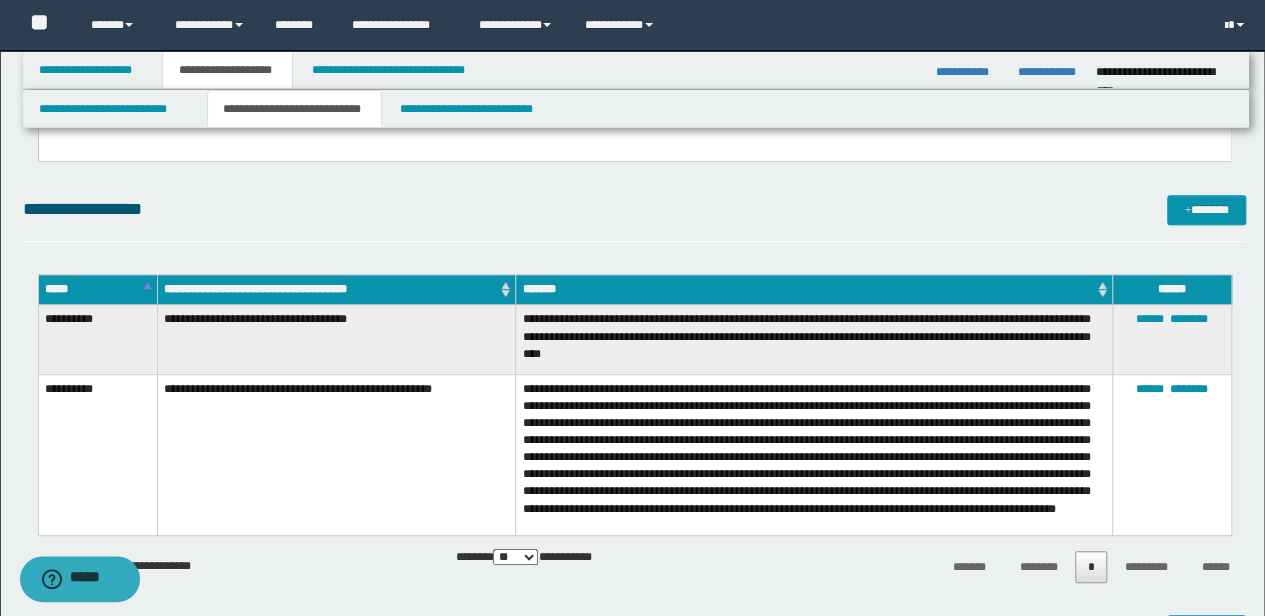 click on "**********" at bounding box center (336, 454) 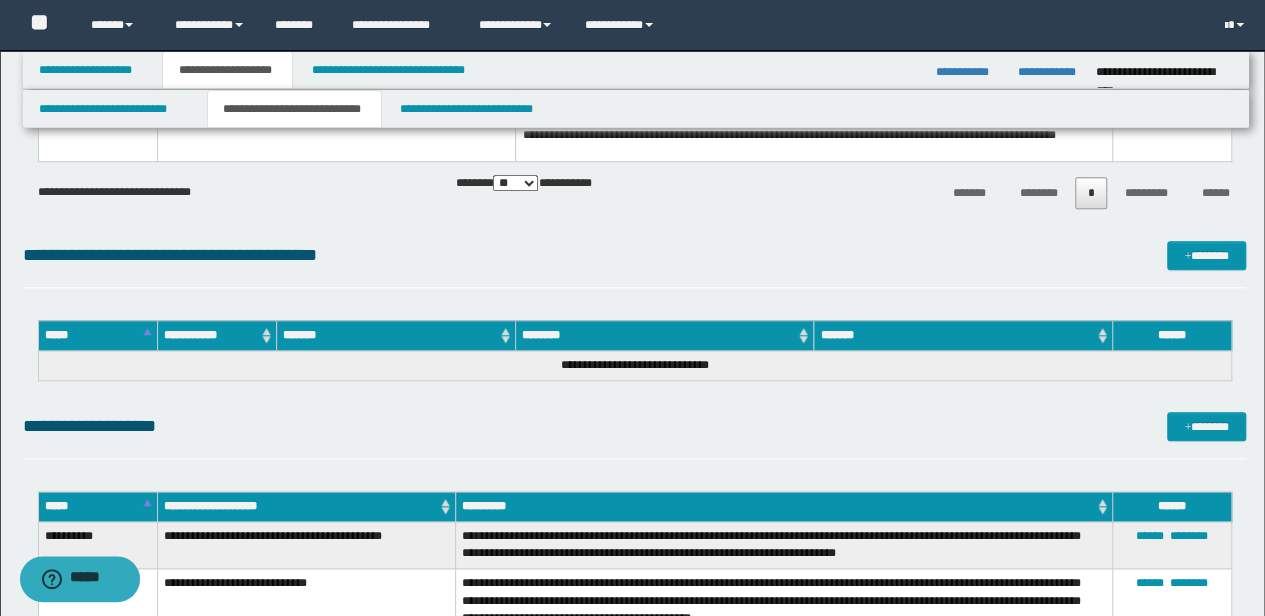scroll, scrollTop: 1000, scrollLeft: 0, axis: vertical 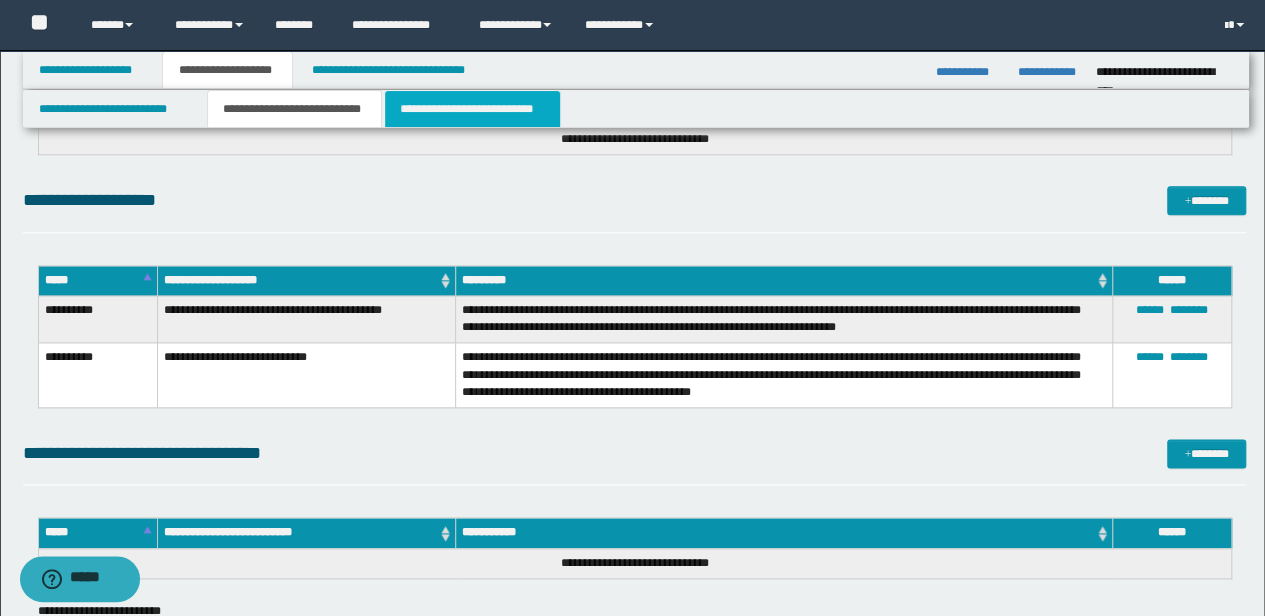 click on "**********" at bounding box center (472, 109) 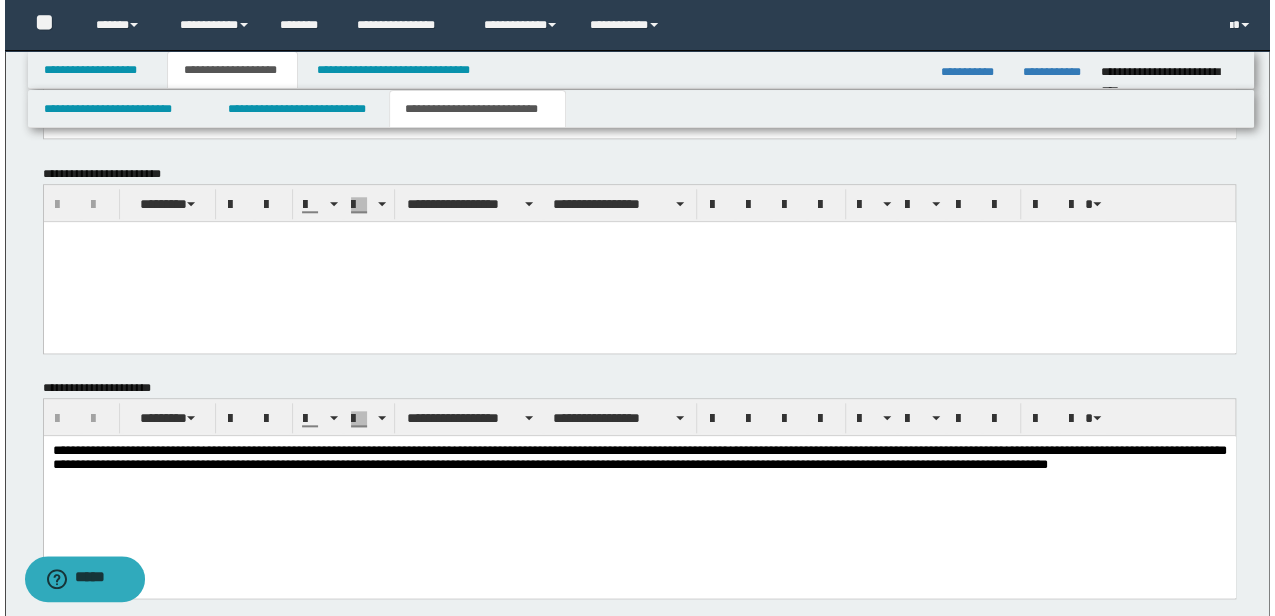 scroll, scrollTop: 866, scrollLeft: 0, axis: vertical 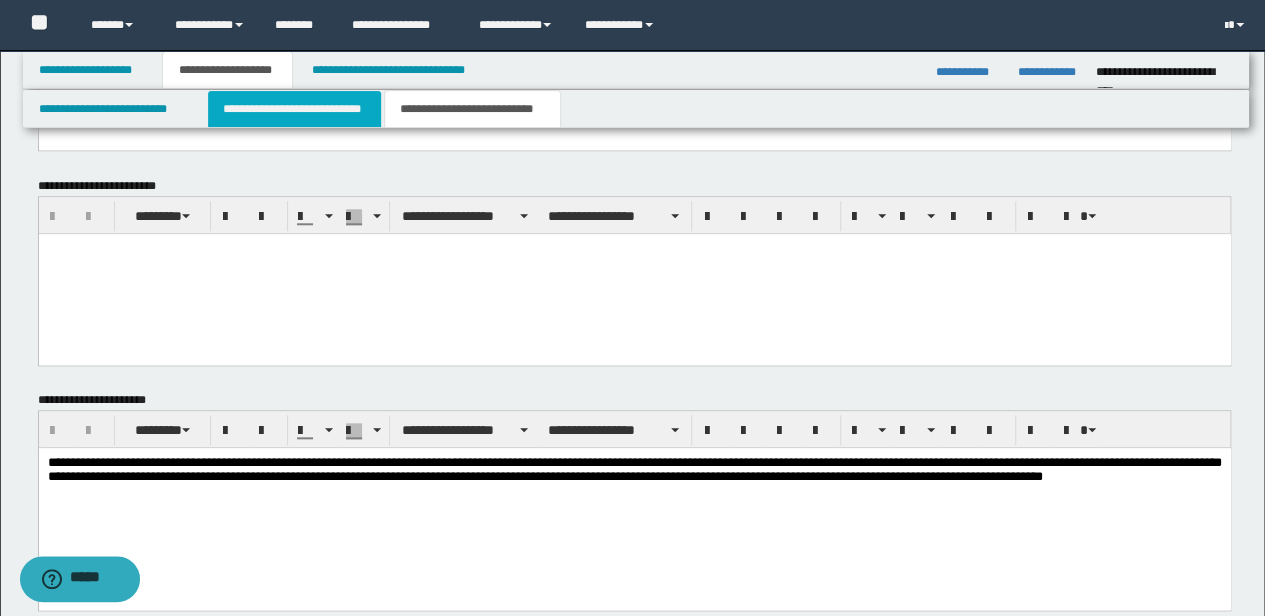 click on "**********" at bounding box center [294, 109] 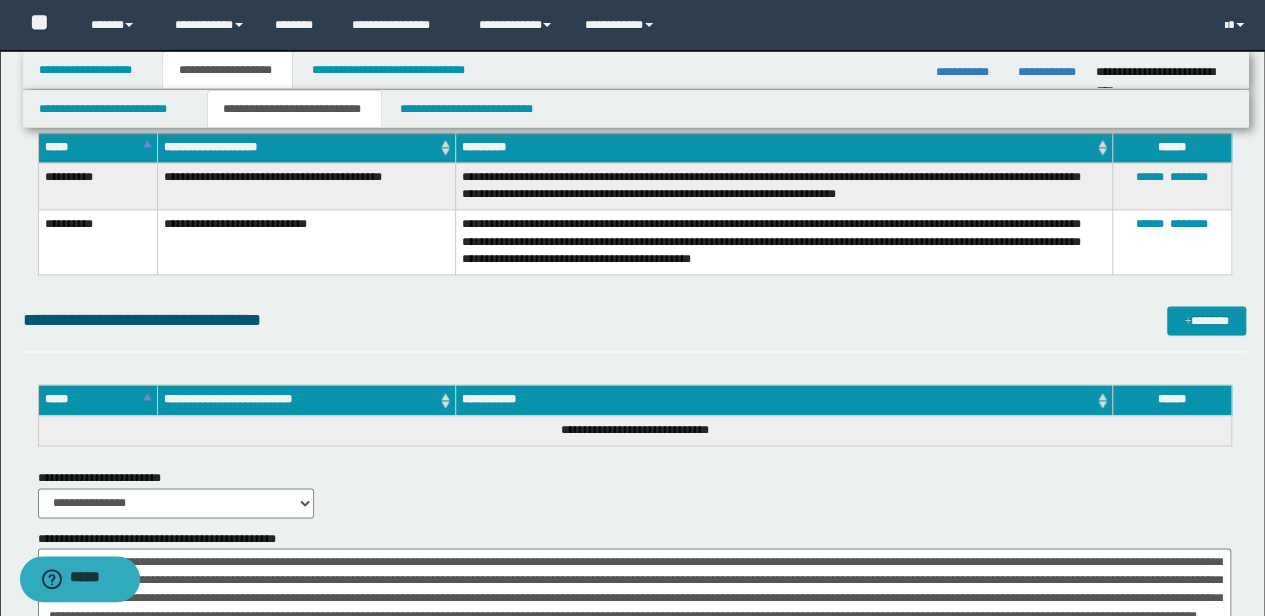 scroll, scrollTop: 1332, scrollLeft: 0, axis: vertical 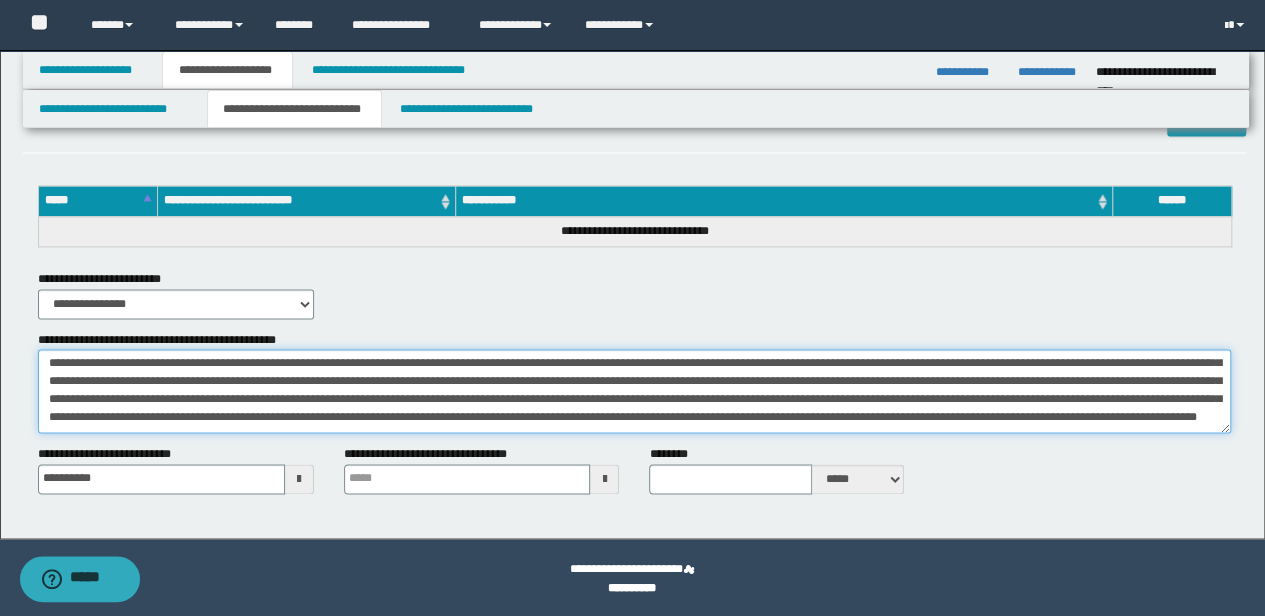 click on "**********" at bounding box center [635, 390] 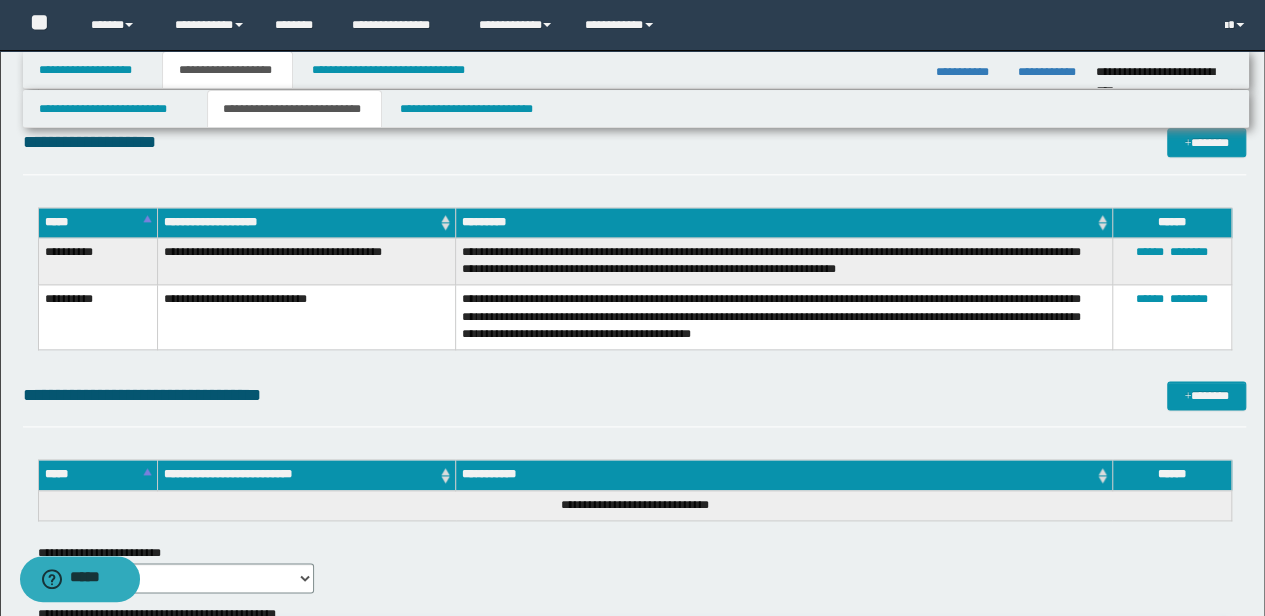 scroll, scrollTop: 1199, scrollLeft: 0, axis: vertical 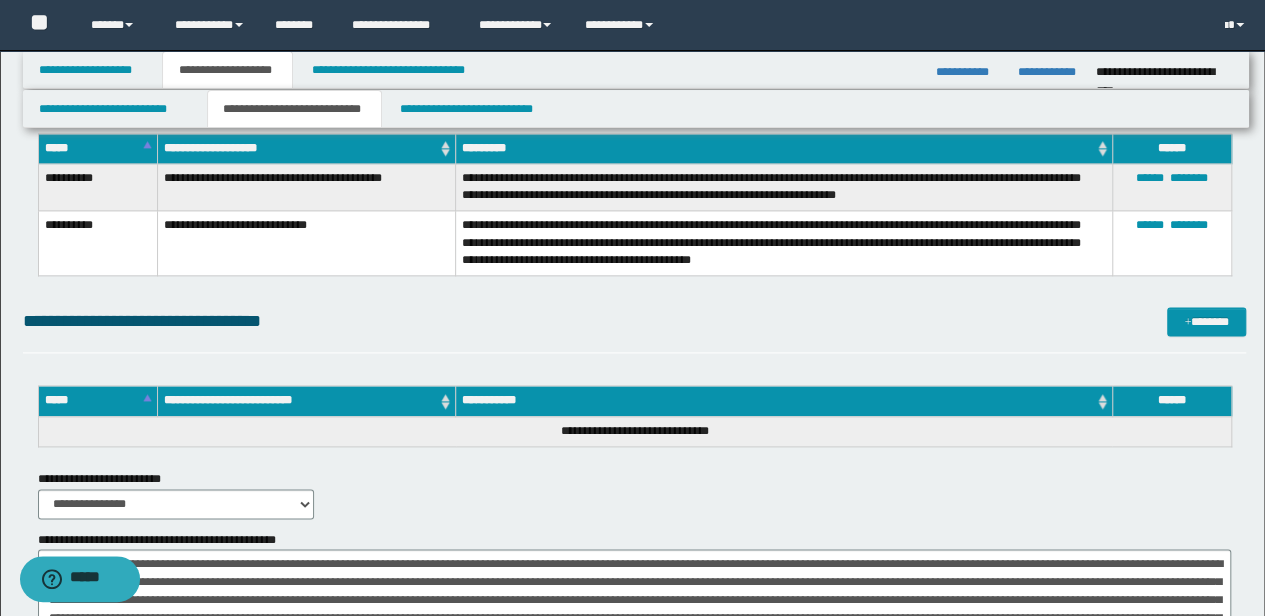 click on "**********" at bounding box center (635, 210) 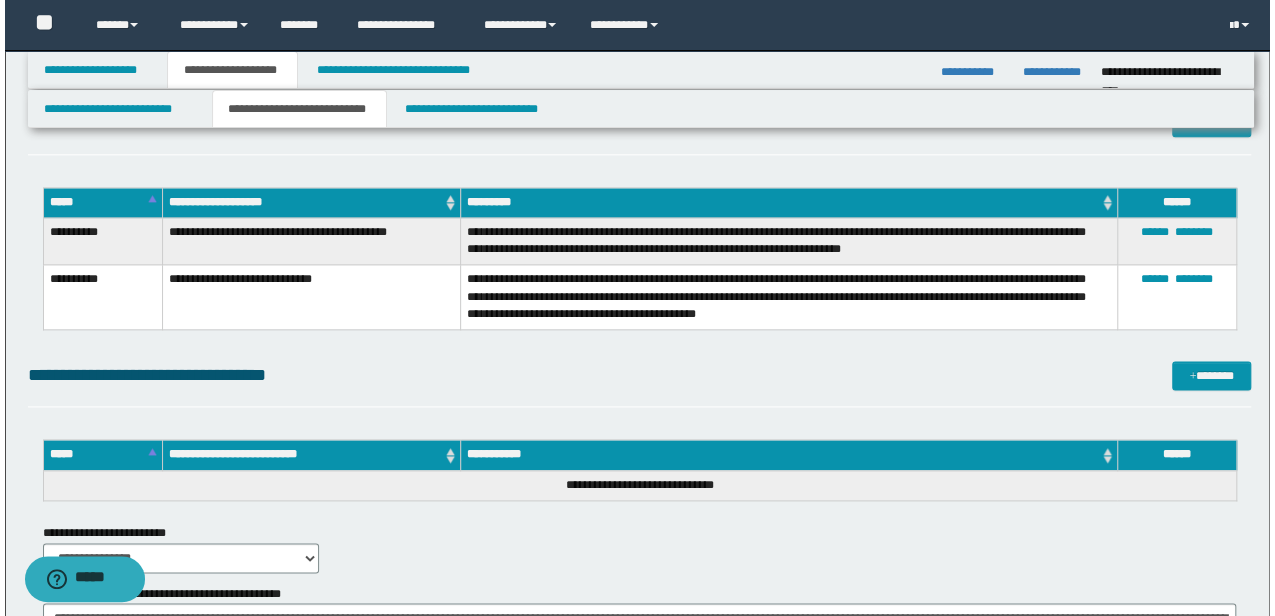 scroll, scrollTop: 999, scrollLeft: 0, axis: vertical 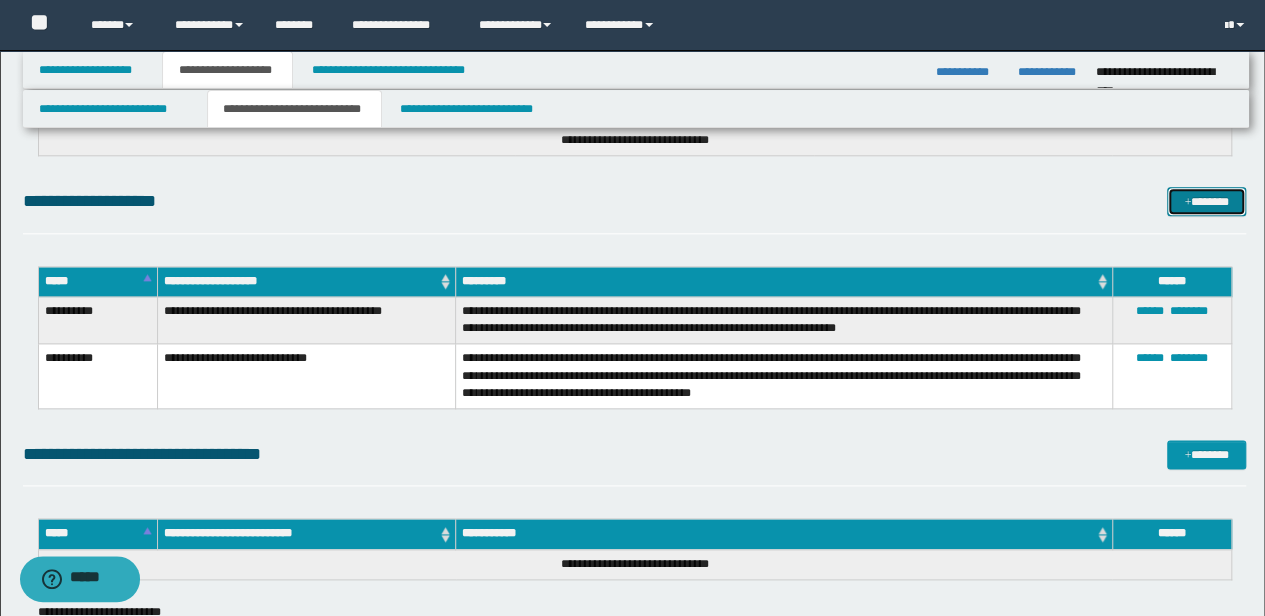 click on "*******" at bounding box center (1206, 201) 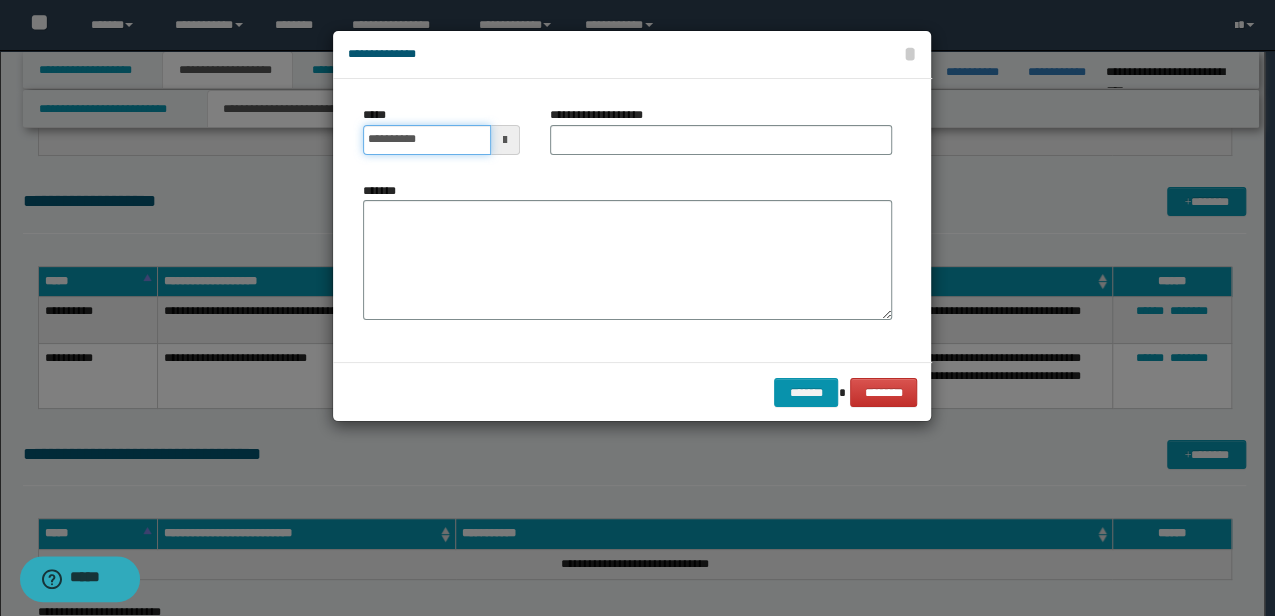 drag, startPoint x: 467, startPoint y: 139, endPoint x: 350, endPoint y: 140, distance: 117.00427 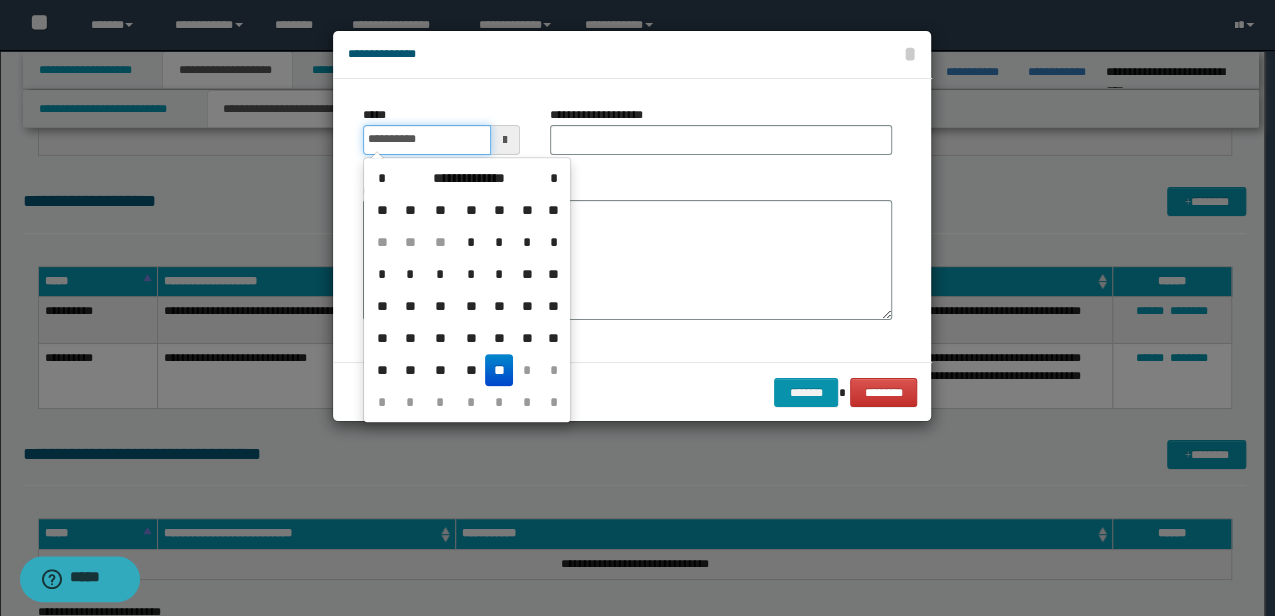 type on "**********" 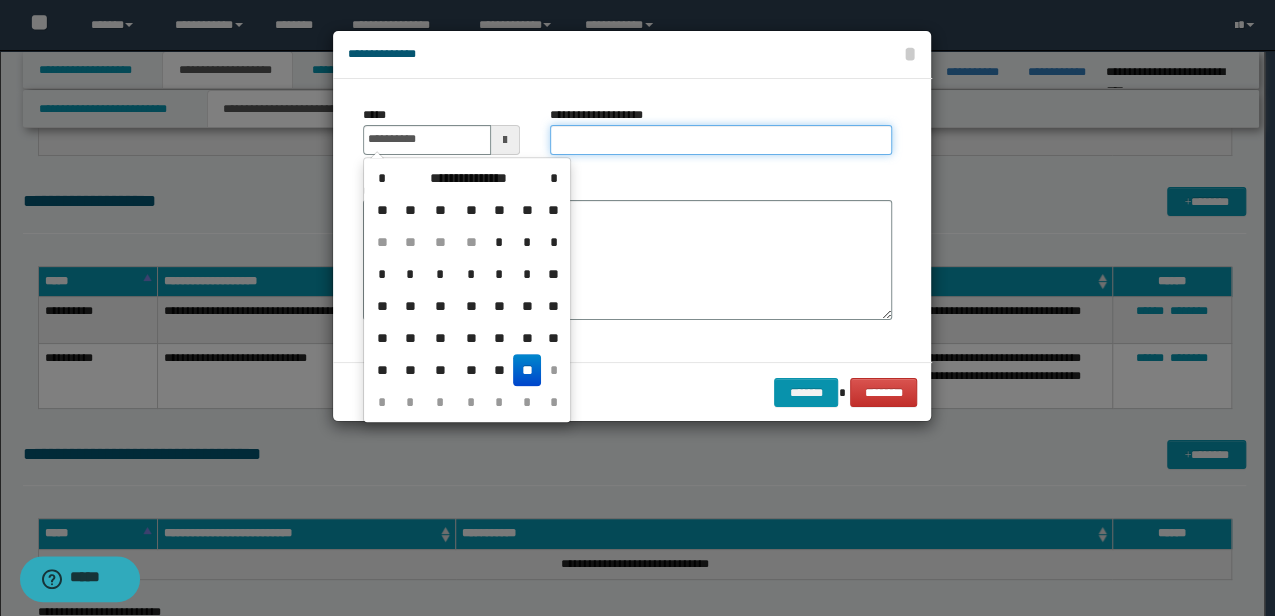 click on "**********" at bounding box center (721, 140) 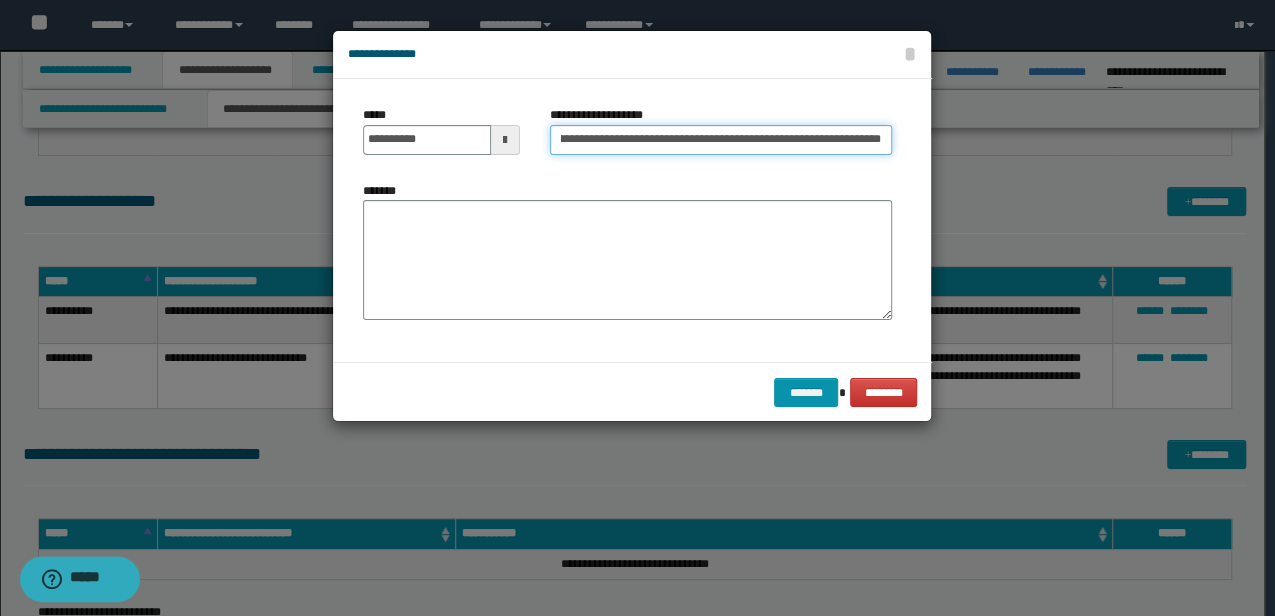 scroll, scrollTop: 0, scrollLeft: 68, axis: horizontal 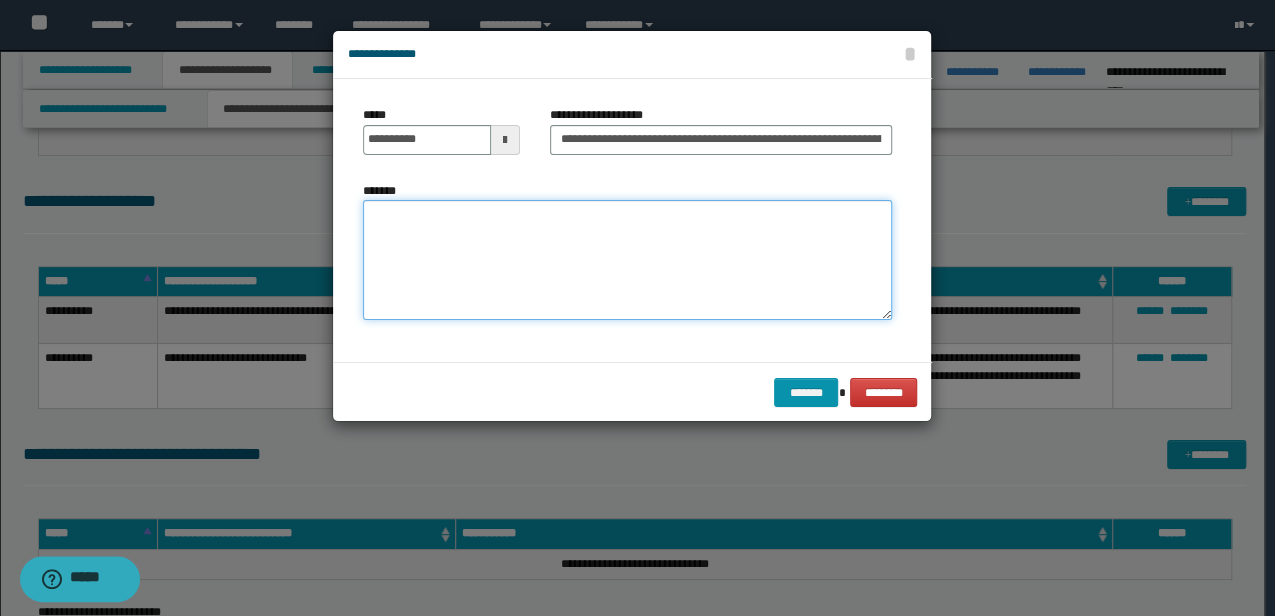 click on "*******" at bounding box center (627, 260) 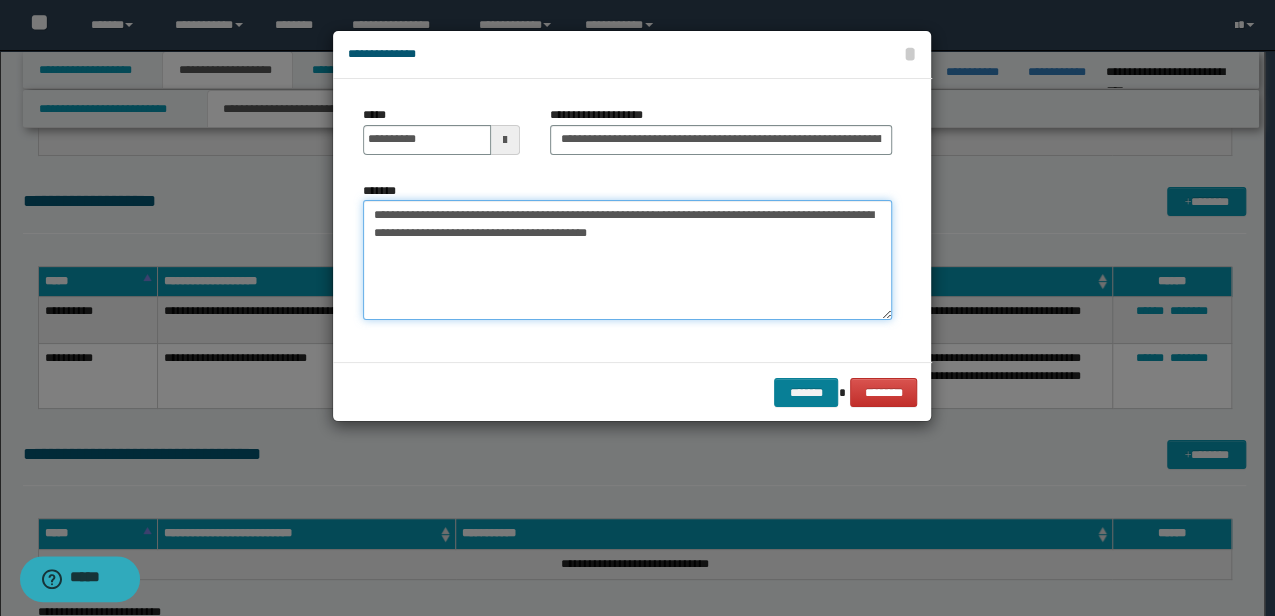 type on "**********" 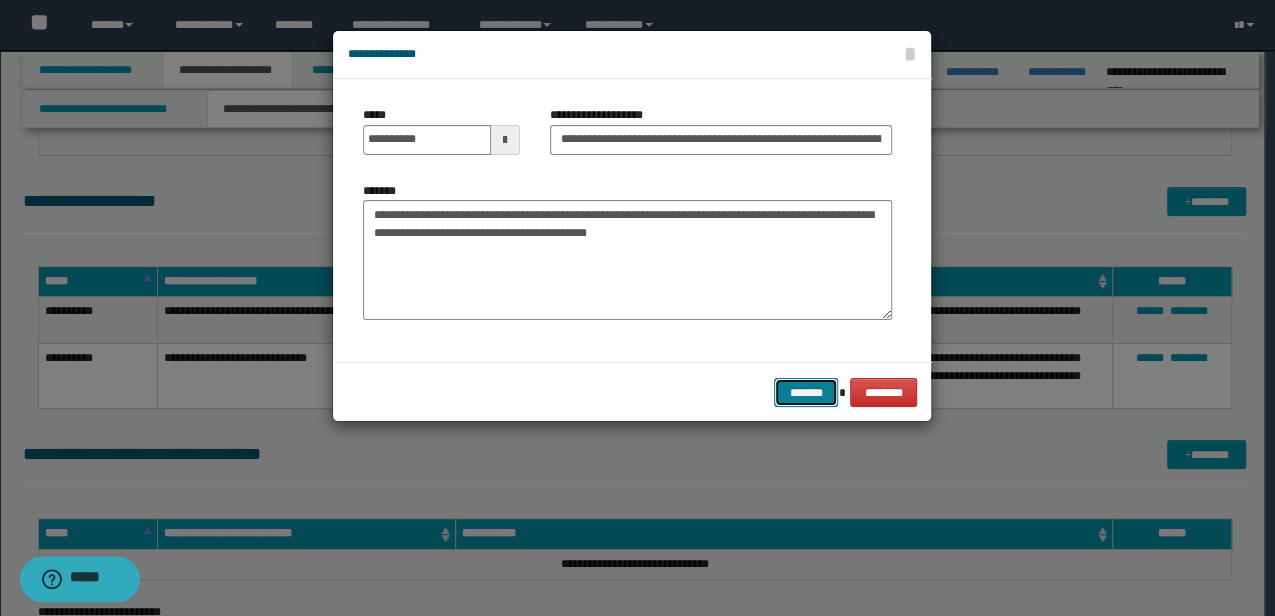 click on "*******" at bounding box center (806, 392) 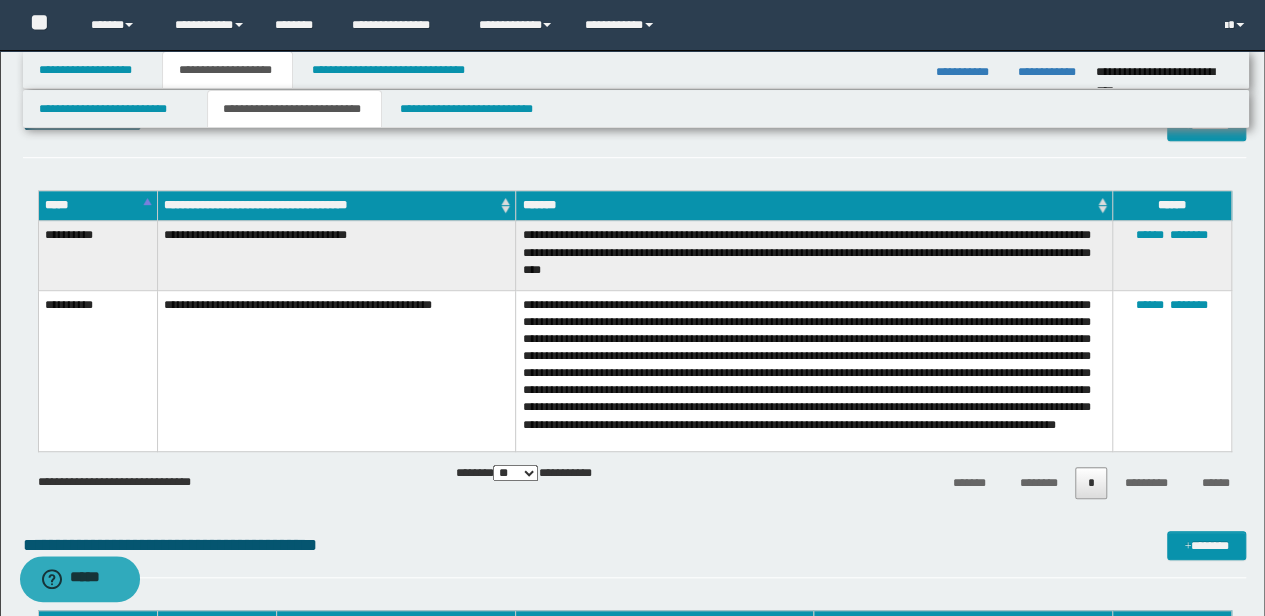 scroll, scrollTop: 466, scrollLeft: 0, axis: vertical 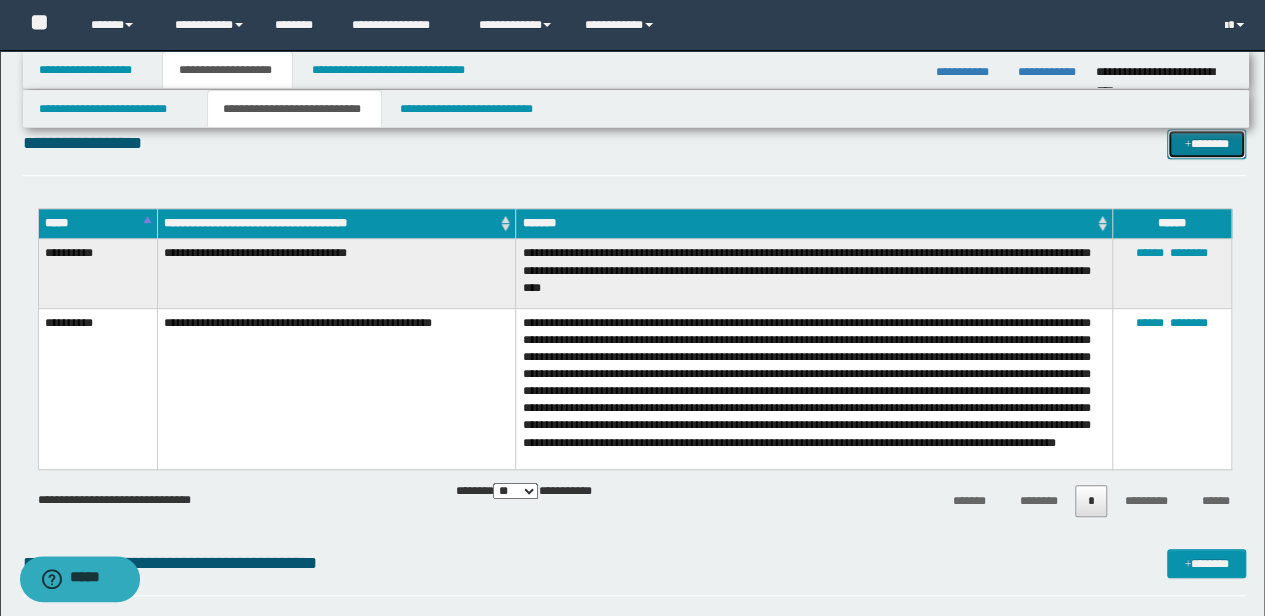 click at bounding box center (1187, 145) 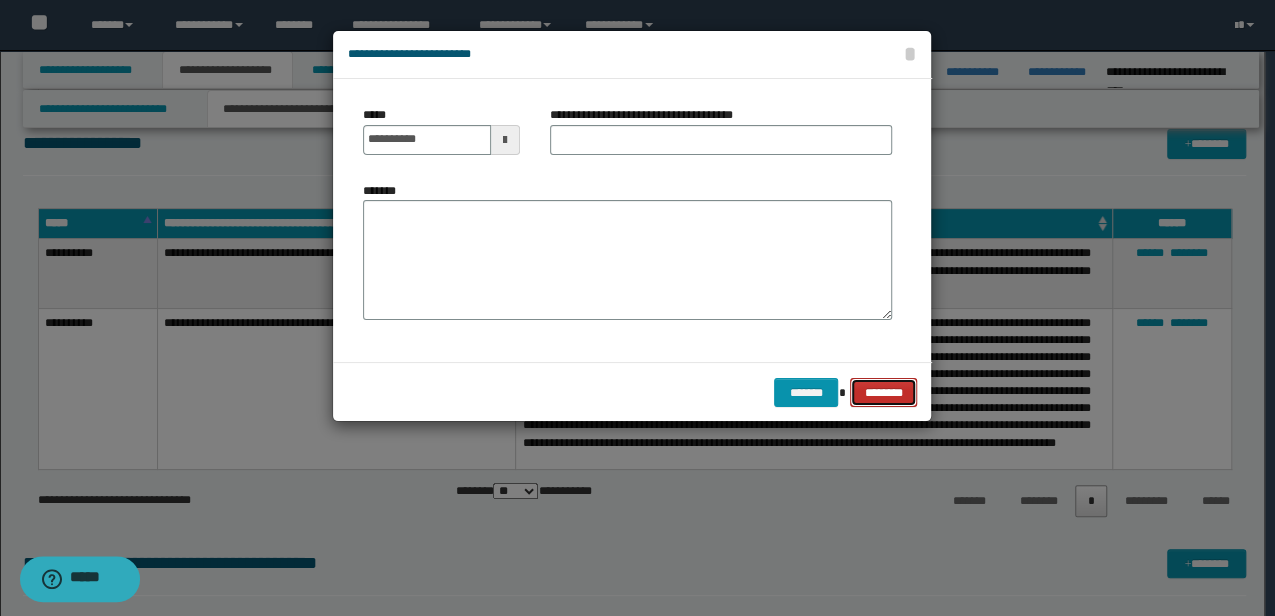 click on "********" at bounding box center [883, 392] 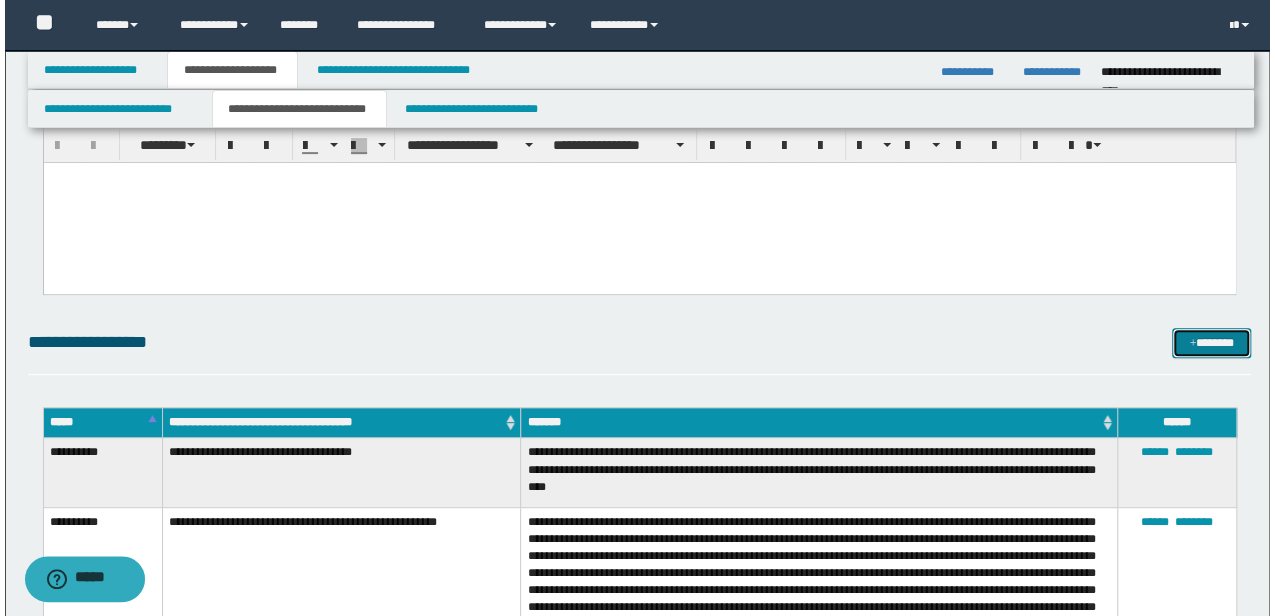 scroll, scrollTop: 266, scrollLeft: 0, axis: vertical 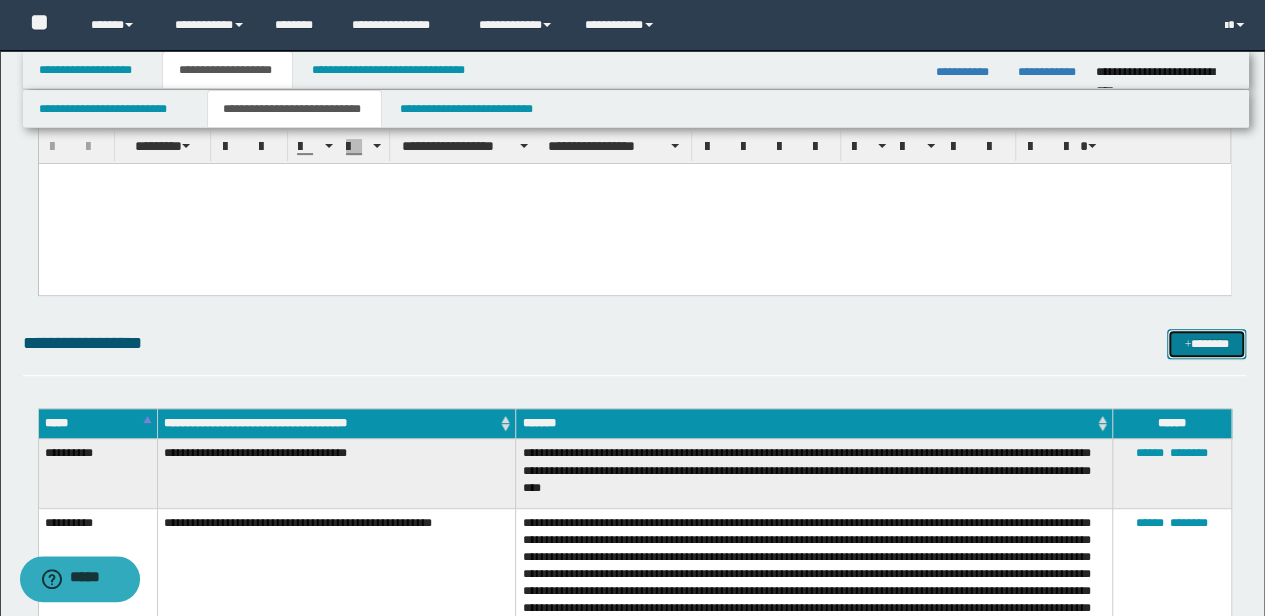click on "*******" at bounding box center (1206, 343) 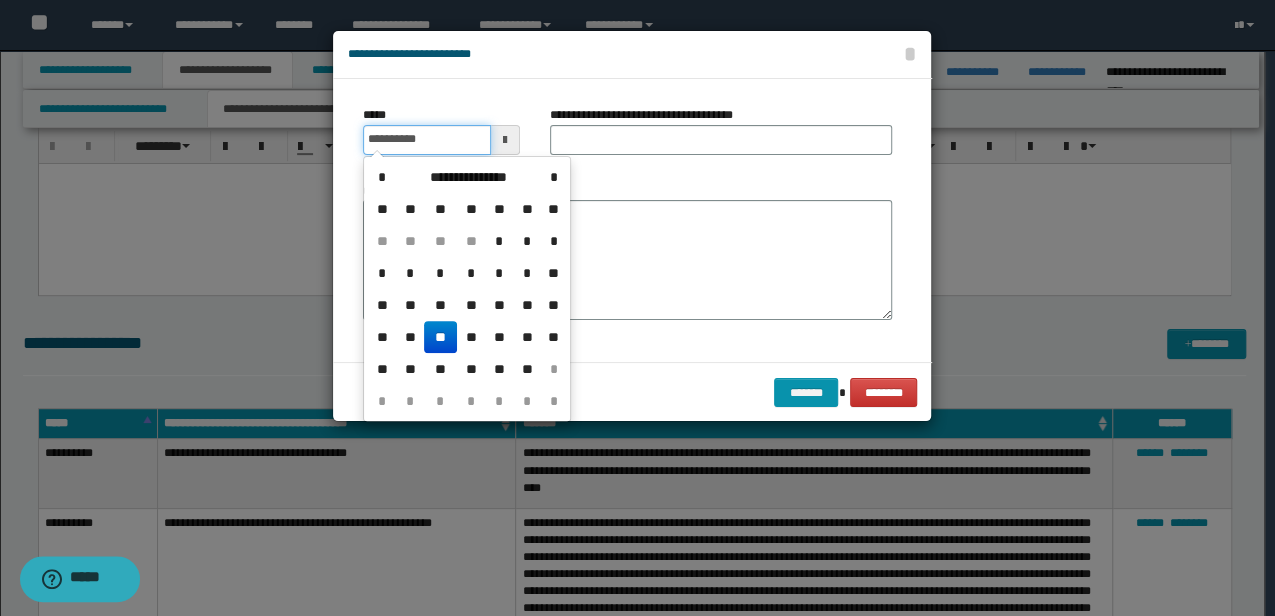 drag, startPoint x: 463, startPoint y: 130, endPoint x: 46, endPoint y: 136, distance: 417.04315 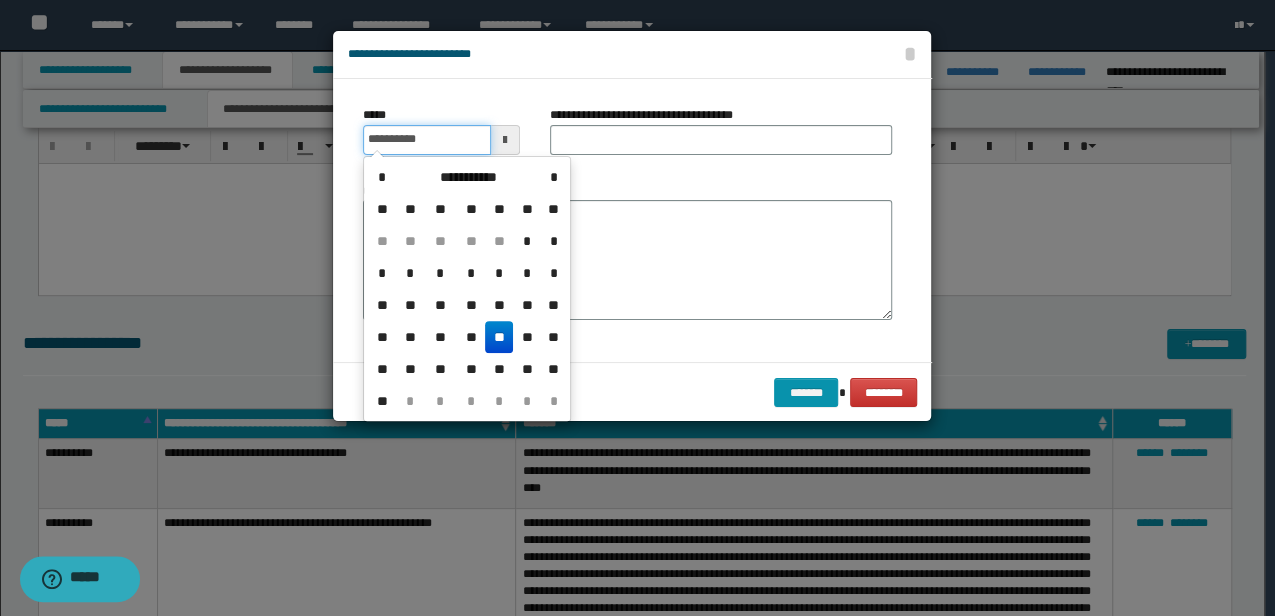 type on "**********" 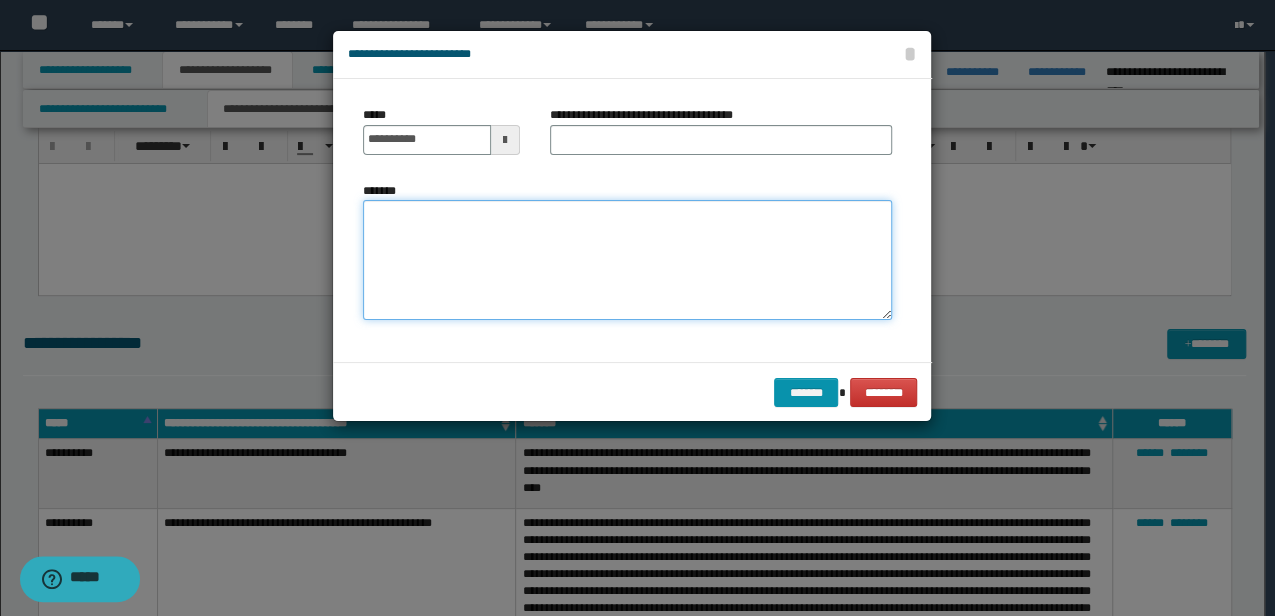 click on "*******" at bounding box center (627, 259) 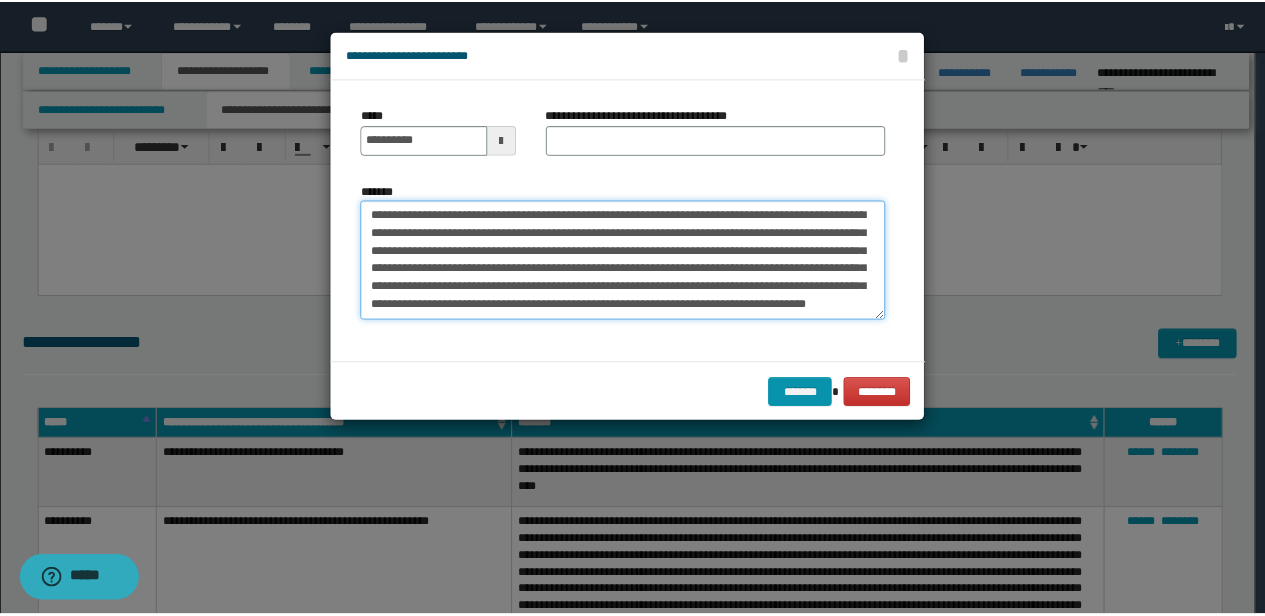 scroll, scrollTop: 12, scrollLeft: 0, axis: vertical 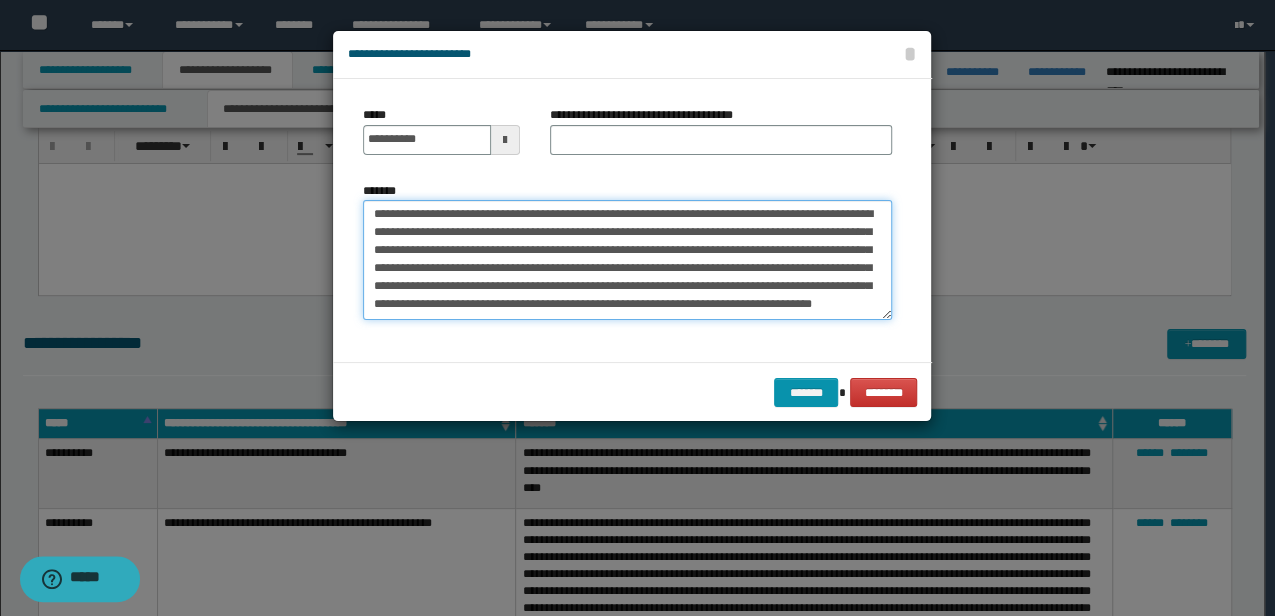 type on "**********" 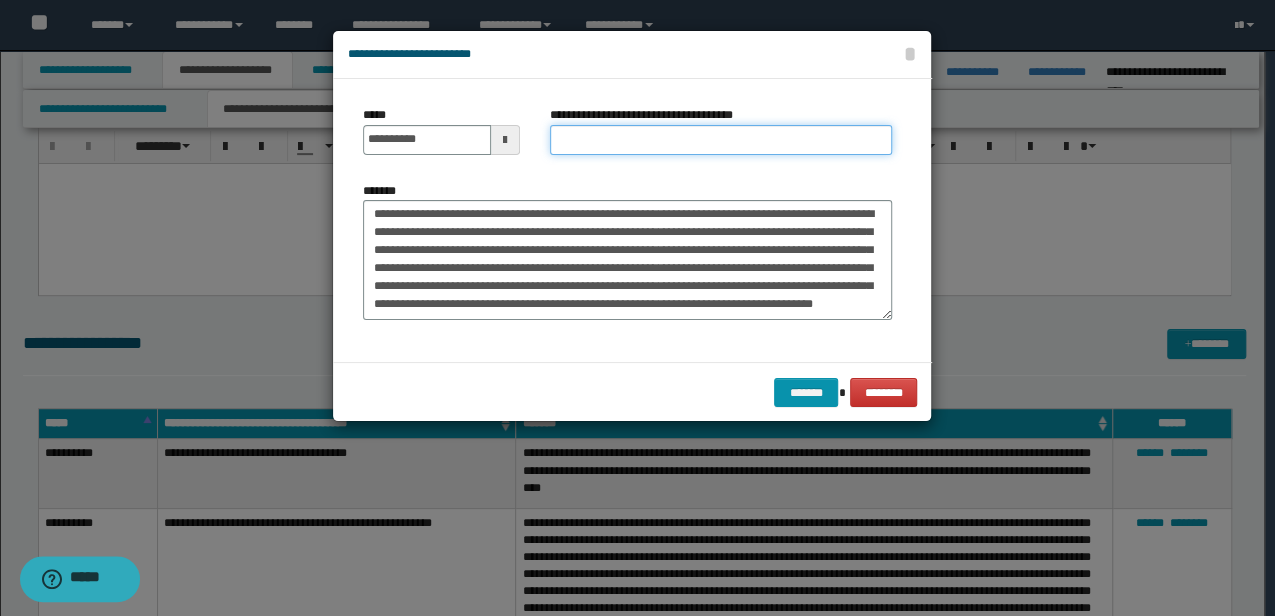 click on "**********" at bounding box center [721, 140] 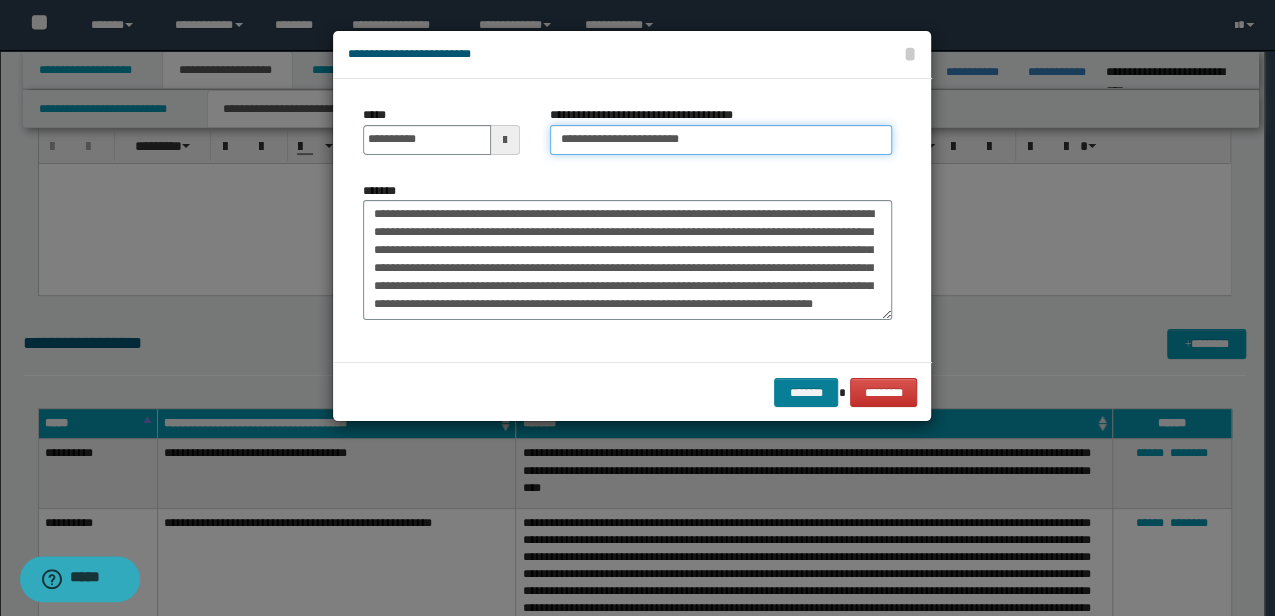 type on "**********" 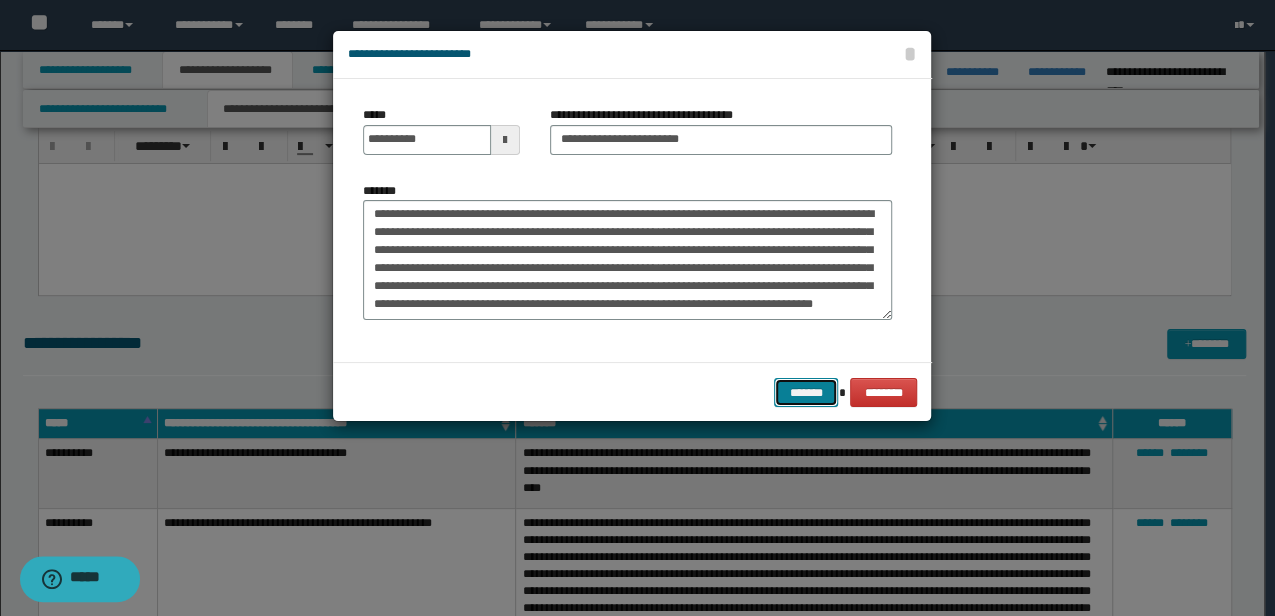 click on "*******" at bounding box center [806, 392] 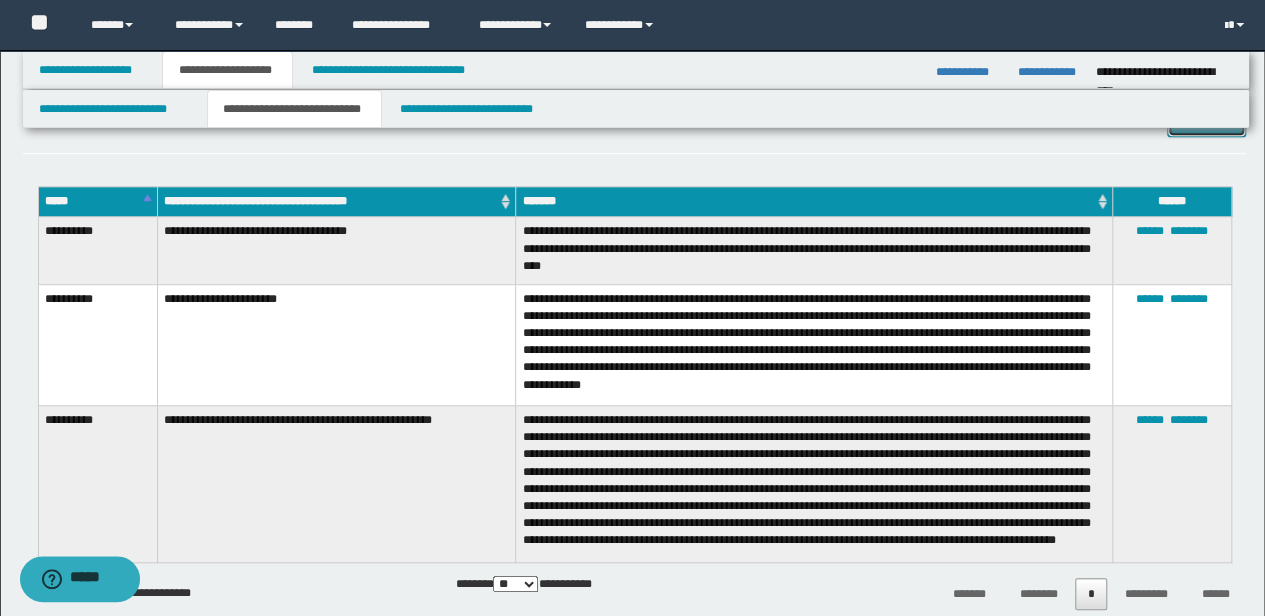 scroll, scrollTop: 533, scrollLeft: 0, axis: vertical 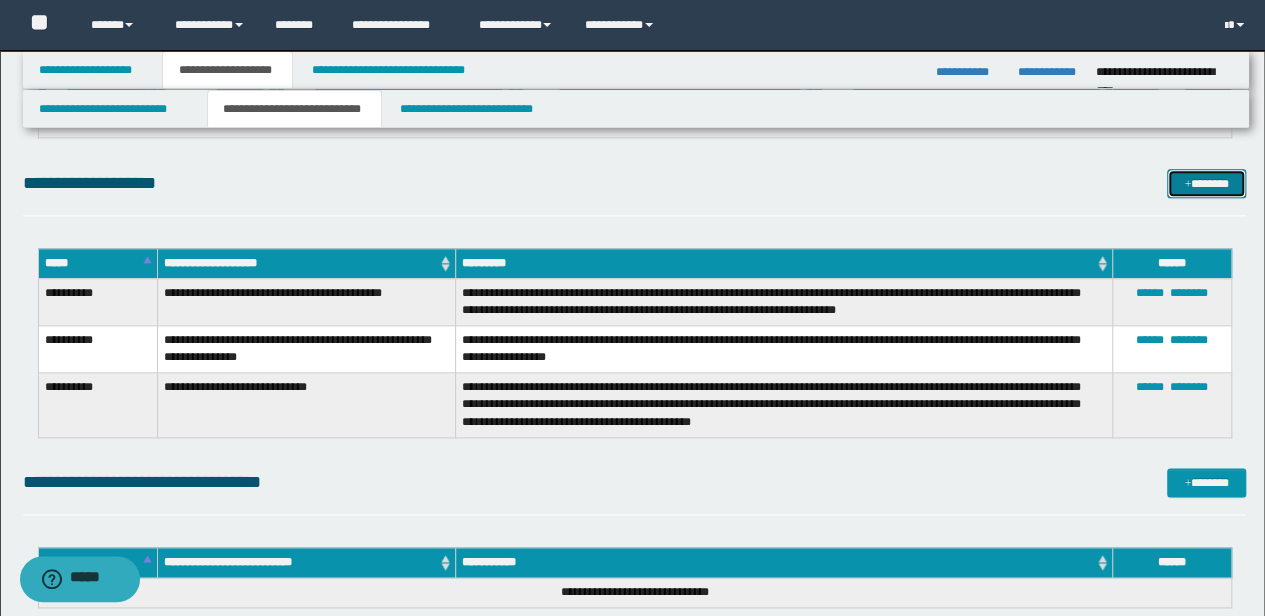 click on "*******" at bounding box center [1206, 183] 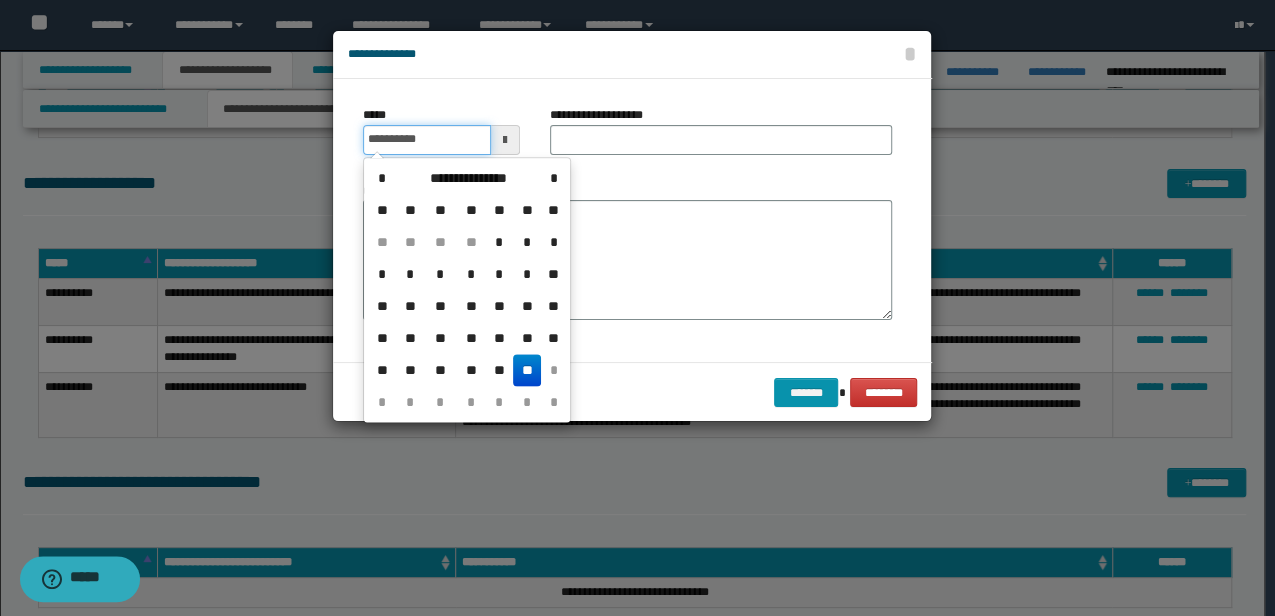 drag, startPoint x: 477, startPoint y: 132, endPoint x: 197, endPoint y: 132, distance: 280 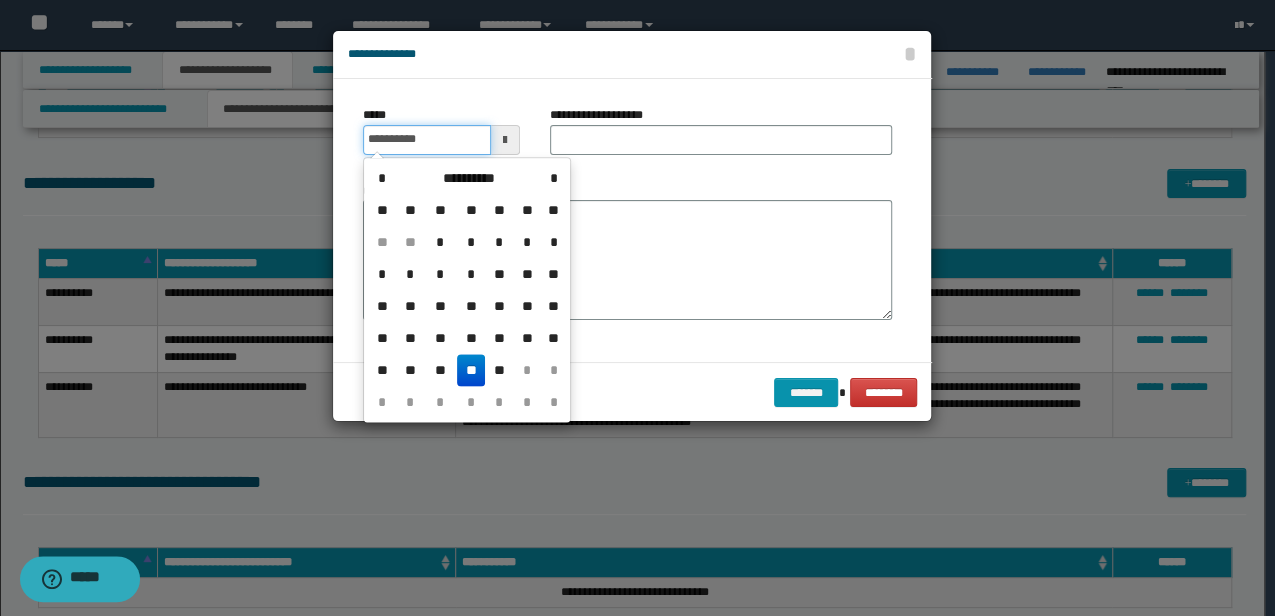 type on "**********" 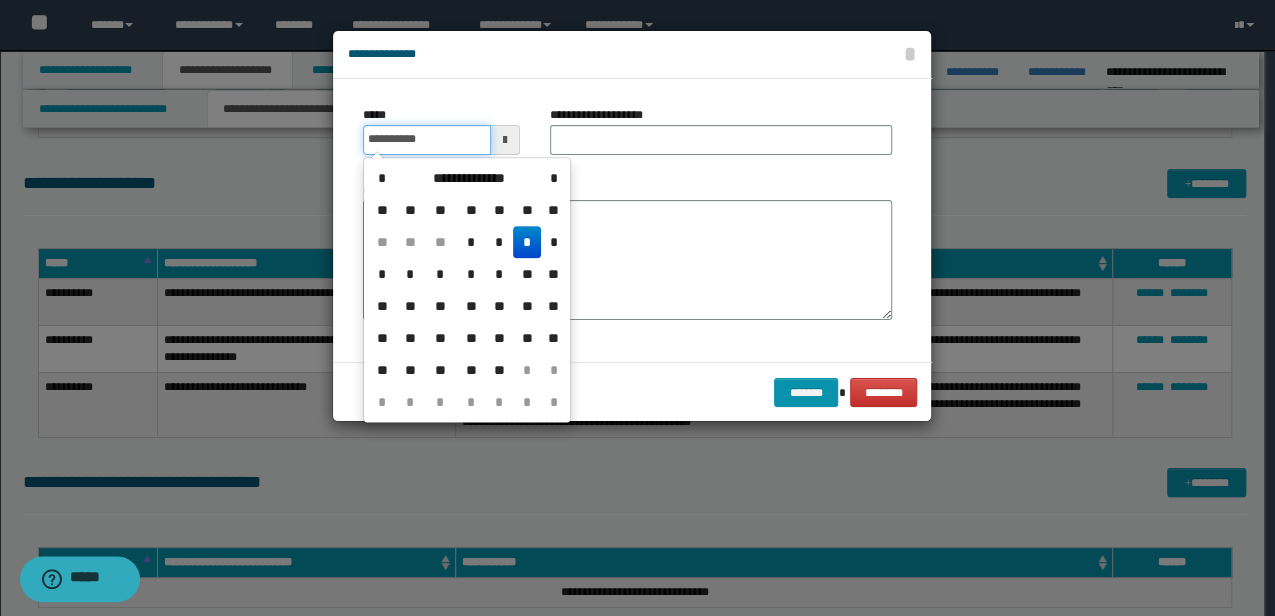 type on "**********" 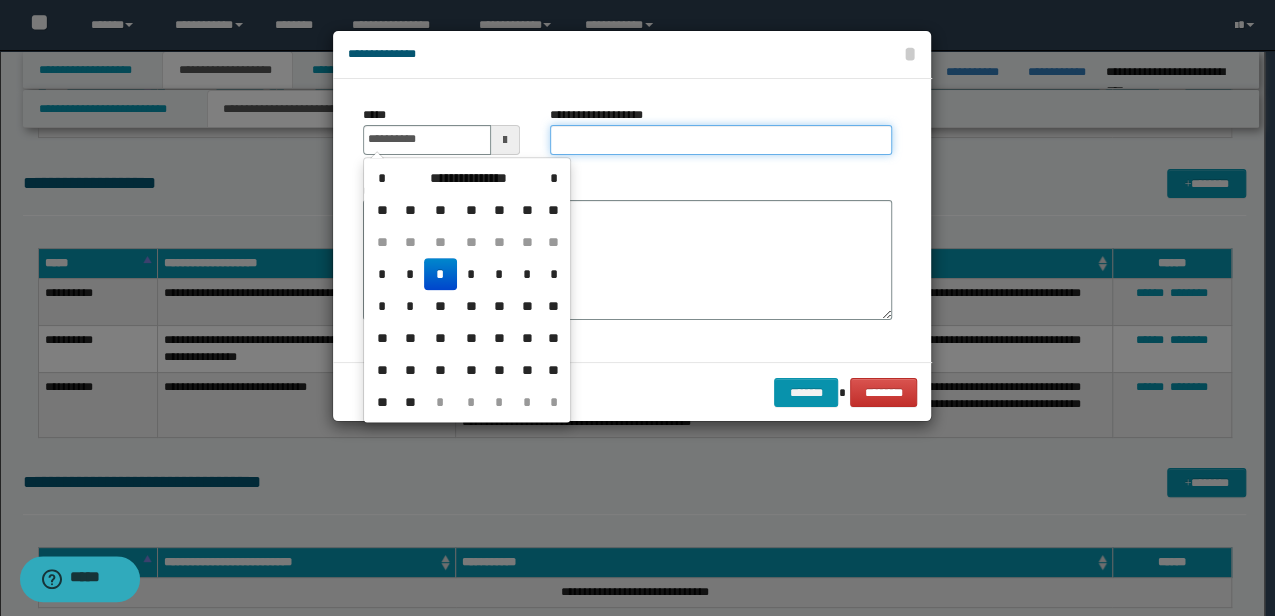 click on "**********" at bounding box center (721, 140) 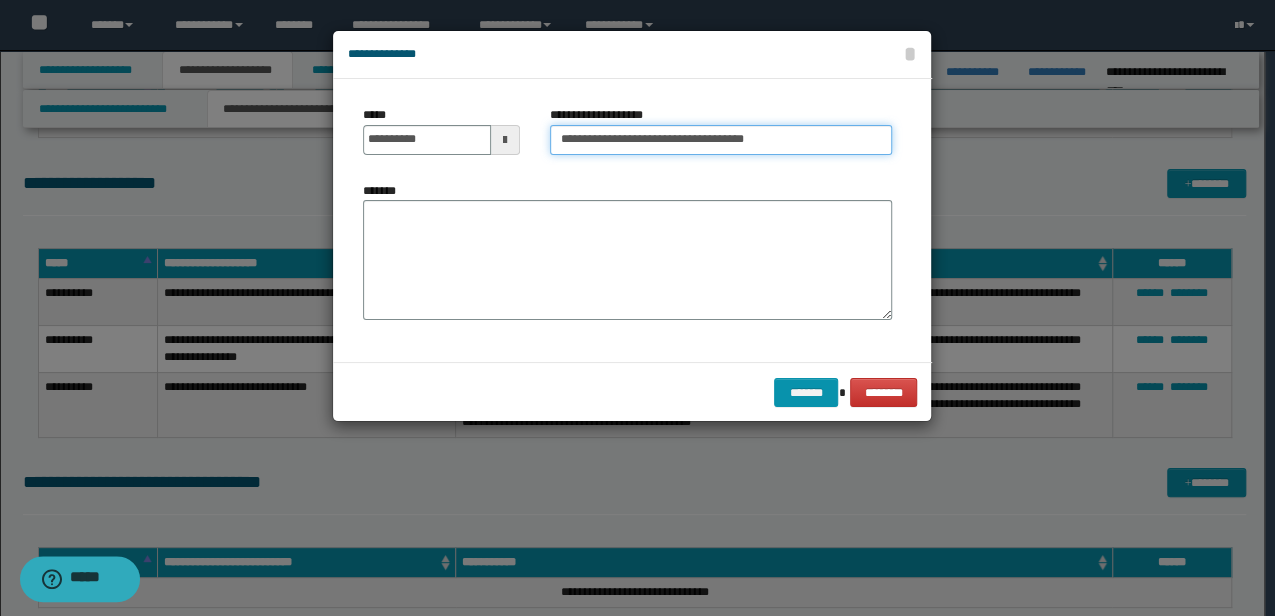 type on "**********" 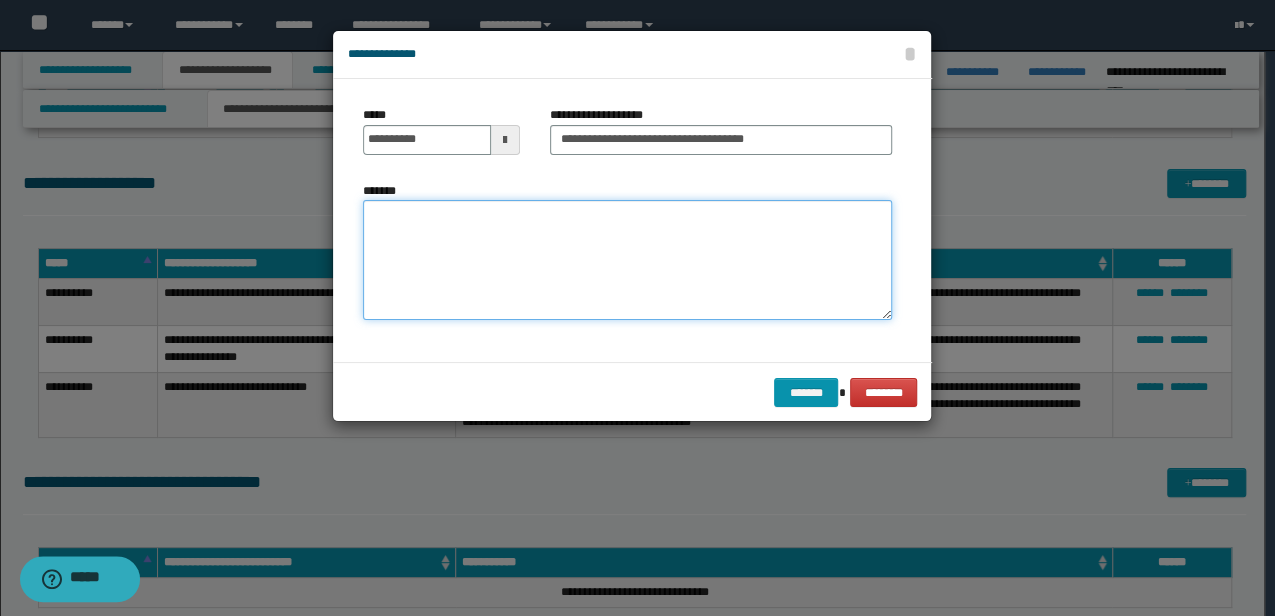 click on "*******" at bounding box center [627, 260] 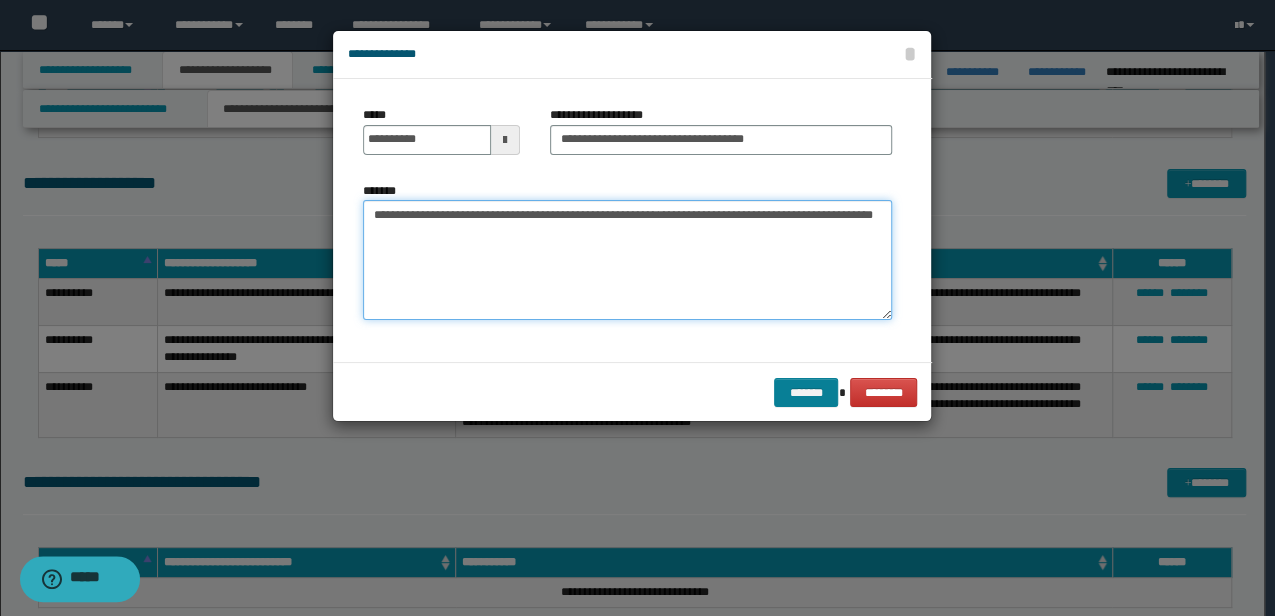 type on "**********" 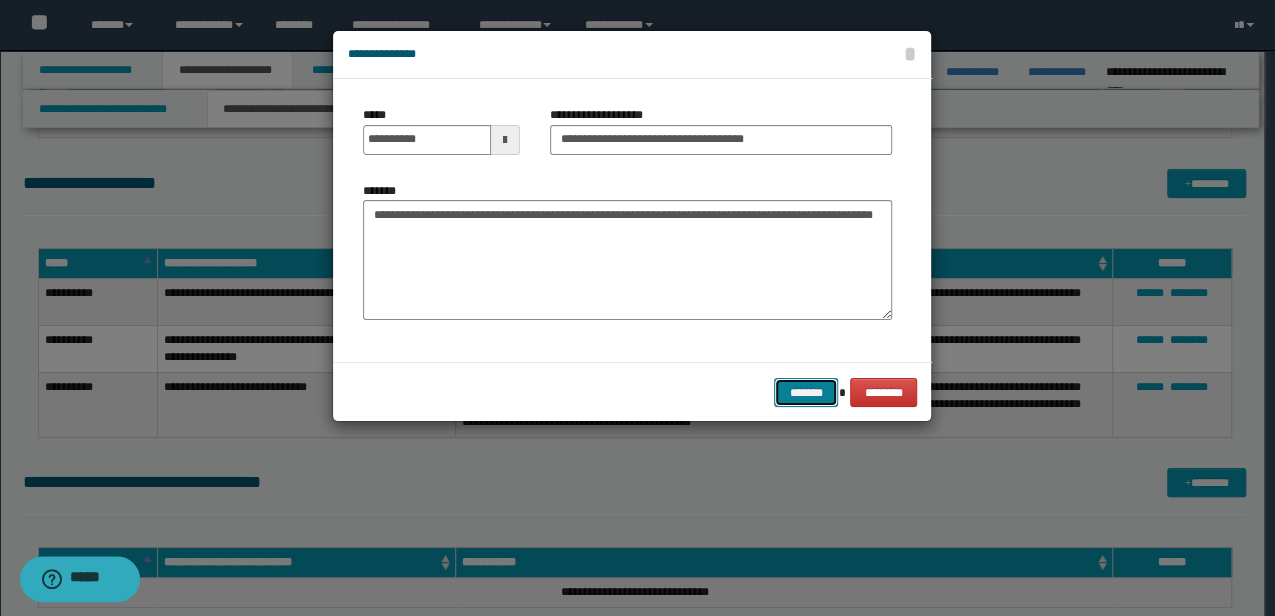 click on "*******" at bounding box center [806, 392] 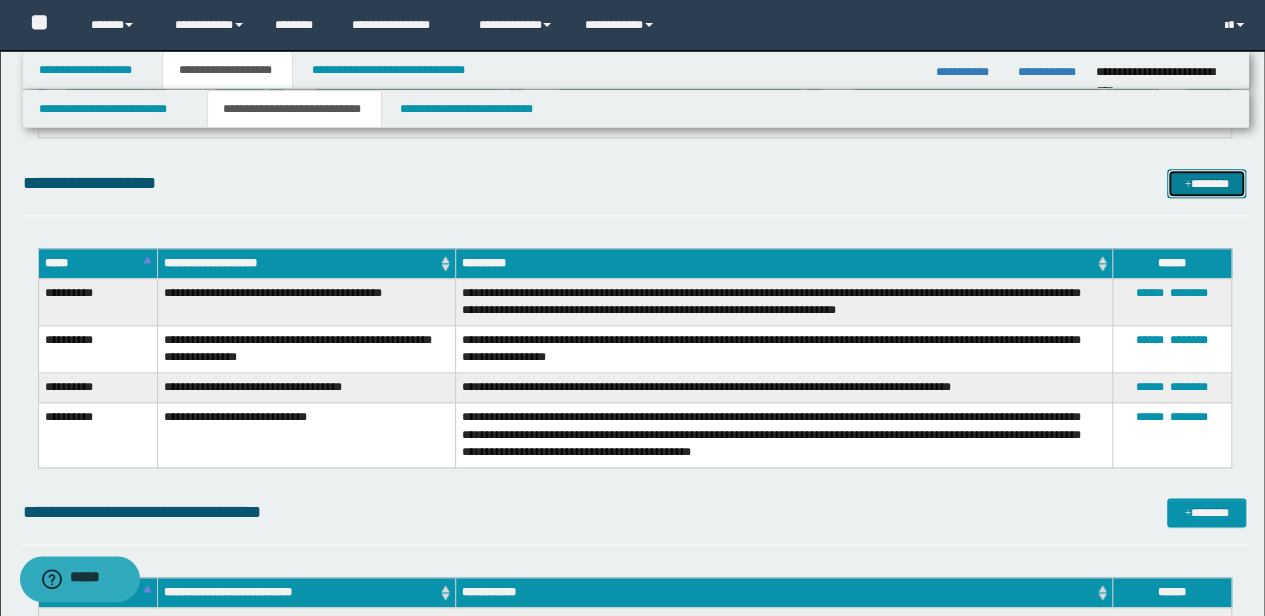 click on "*******" at bounding box center (1206, 183) 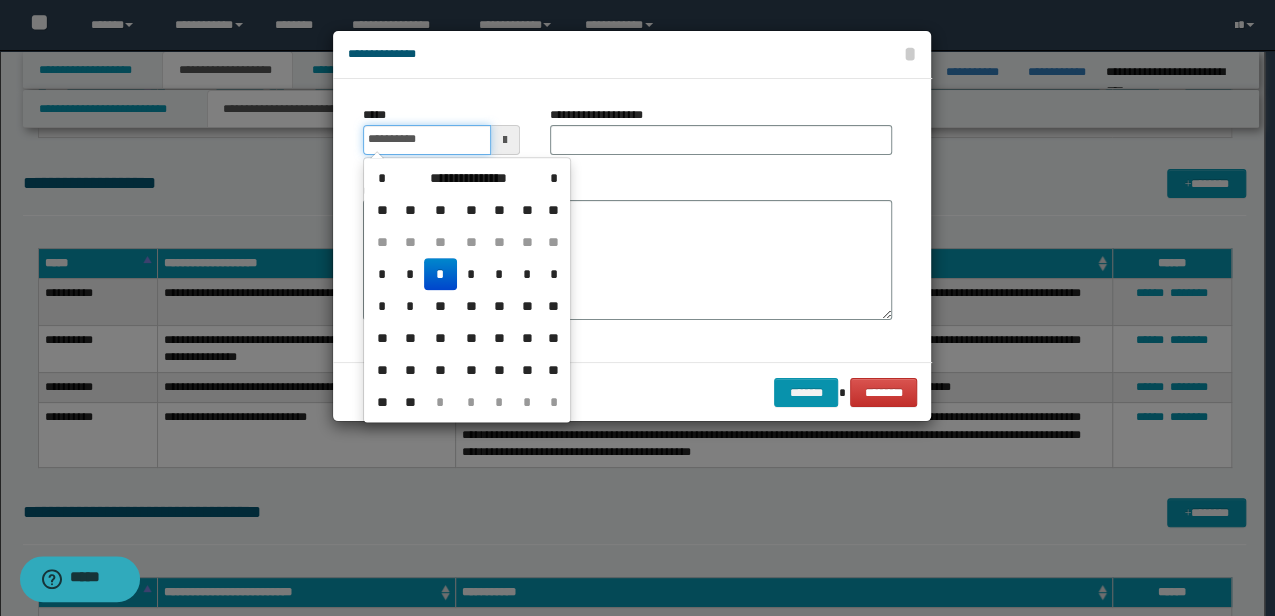 drag, startPoint x: 456, startPoint y: 132, endPoint x: 65, endPoint y: 94, distance: 392.8422 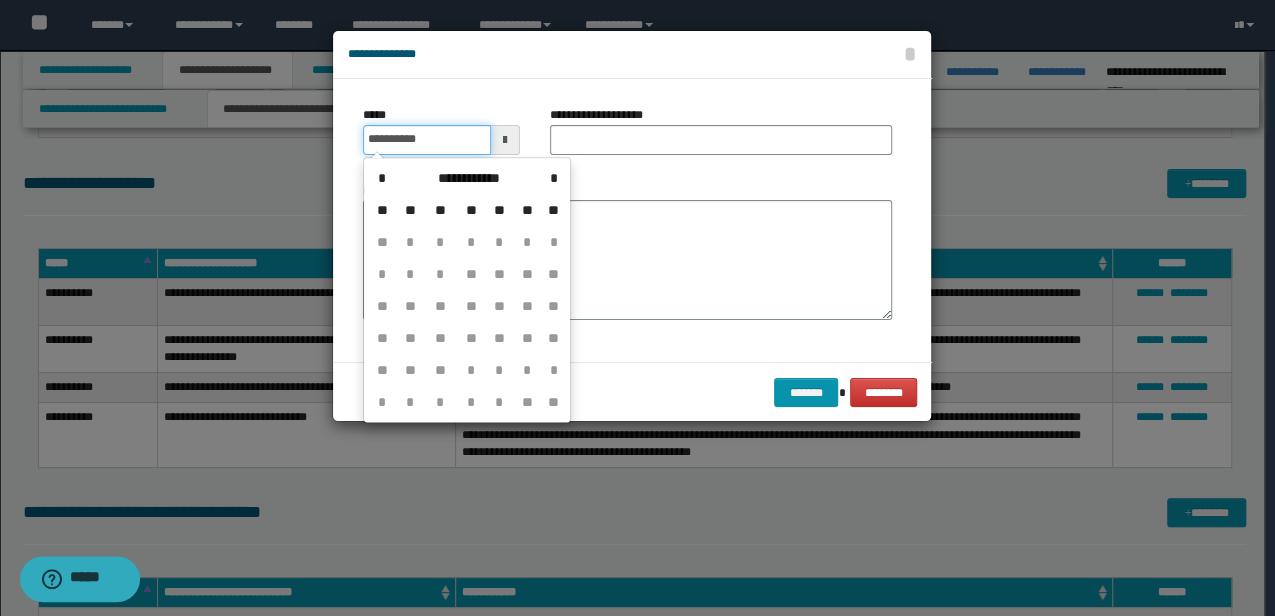 type on "**********" 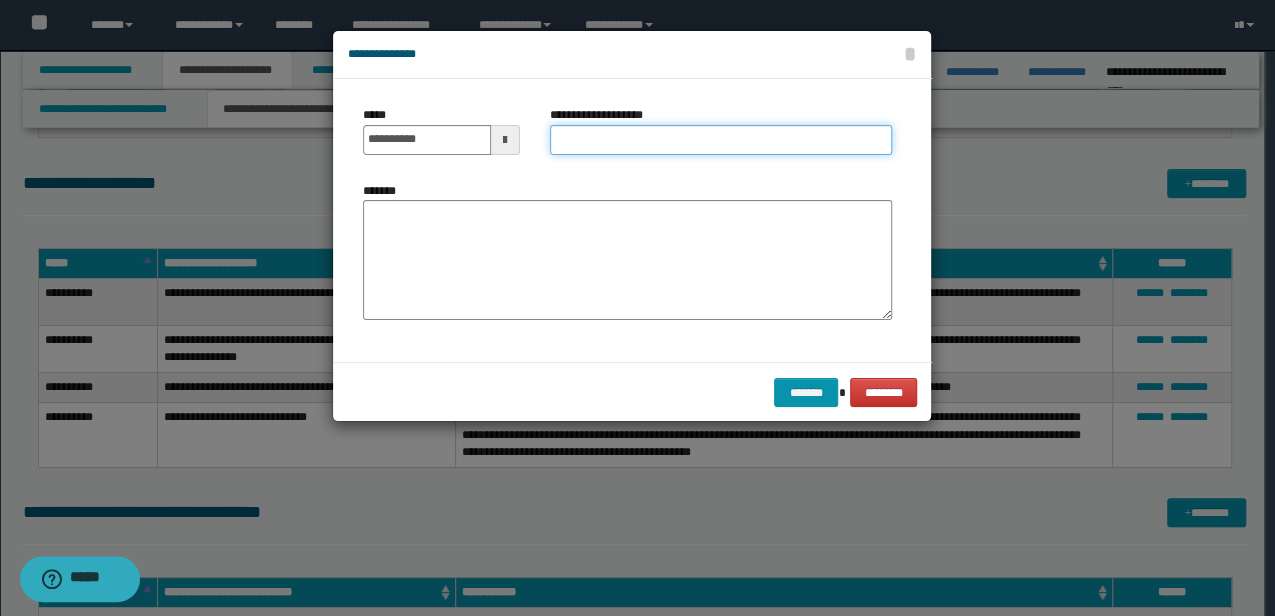 click on "**********" at bounding box center [721, 140] 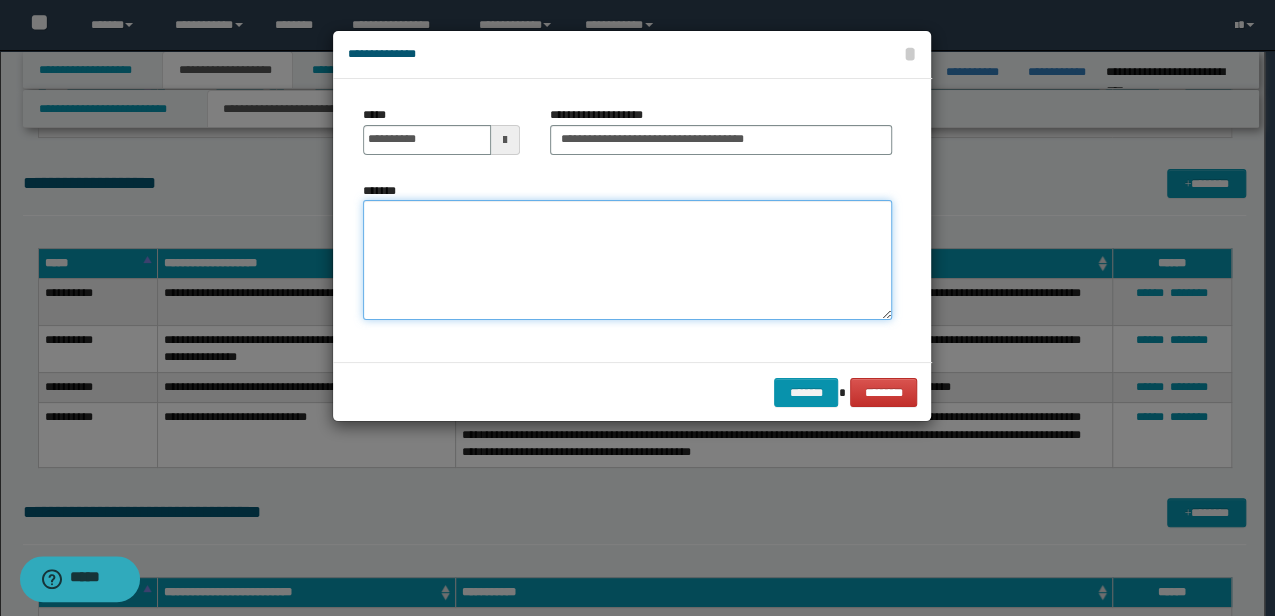 click on "*******" at bounding box center [627, 260] 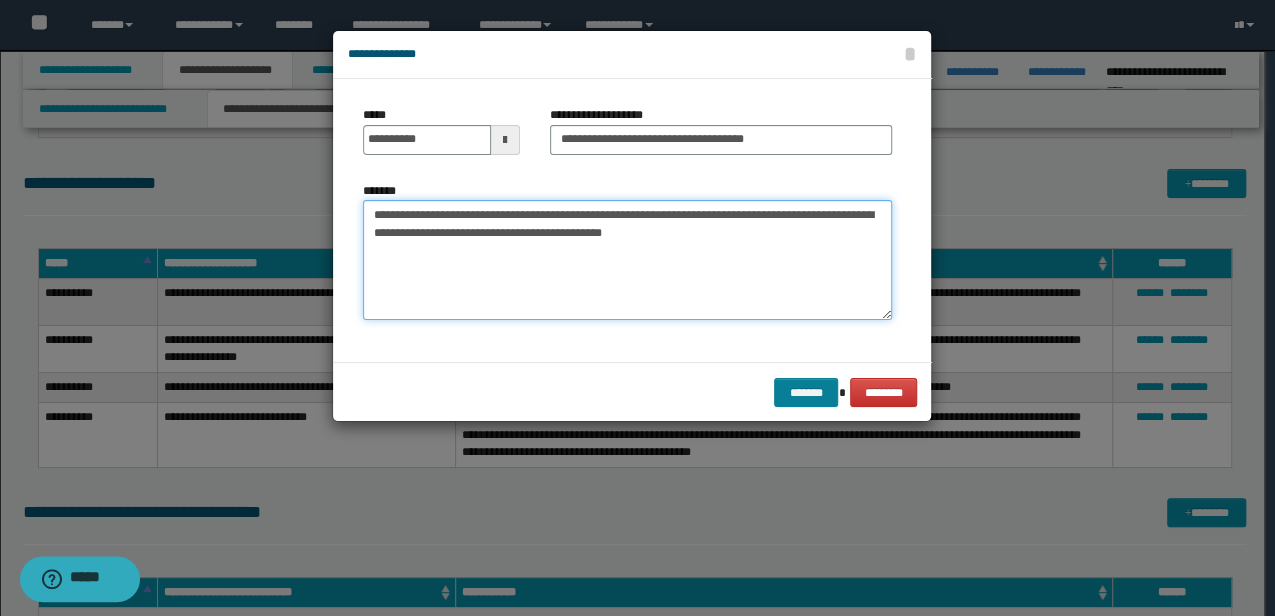 type on "**********" 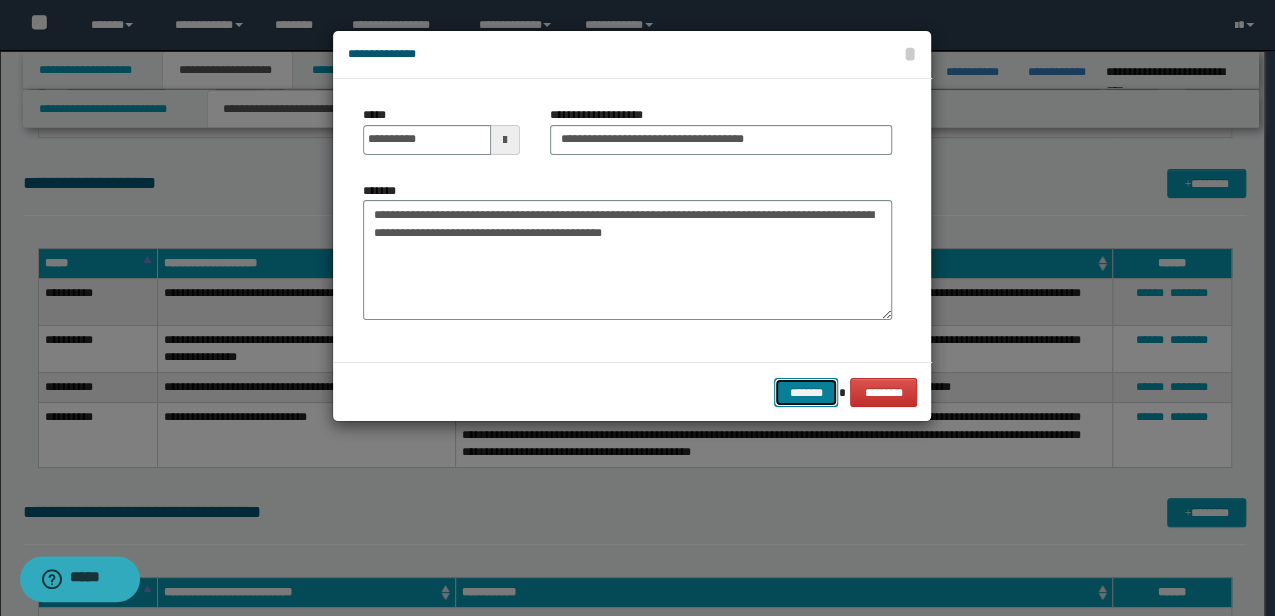 click on "*******" at bounding box center [806, 392] 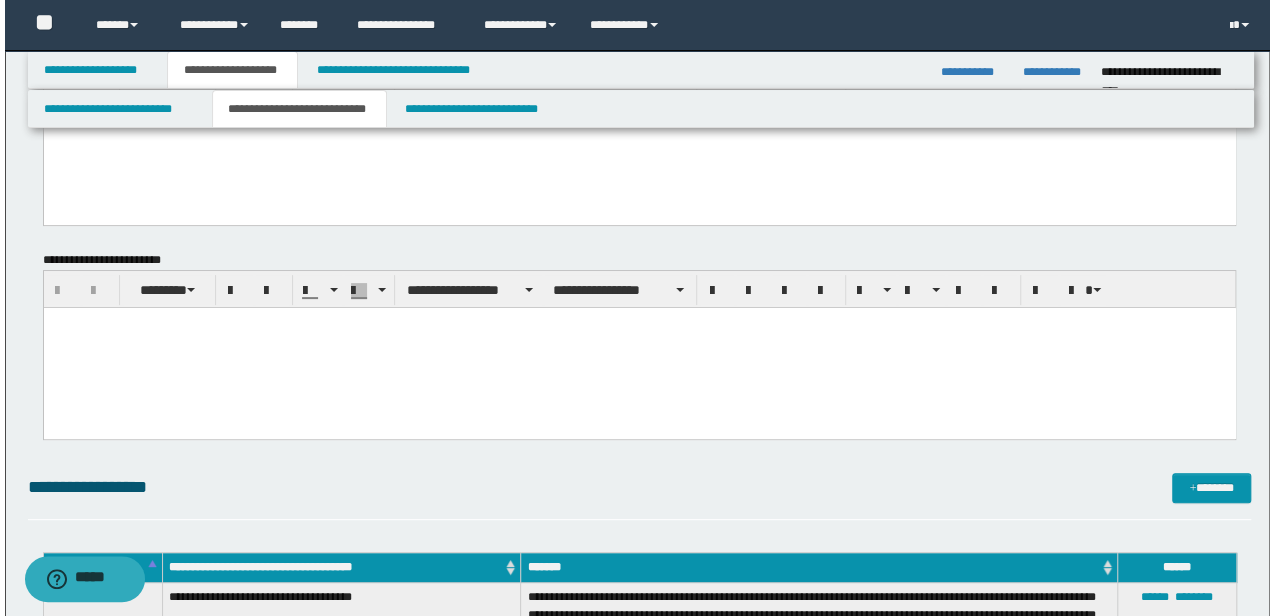 scroll, scrollTop: 266, scrollLeft: 0, axis: vertical 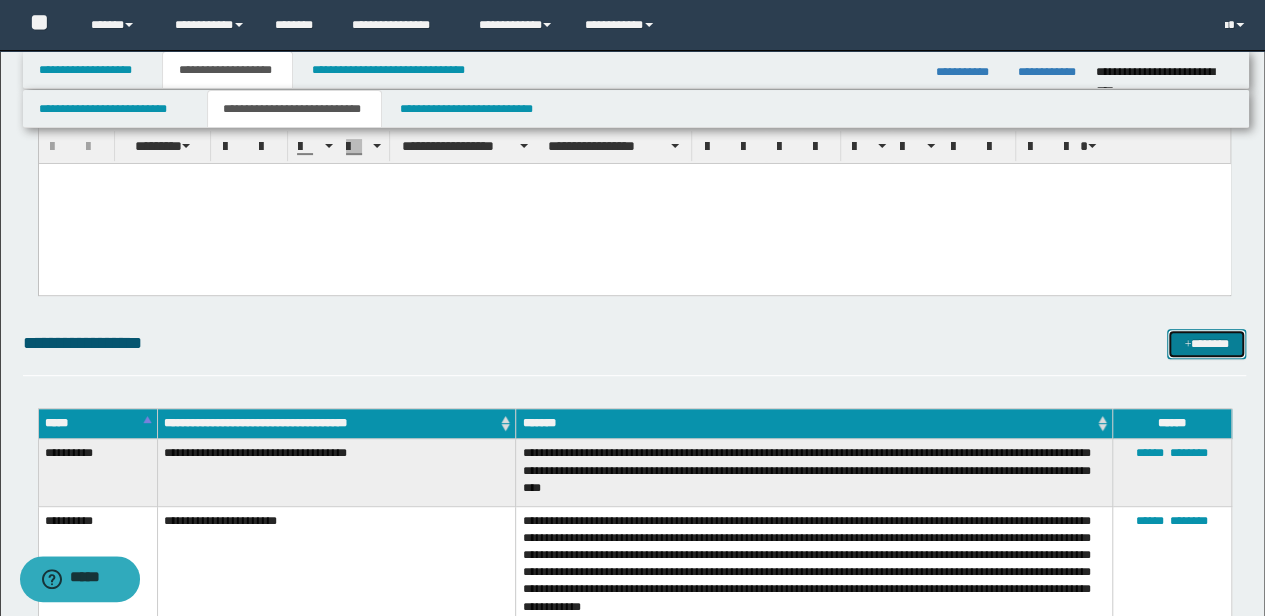 click on "*******" at bounding box center [1206, 343] 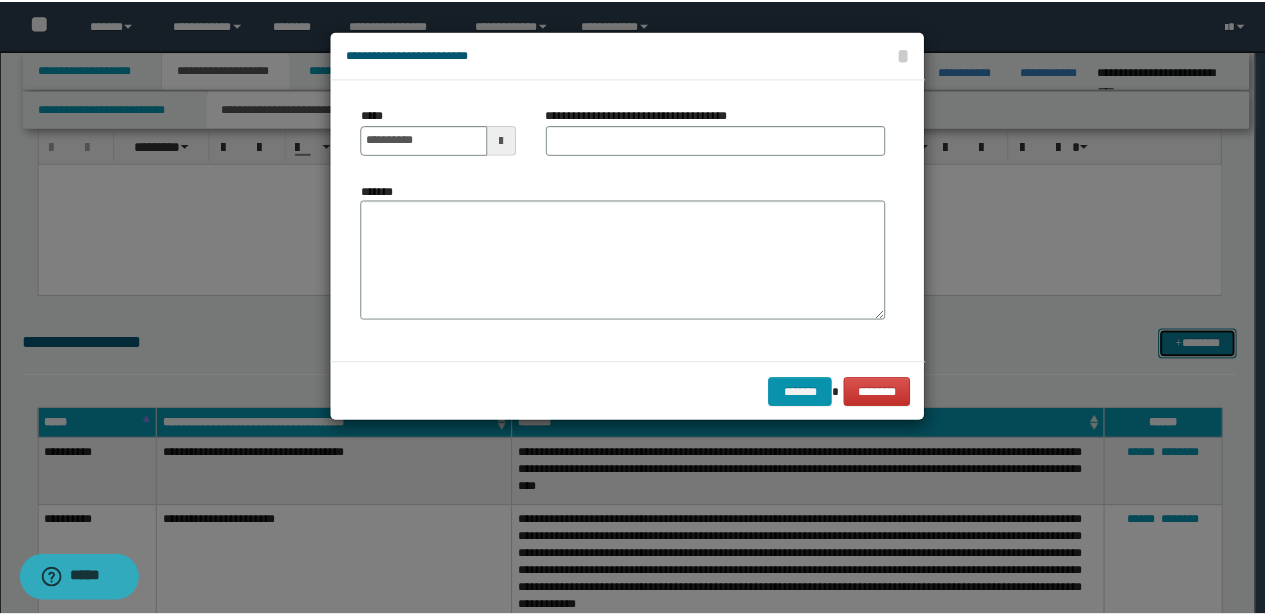scroll, scrollTop: 0, scrollLeft: 0, axis: both 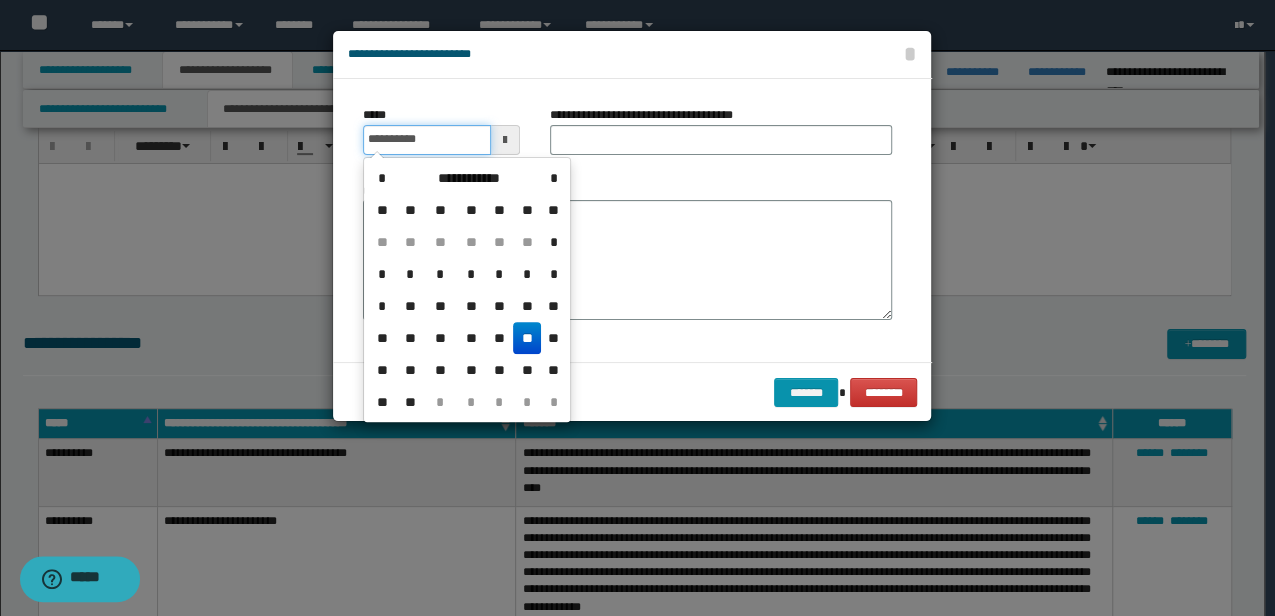 drag, startPoint x: 459, startPoint y: 140, endPoint x: 37, endPoint y: 145, distance: 422.02963 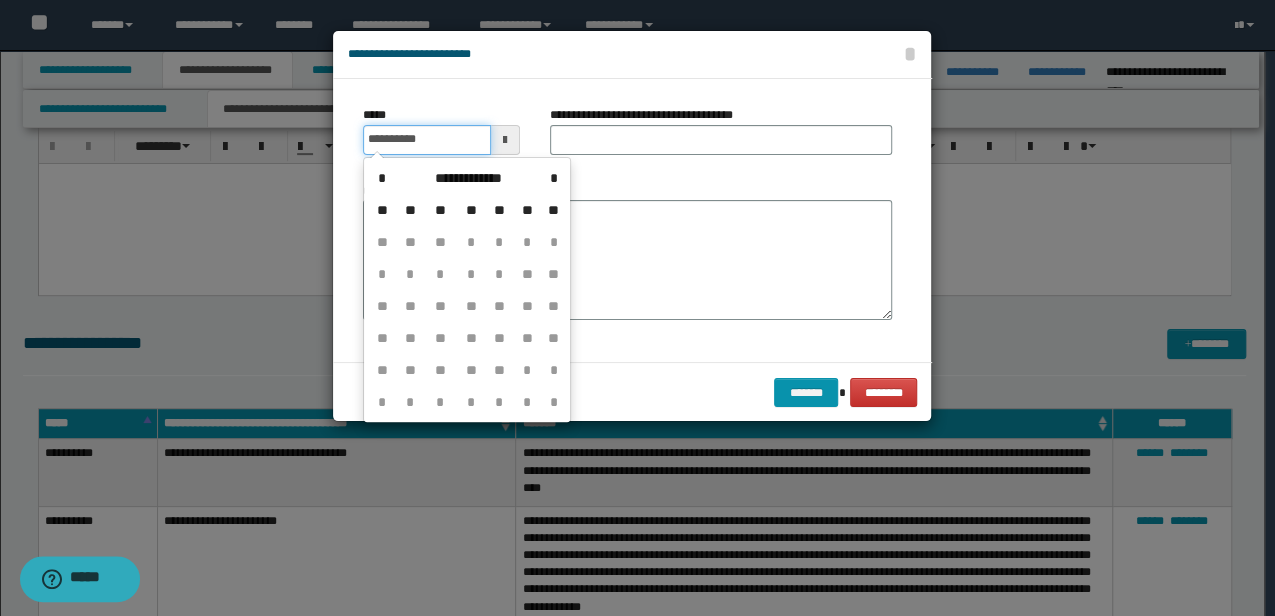 type on "**********" 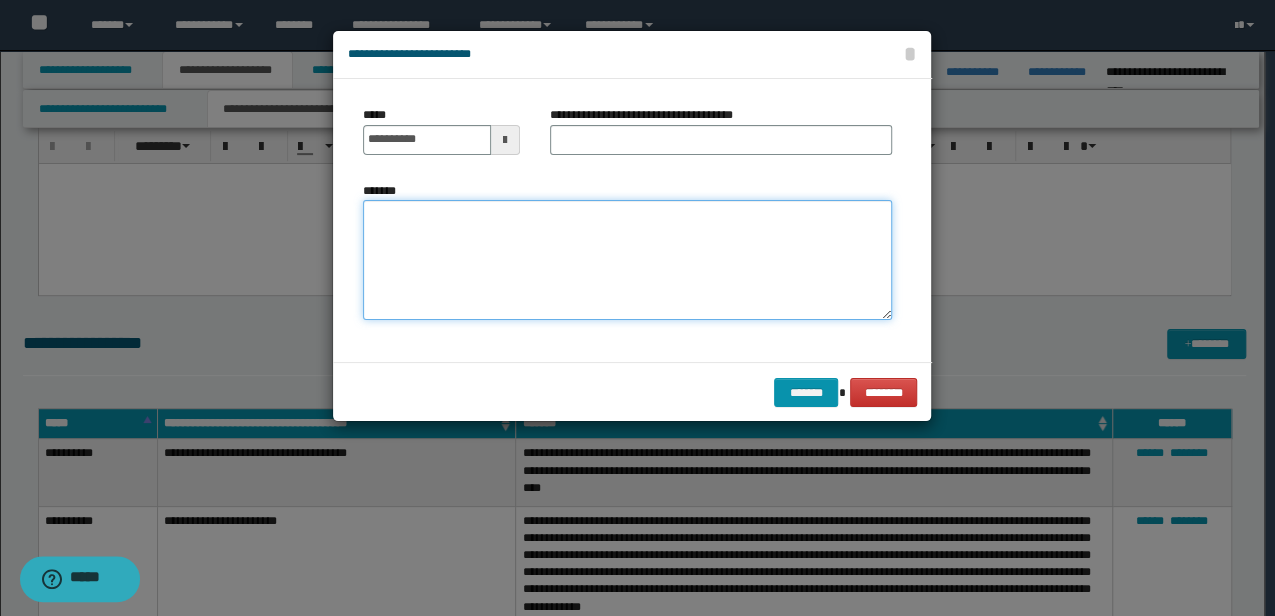 drag, startPoint x: 745, startPoint y: 252, endPoint x: 690, endPoint y: 143, distance: 122.09013 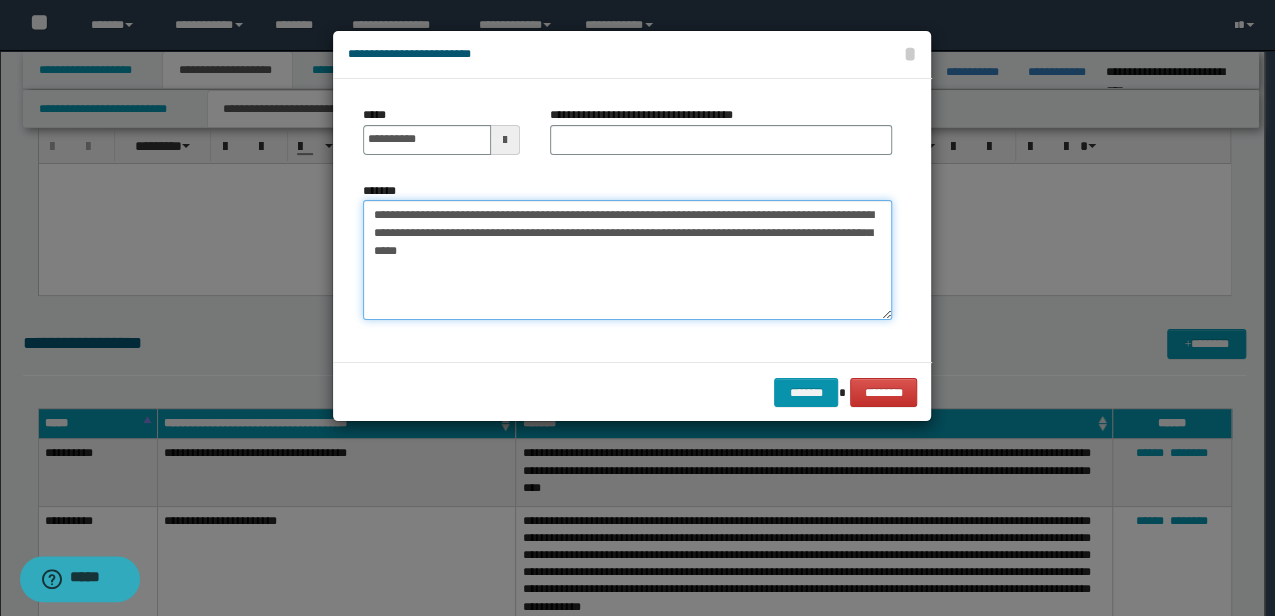 type on "**********" 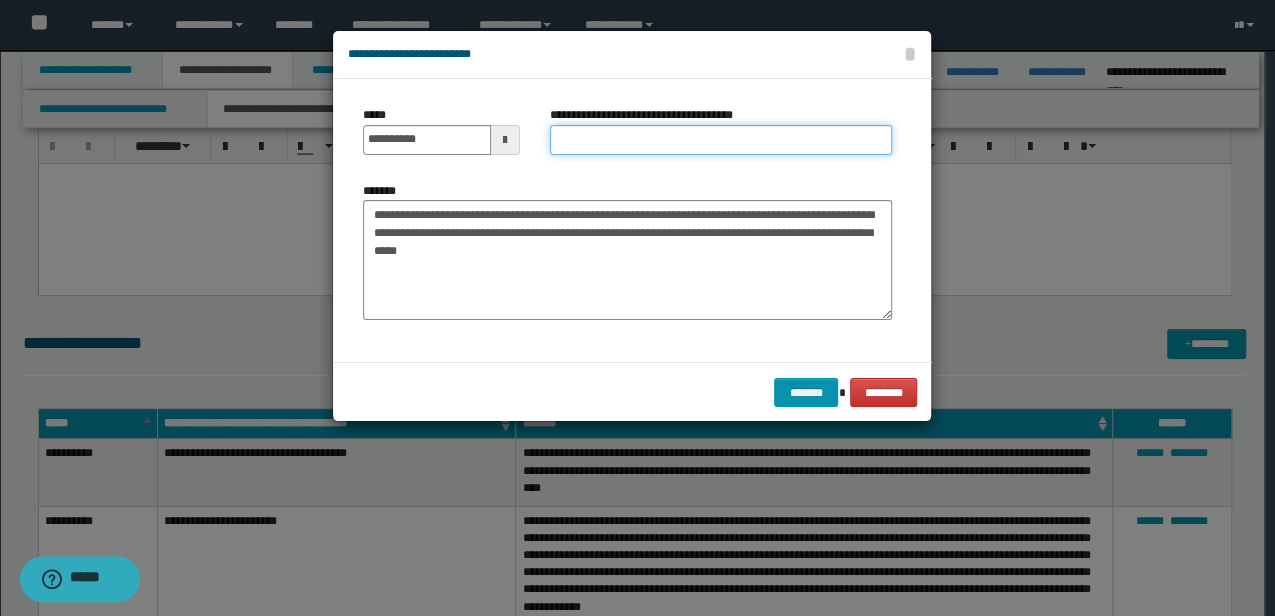 click on "**********" at bounding box center (721, 140) 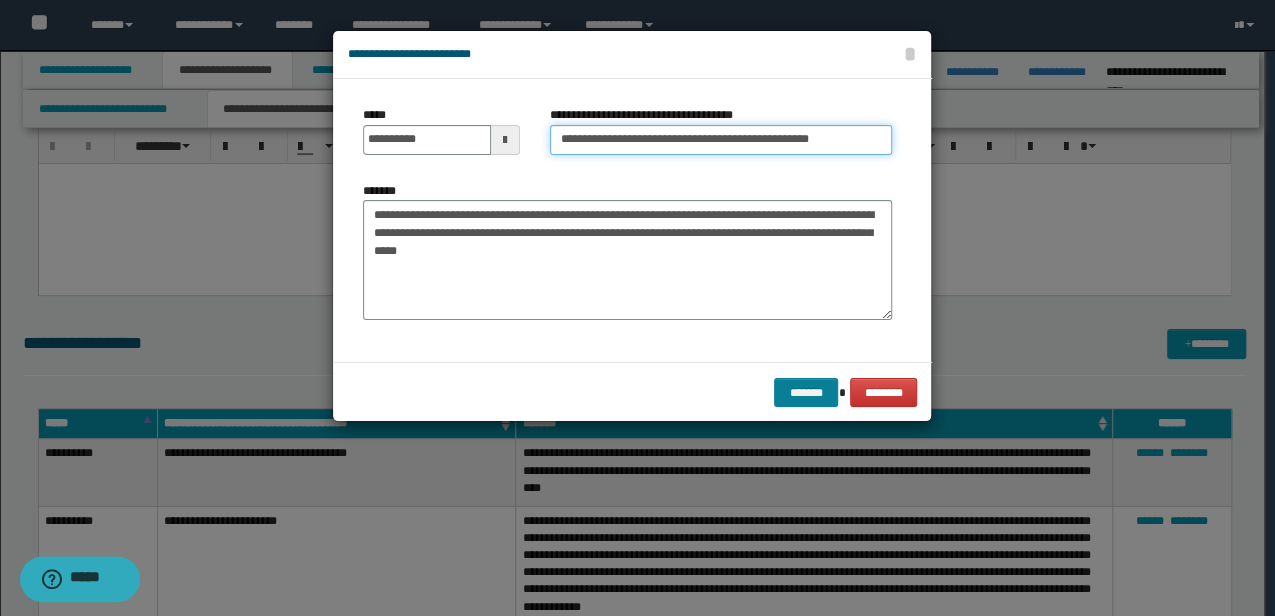 type on "**********" 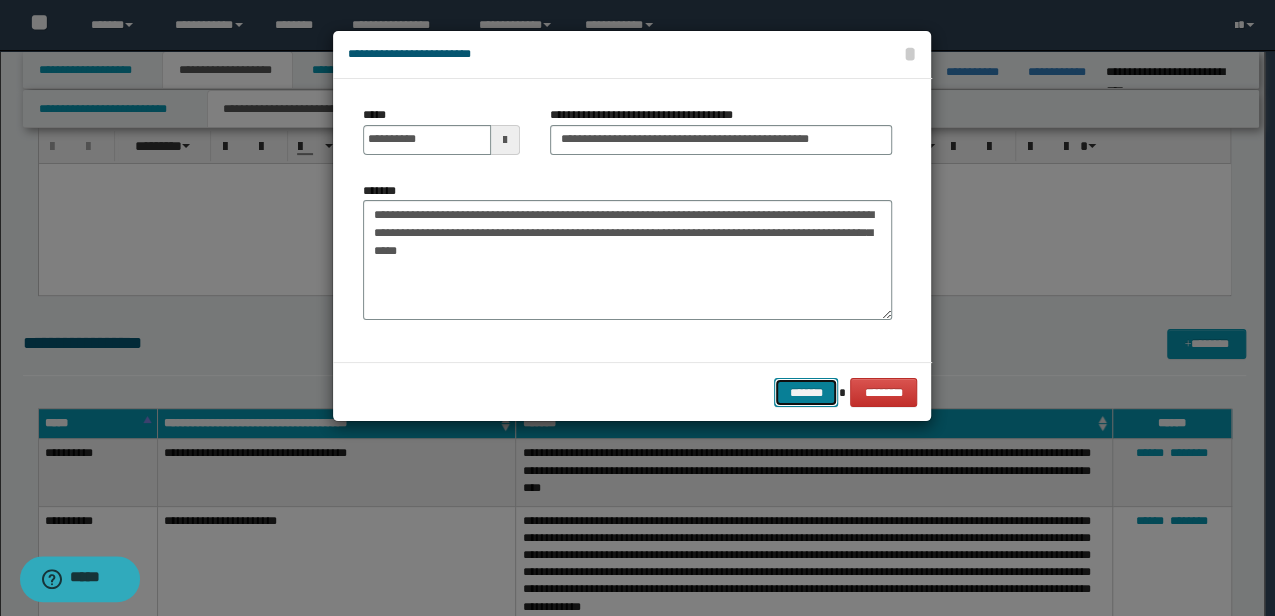 click on "*******" at bounding box center (806, 392) 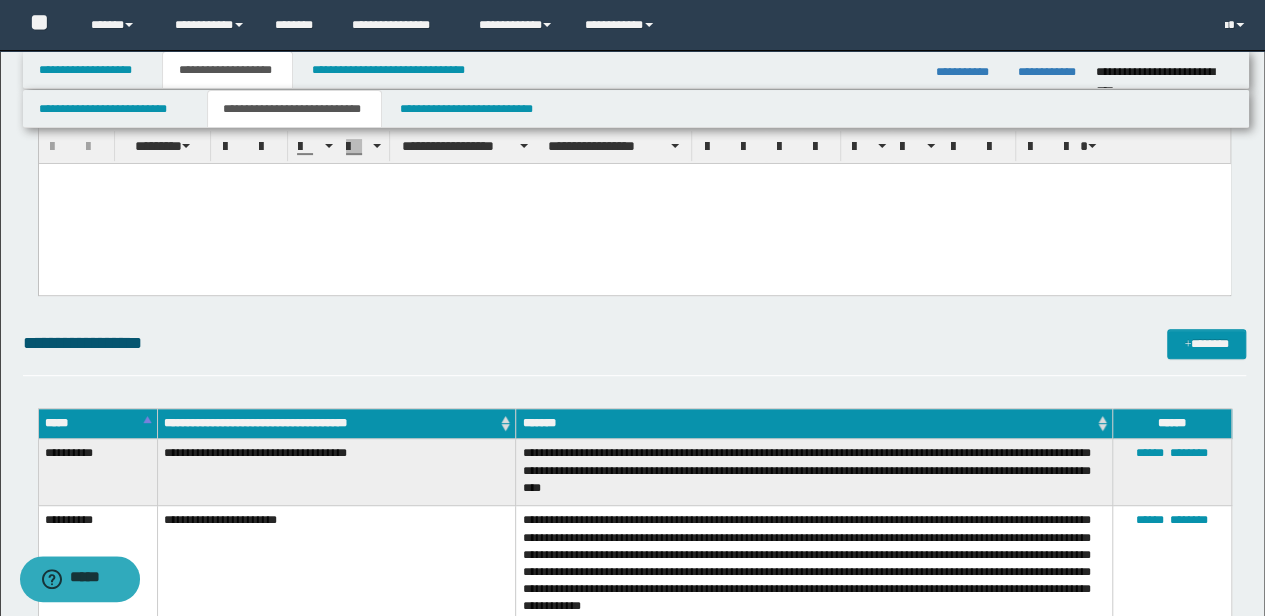 scroll, scrollTop: 266, scrollLeft: 0, axis: vertical 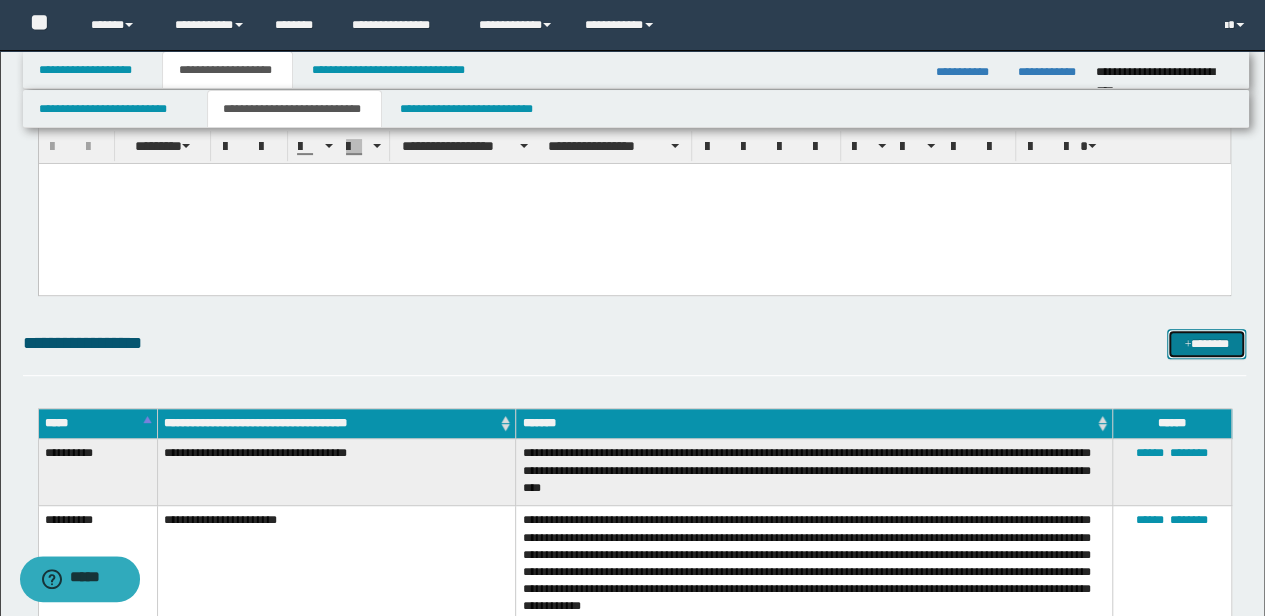 click on "*******" at bounding box center [1206, 343] 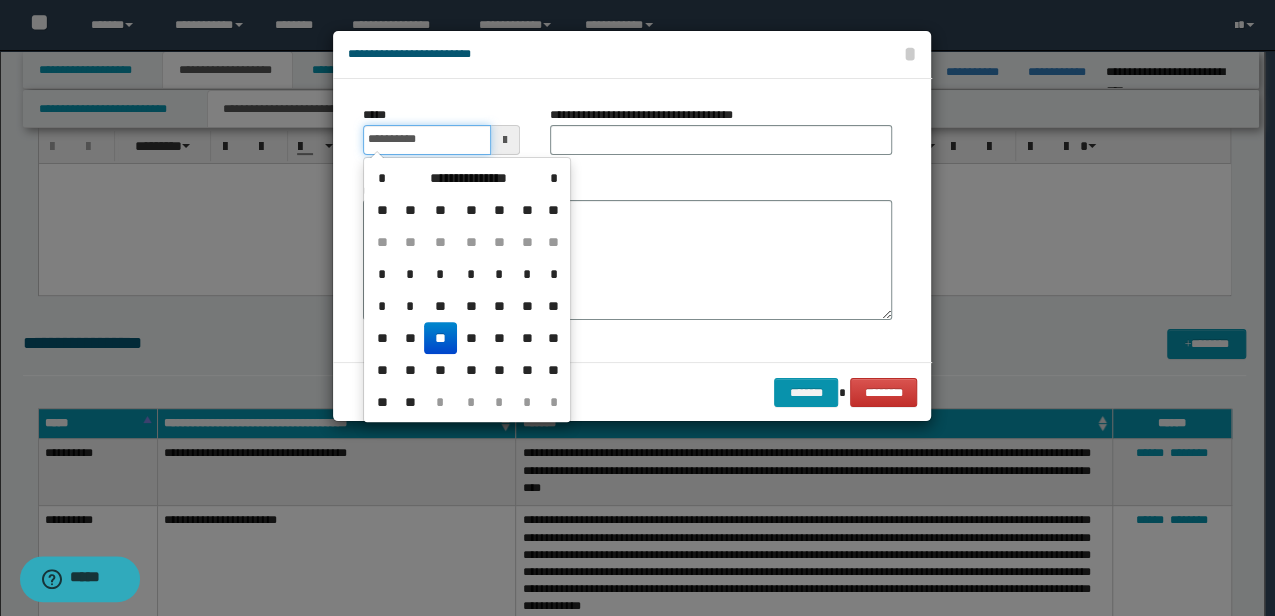 drag, startPoint x: 450, startPoint y: 134, endPoint x: 74, endPoint y: 134, distance: 376 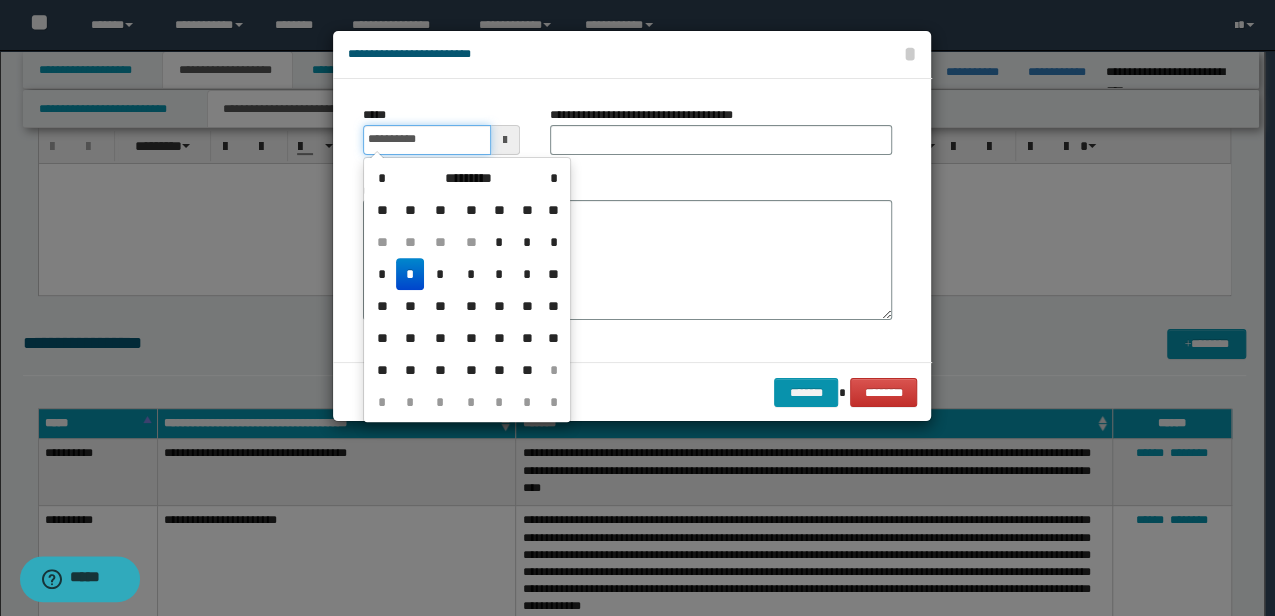 type on "**********" 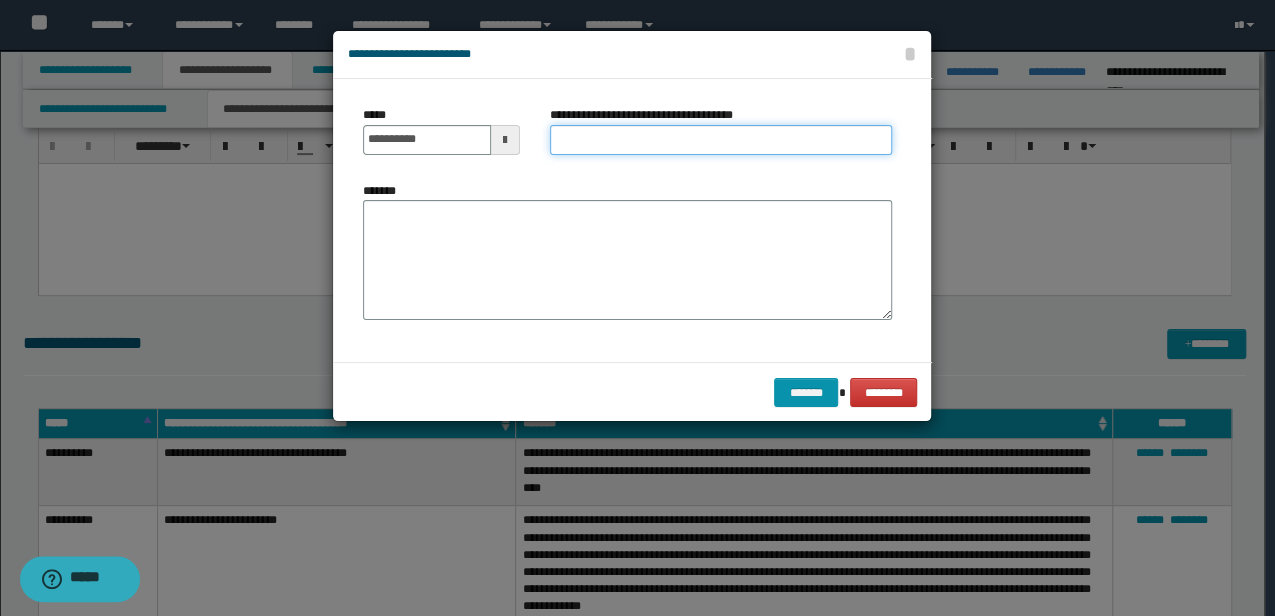 click on "**********" at bounding box center (721, 140) 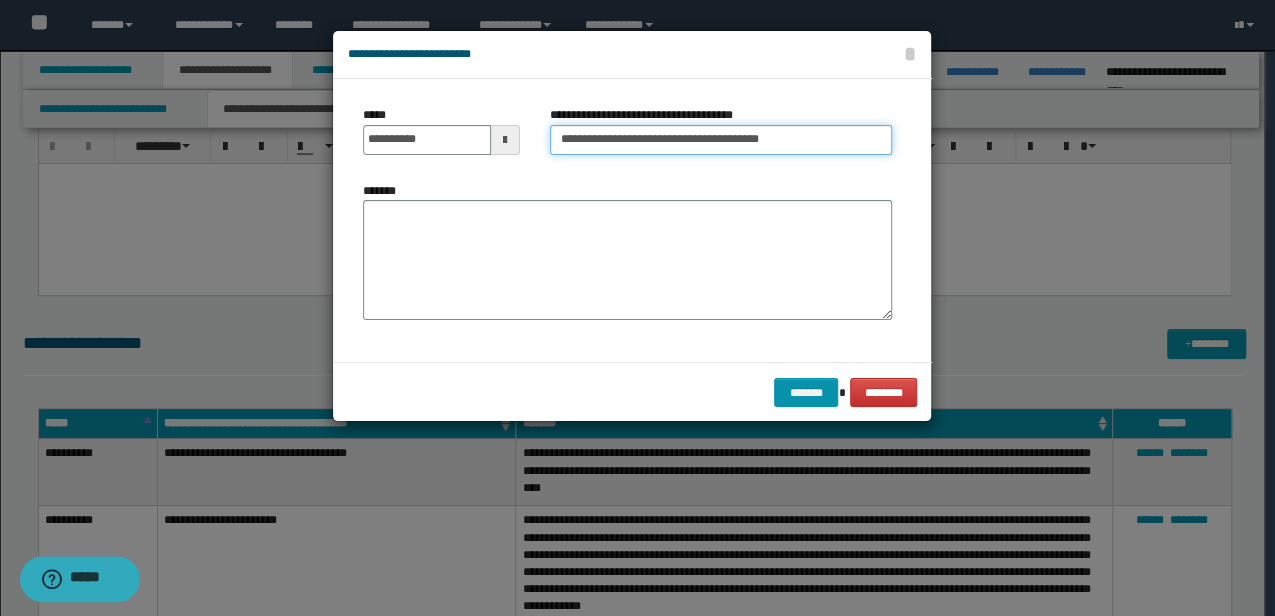 type on "**********" 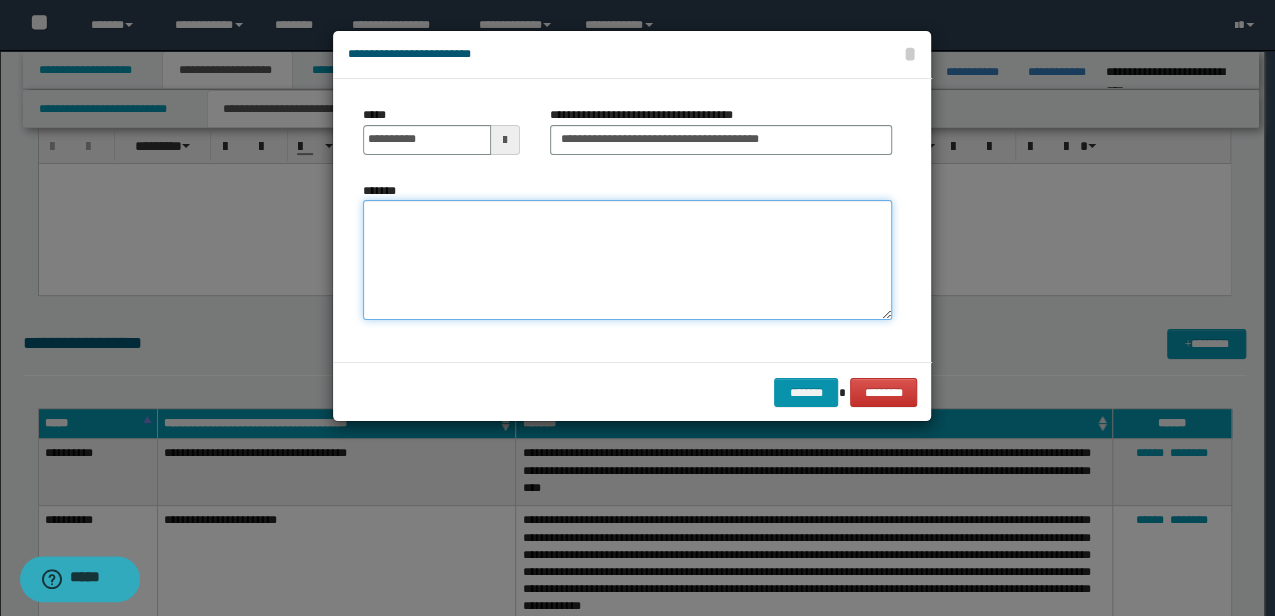 click on "*******" at bounding box center [627, 259] 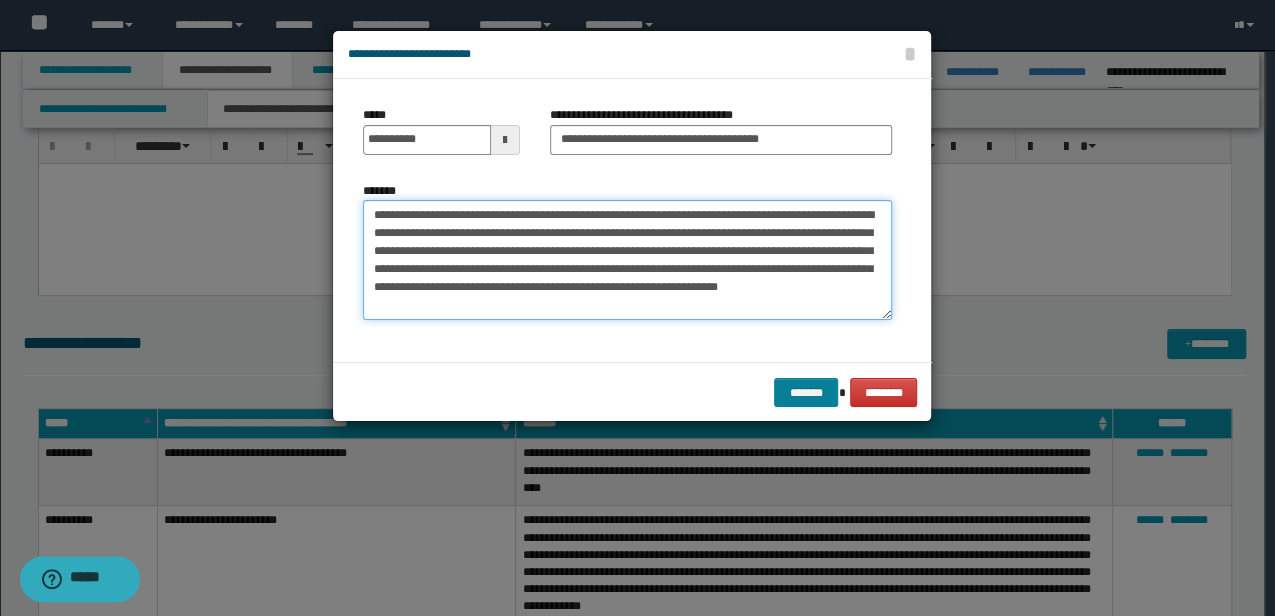 type on "**********" 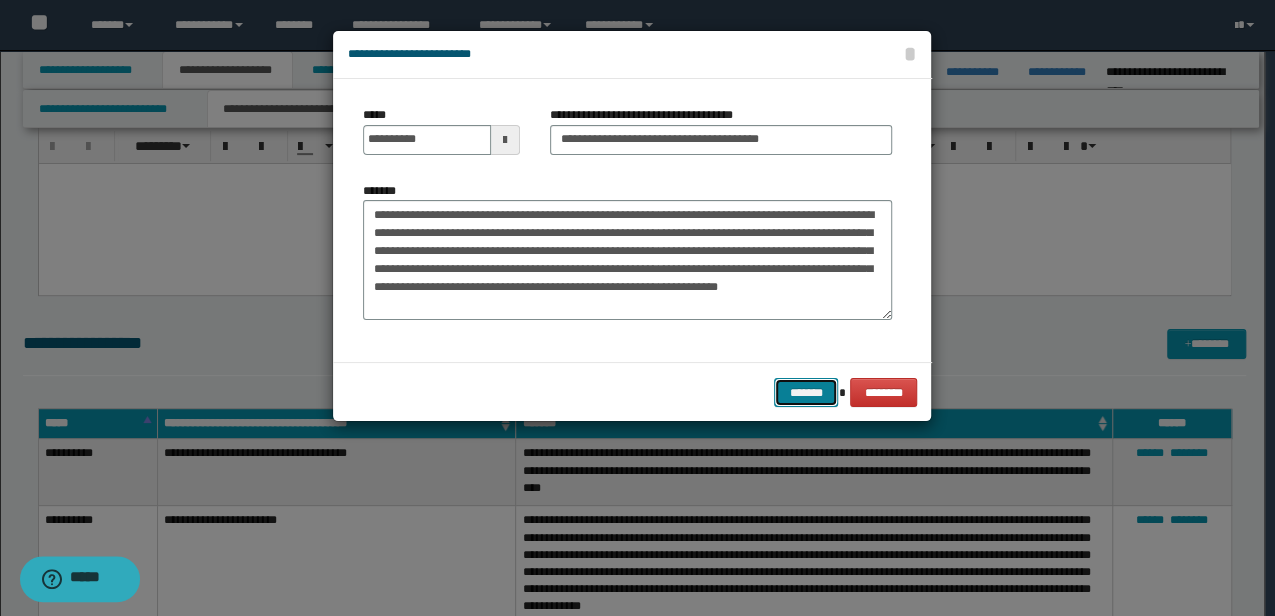 click on "*******" at bounding box center (806, 392) 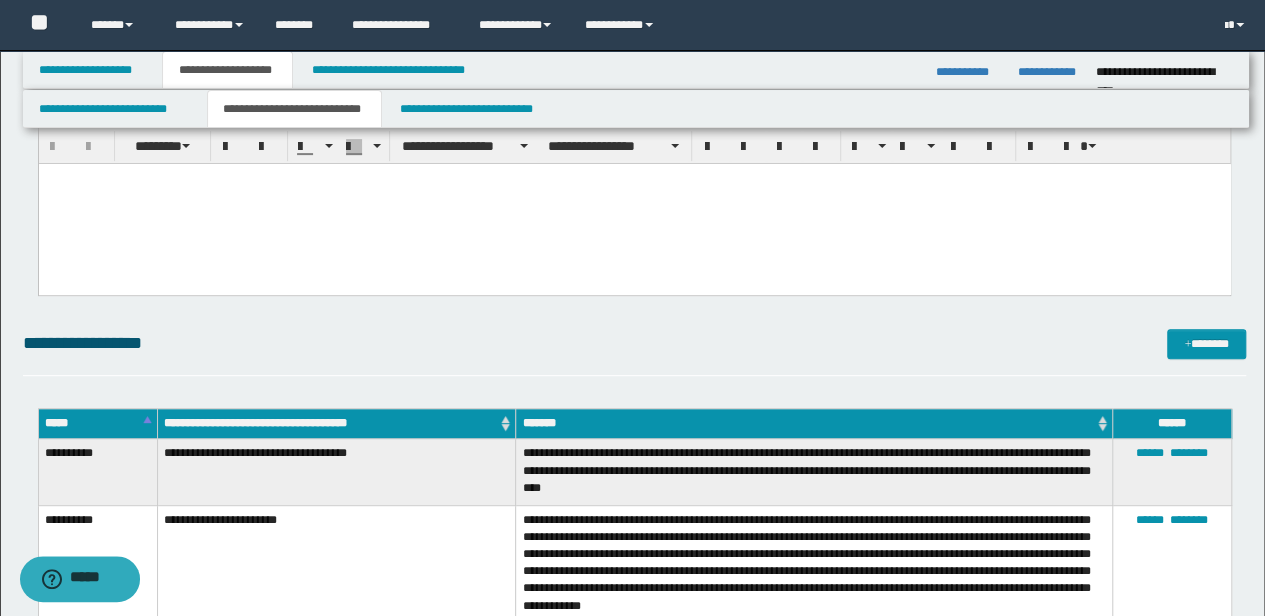 click on "**********" at bounding box center [336, 564] 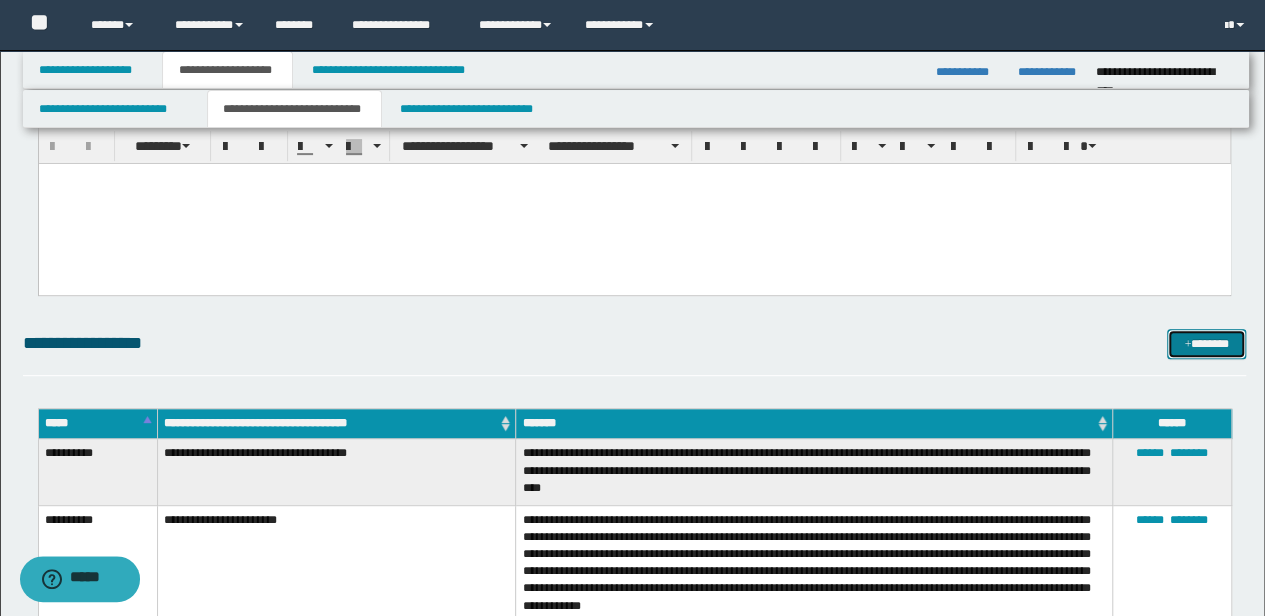click on "*******" at bounding box center [1206, 343] 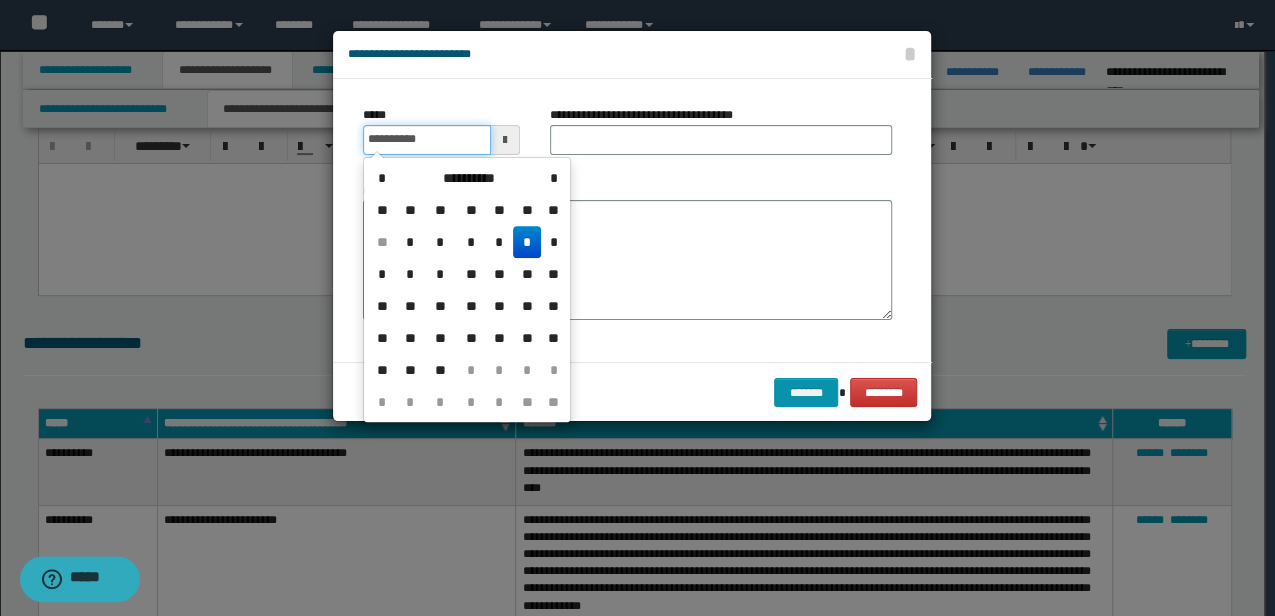 drag, startPoint x: 455, startPoint y: 152, endPoint x: 273, endPoint y: 162, distance: 182.27452 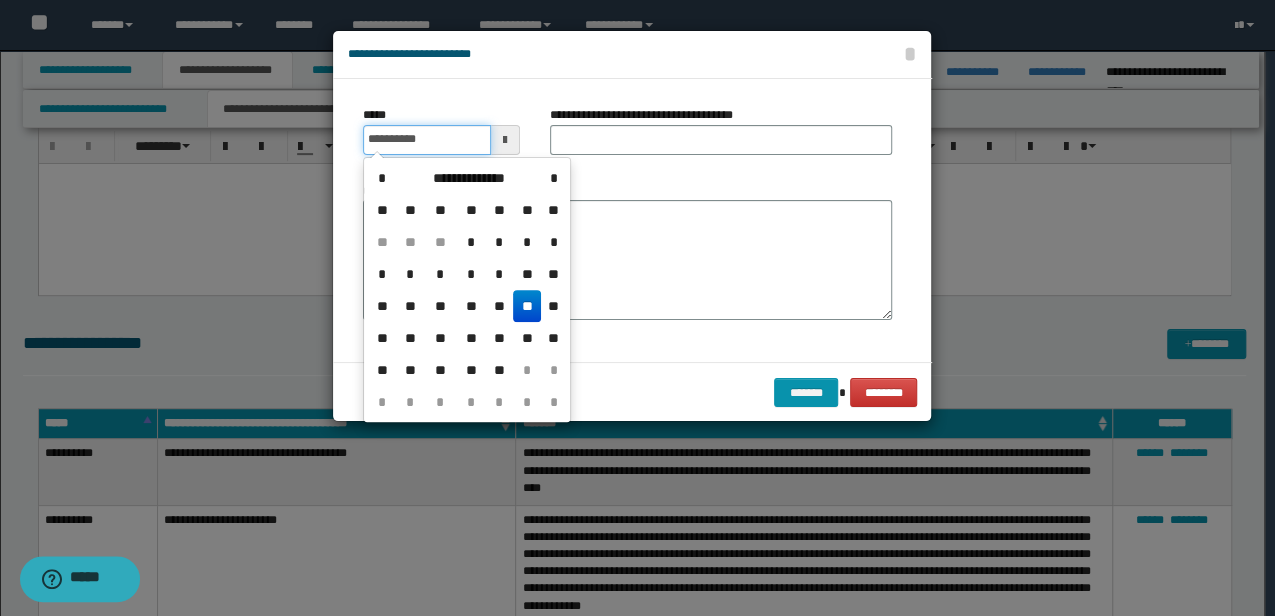 type on "**********" 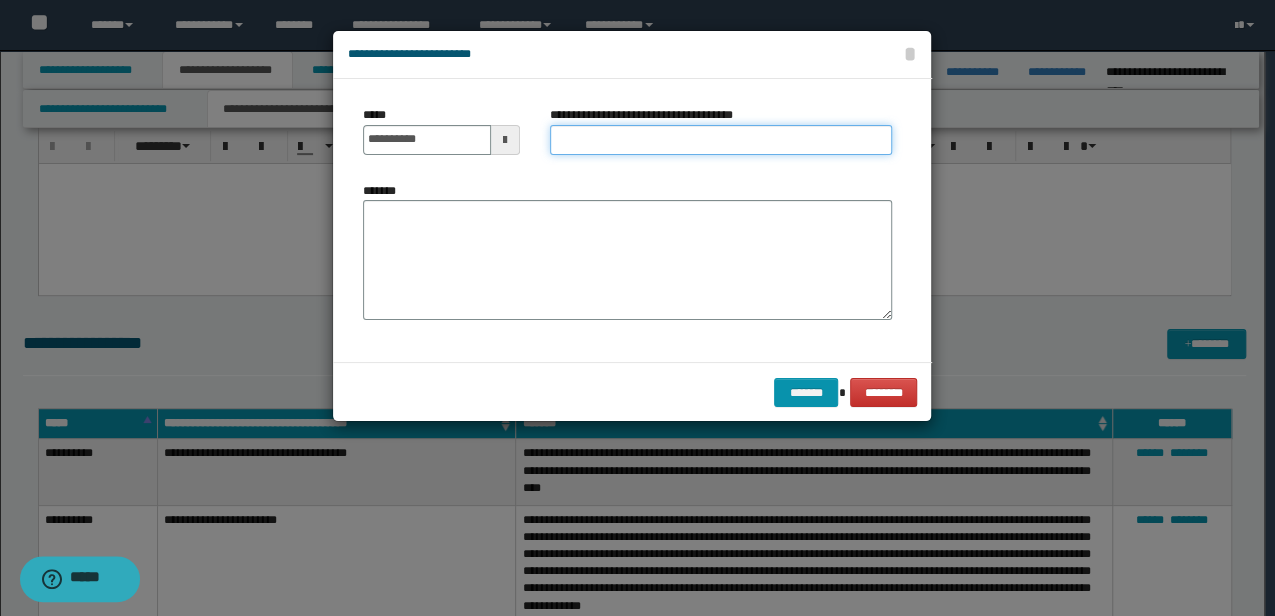 click on "**********" at bounding box center [721, 140] 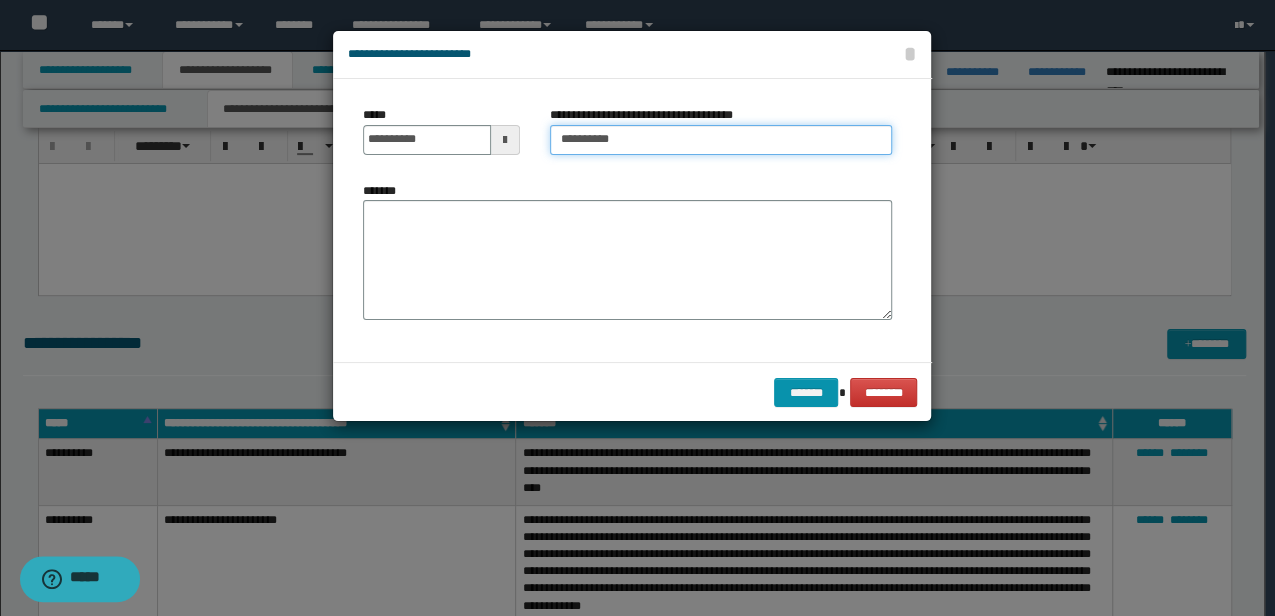 type on "**********" 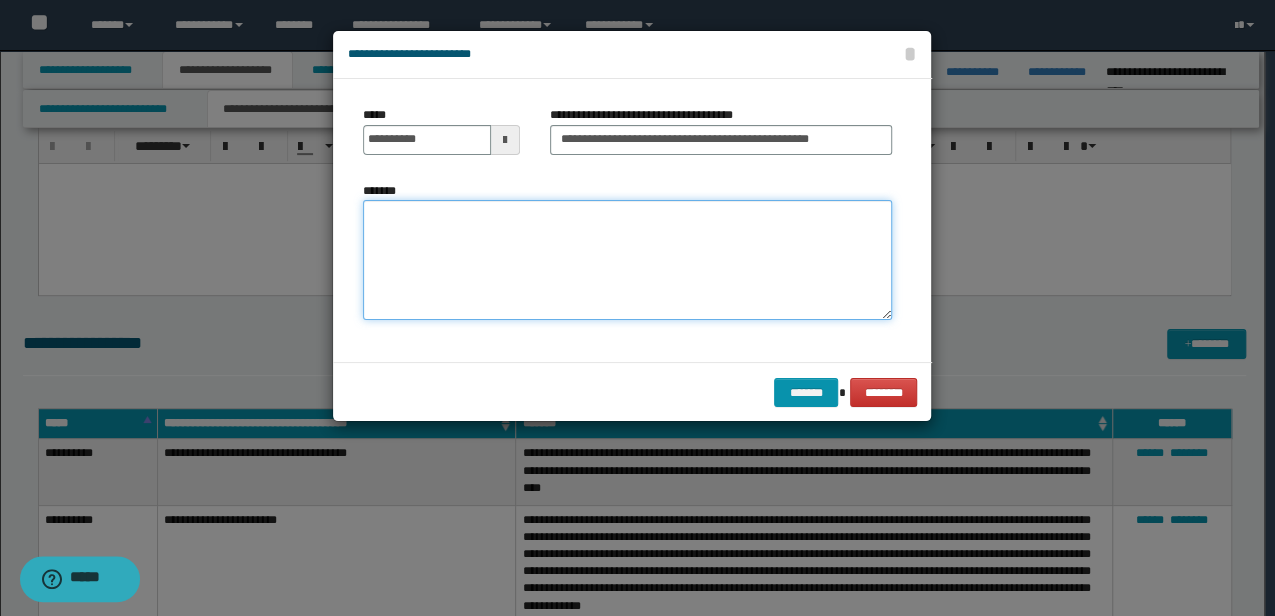 click on "*******" at bounding box center [627, 259] 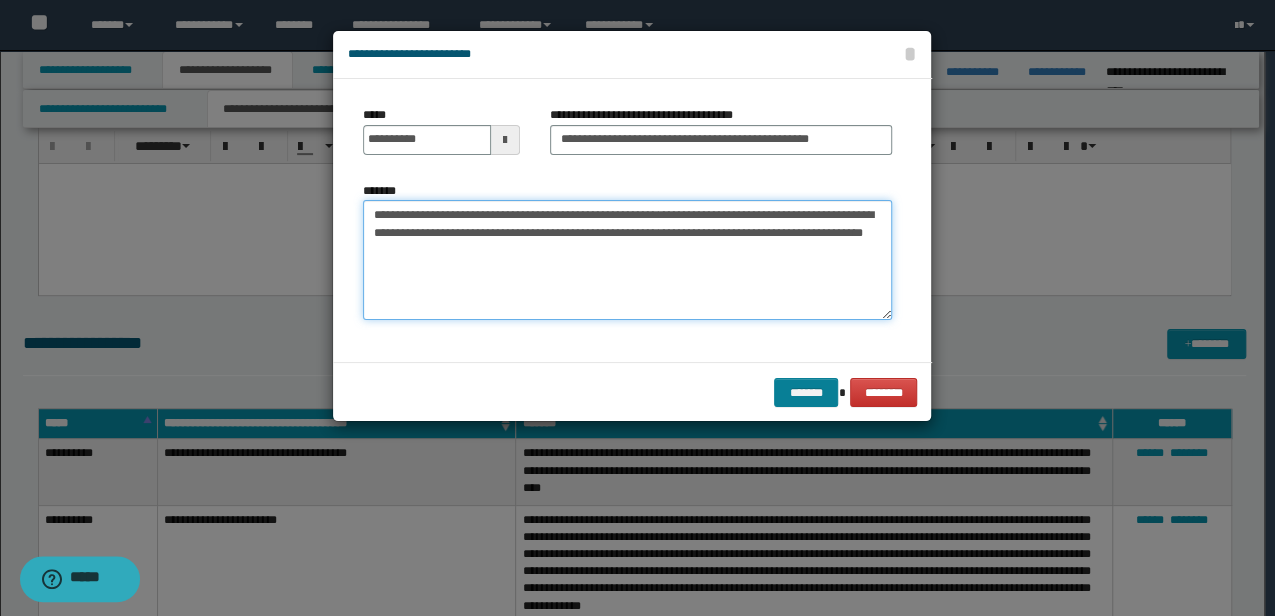 type on "**********" 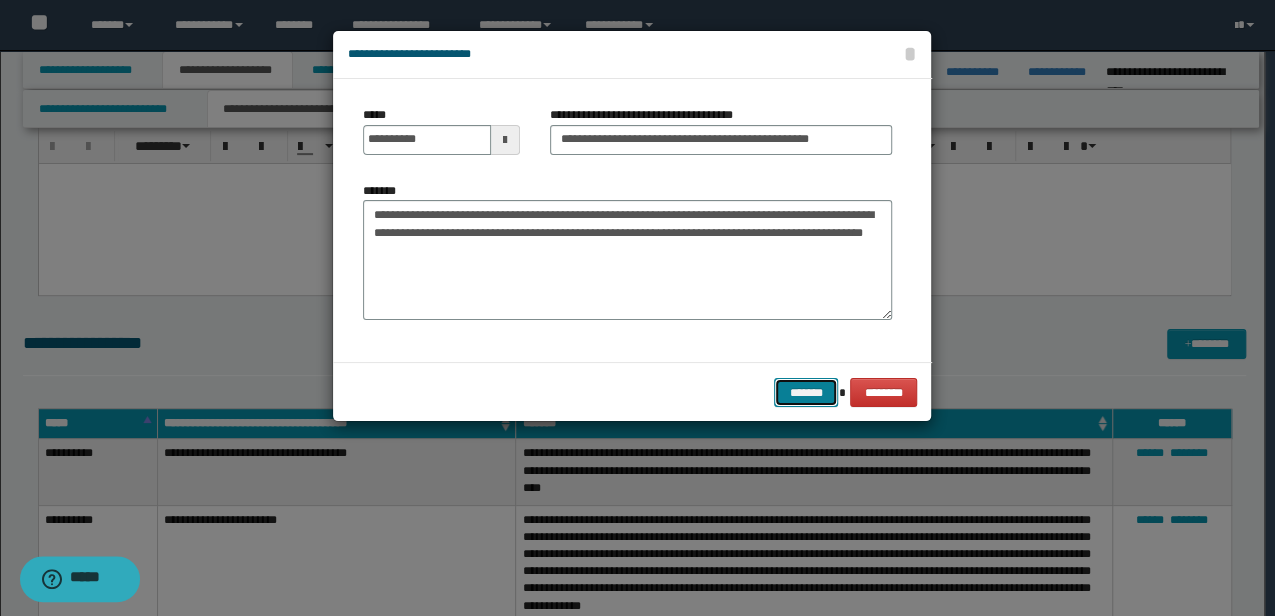 click on "*******" at bounding box center [806, 392] 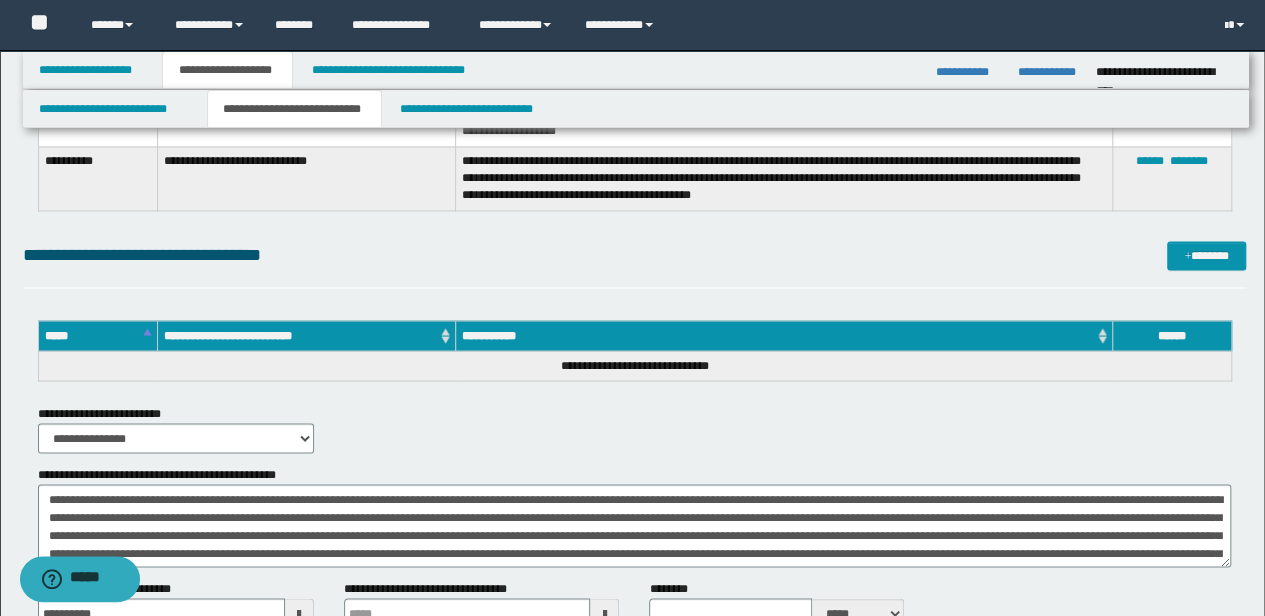 scroll, scrollTop: 1764, scrollLeft: 0, axis: vertical 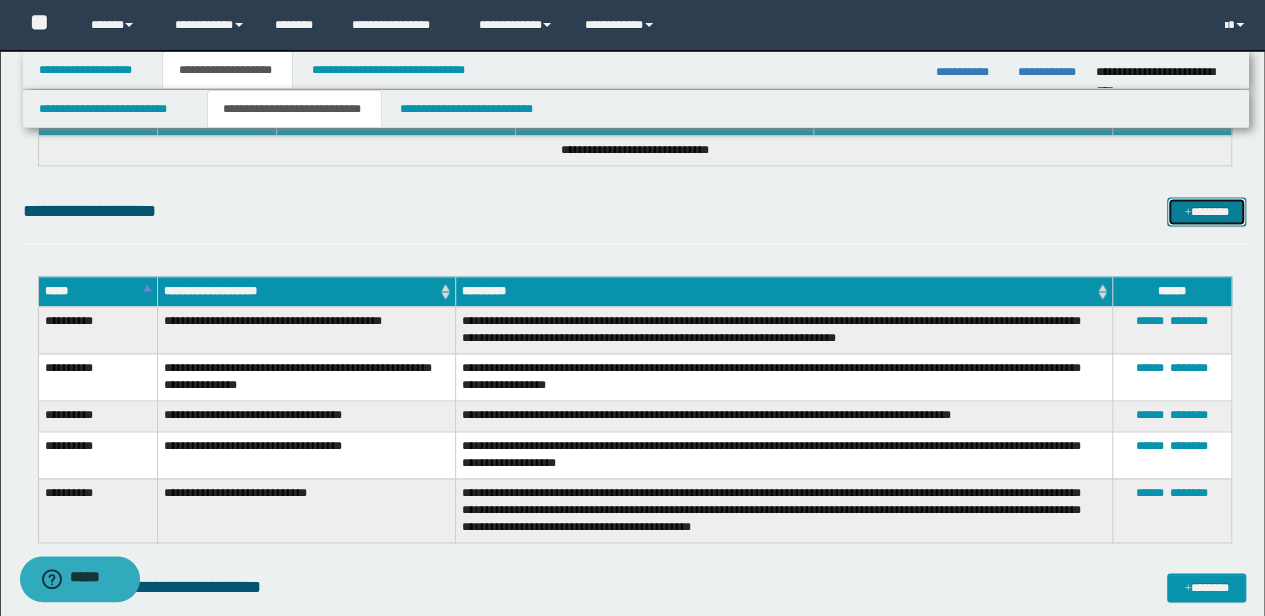click on "*******" at bounding box center (1206, 211) 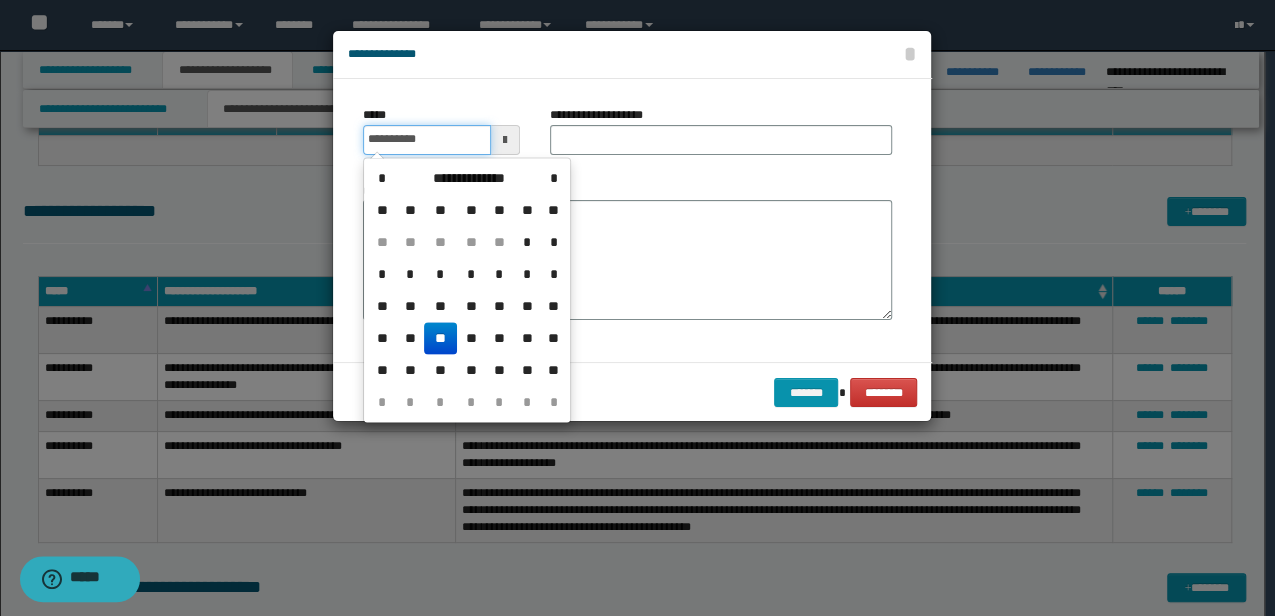 drag, startPoint x: 448, startPoint y: 146, endPoint x: 0, endPoint y: 188, distance: 449.96445 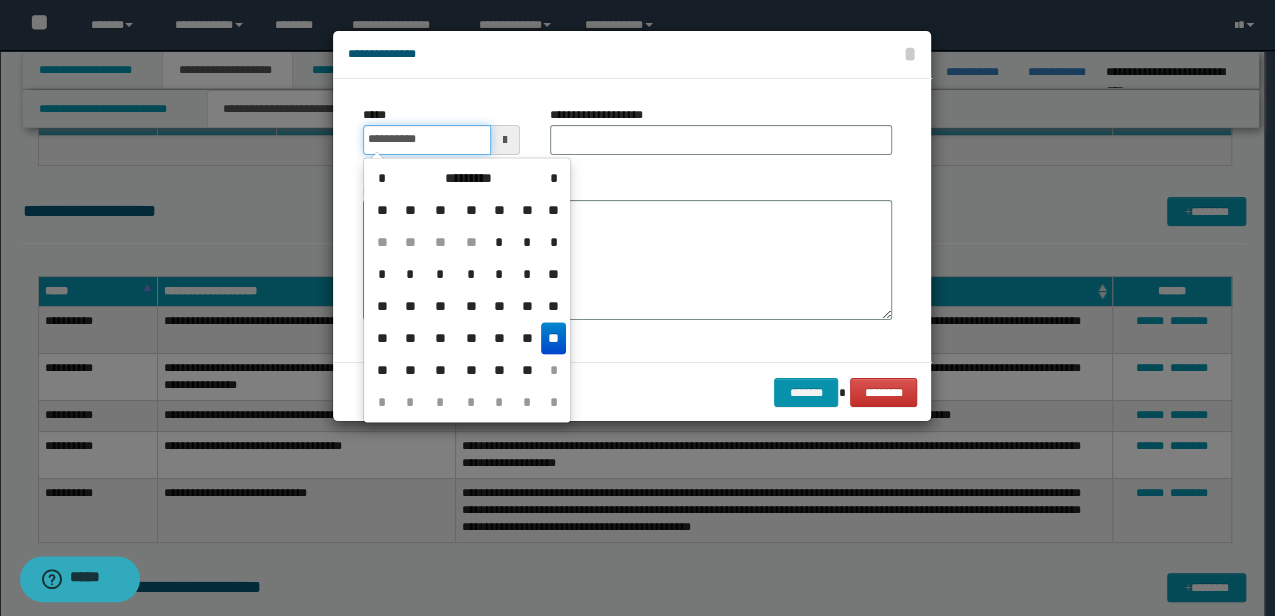 type on "**********" 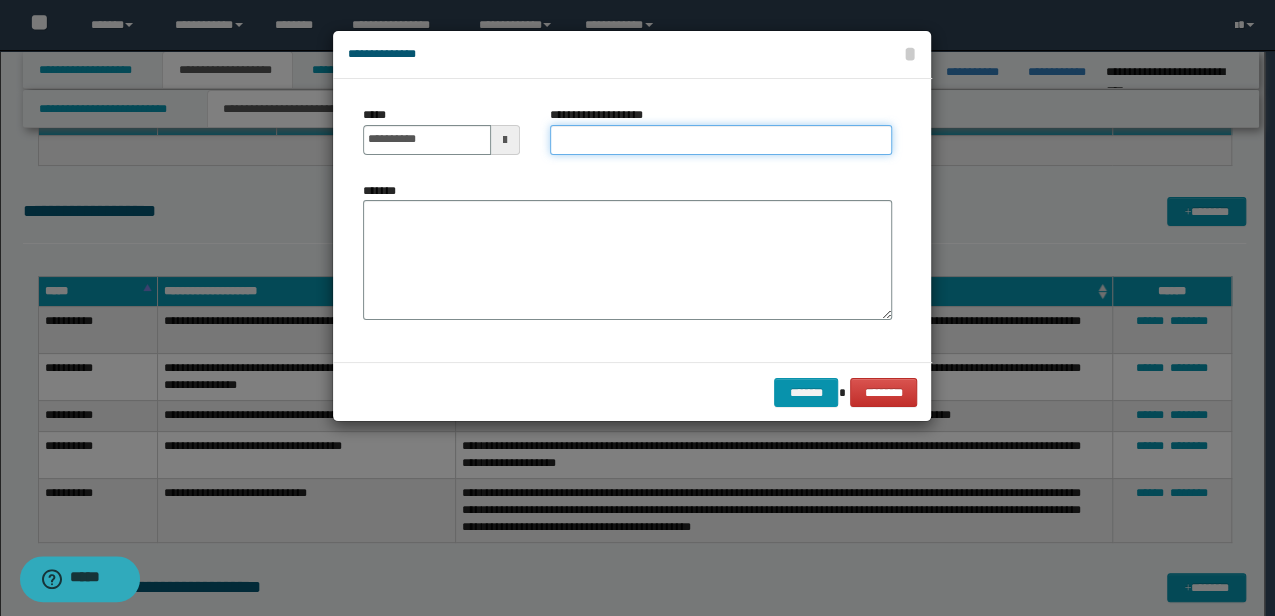 click on "**********" at bounding box center (721, 140) 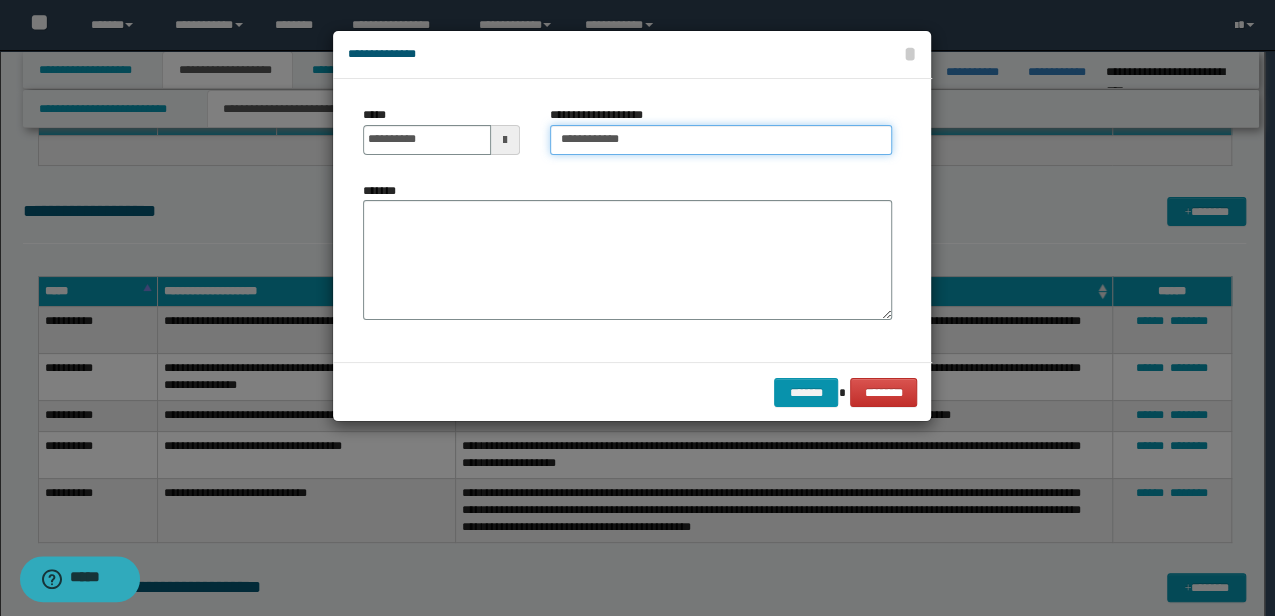 type on "**********" 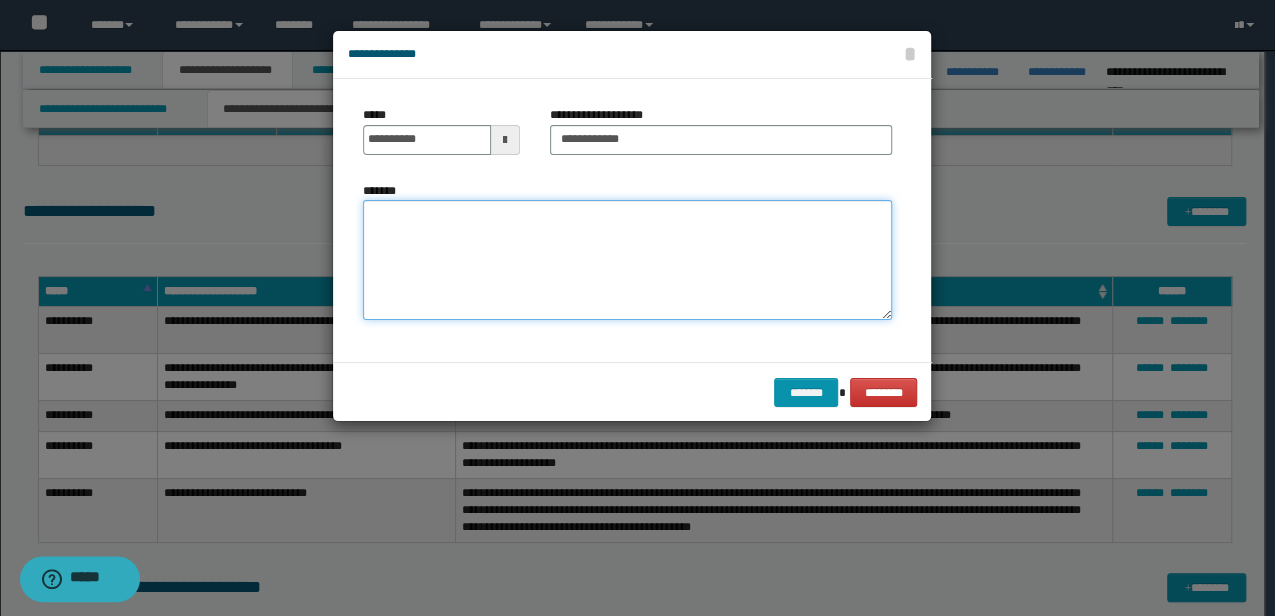 click on "*******" at bounding box center (627, 260) 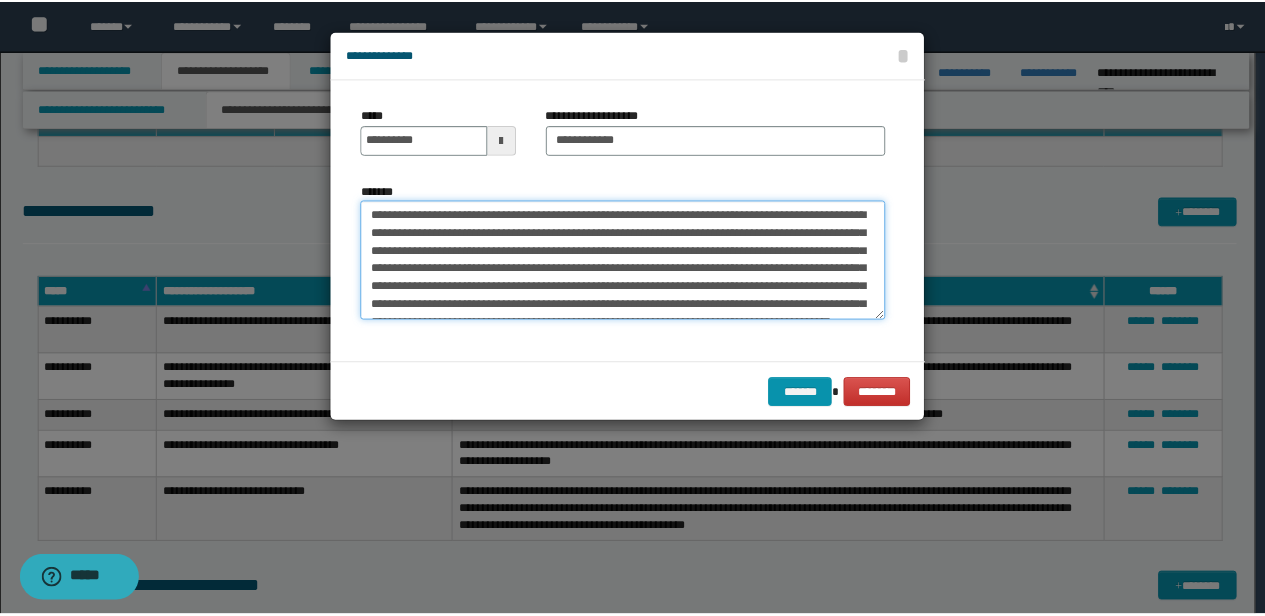 scroll, scrollTop: 30, scrollLeft: 0, axis: vertical 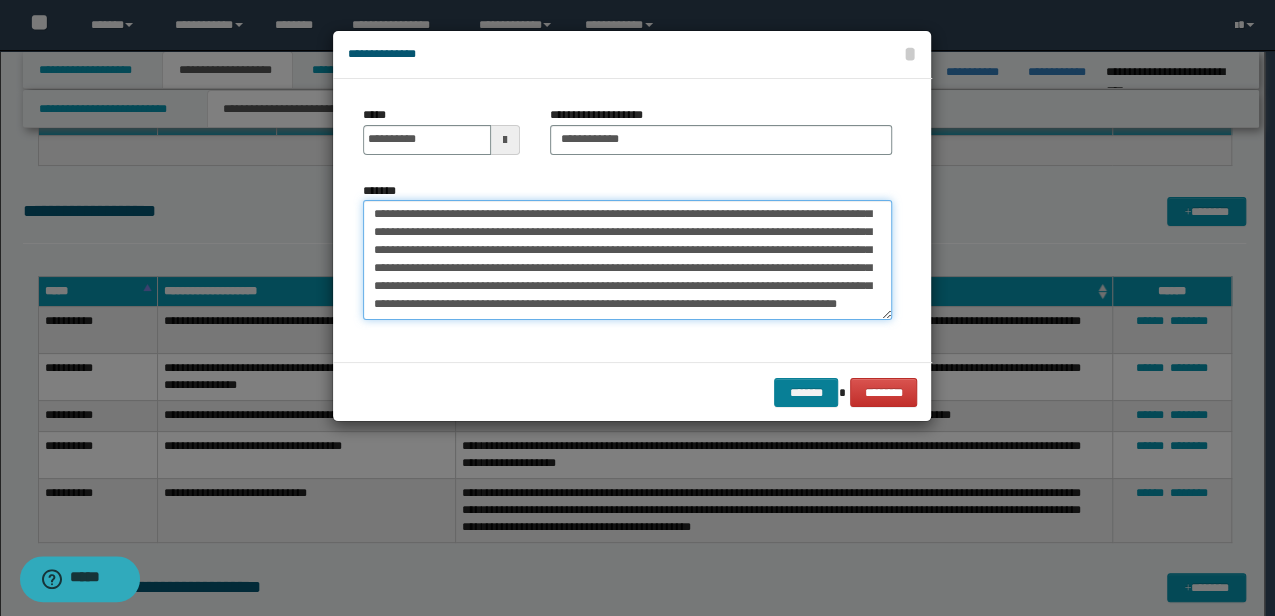 type on "**********" 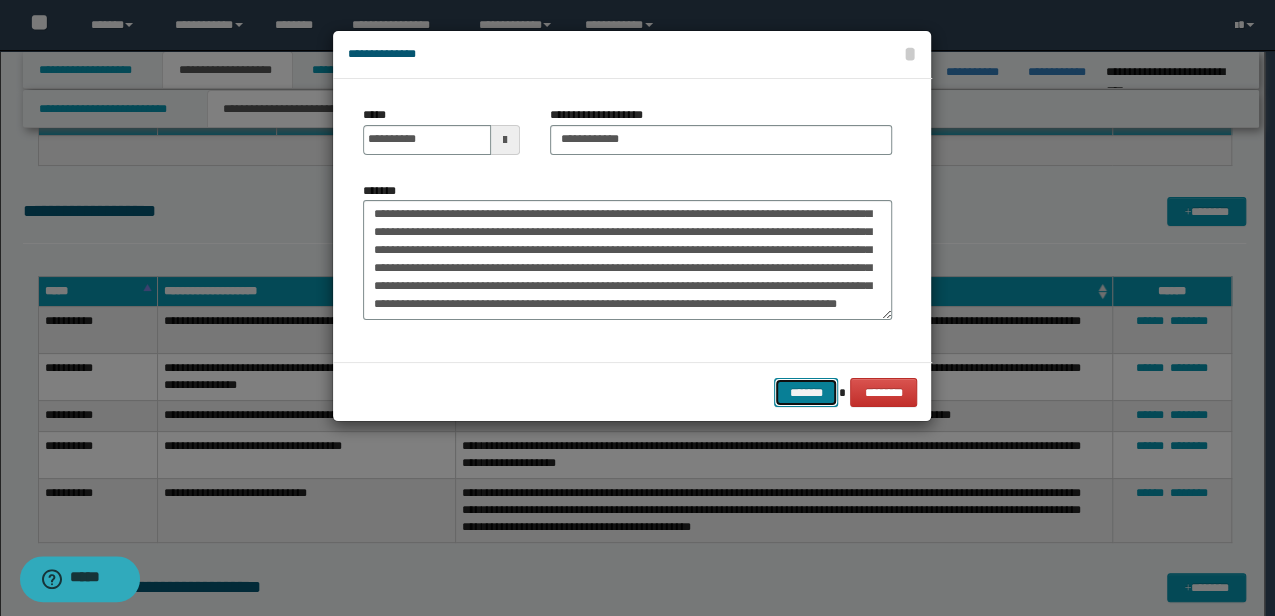 click on "*******" at bounding box center (806, 392) 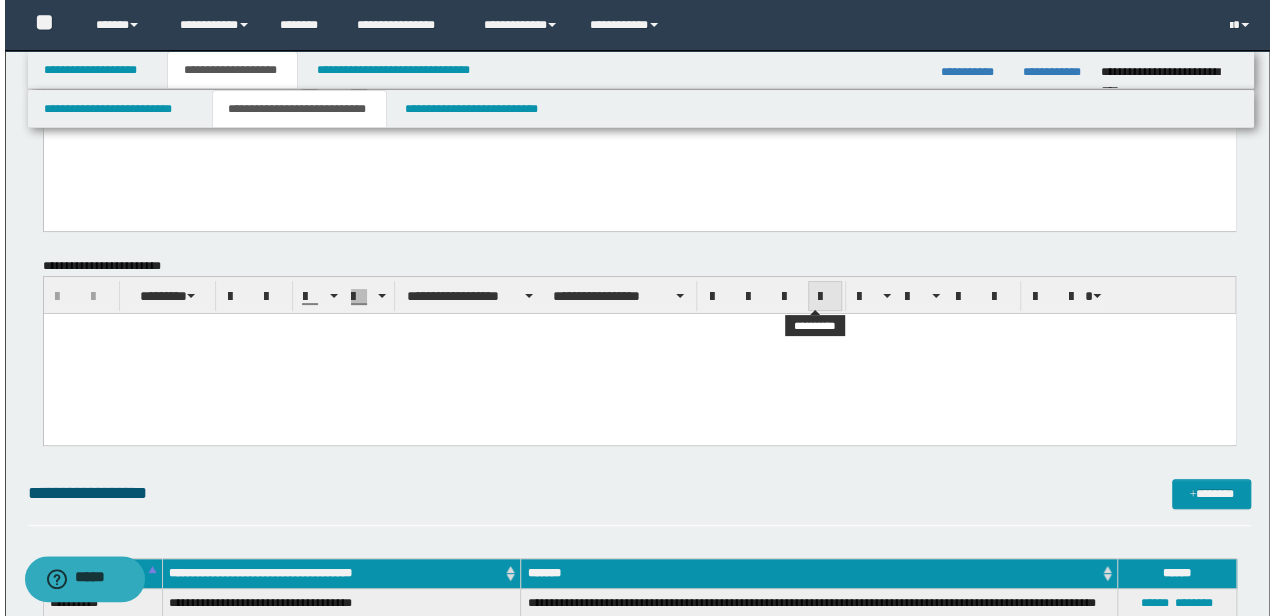 scroll, scrollTop: 400, scrollLeft: 0, axis: vertical 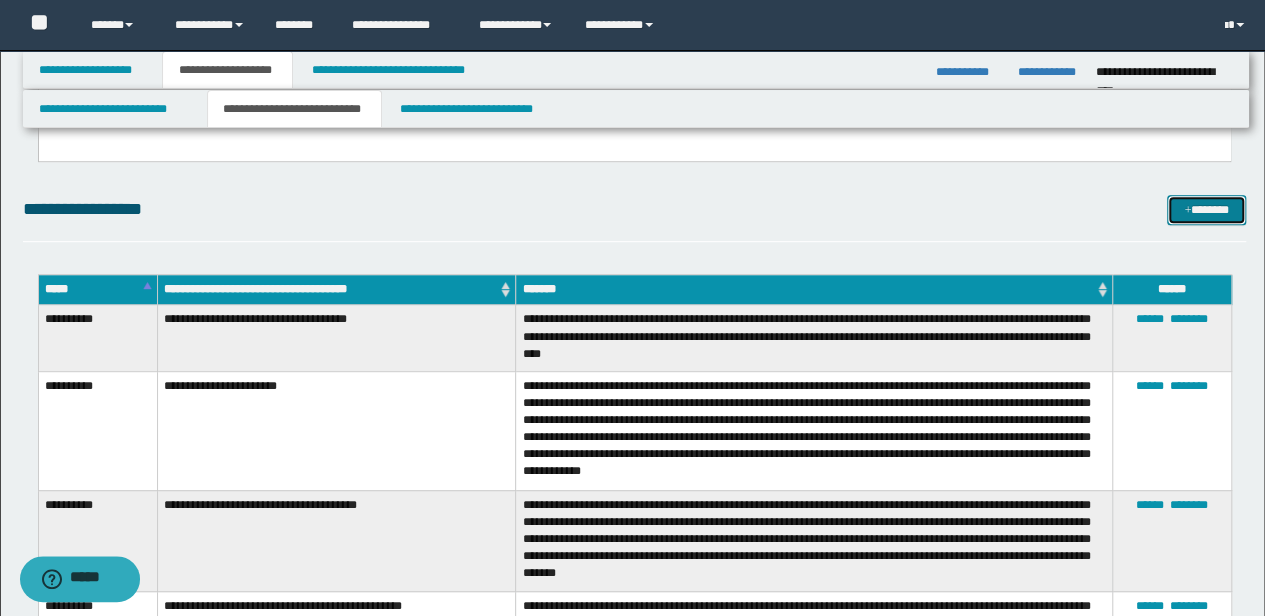 click on "*******" at bounding box center (1206, 209) 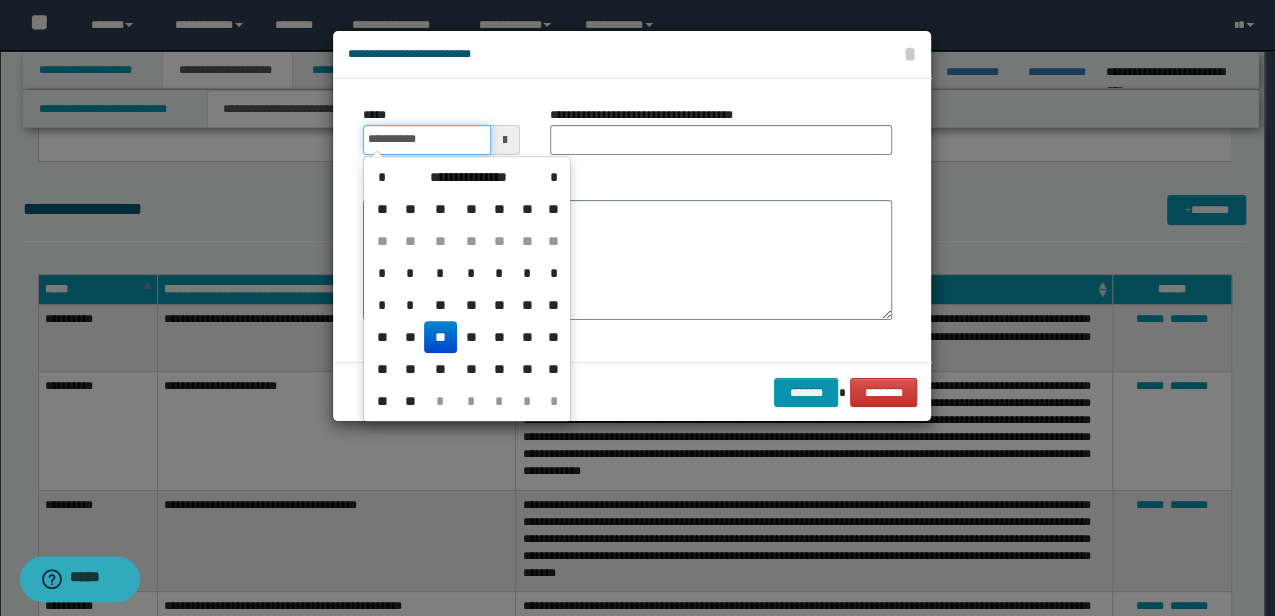 drag, startPoint x: 459, startPoint y: 139, endPoint x: 85, endPoint y: 158, distance: 374.4823 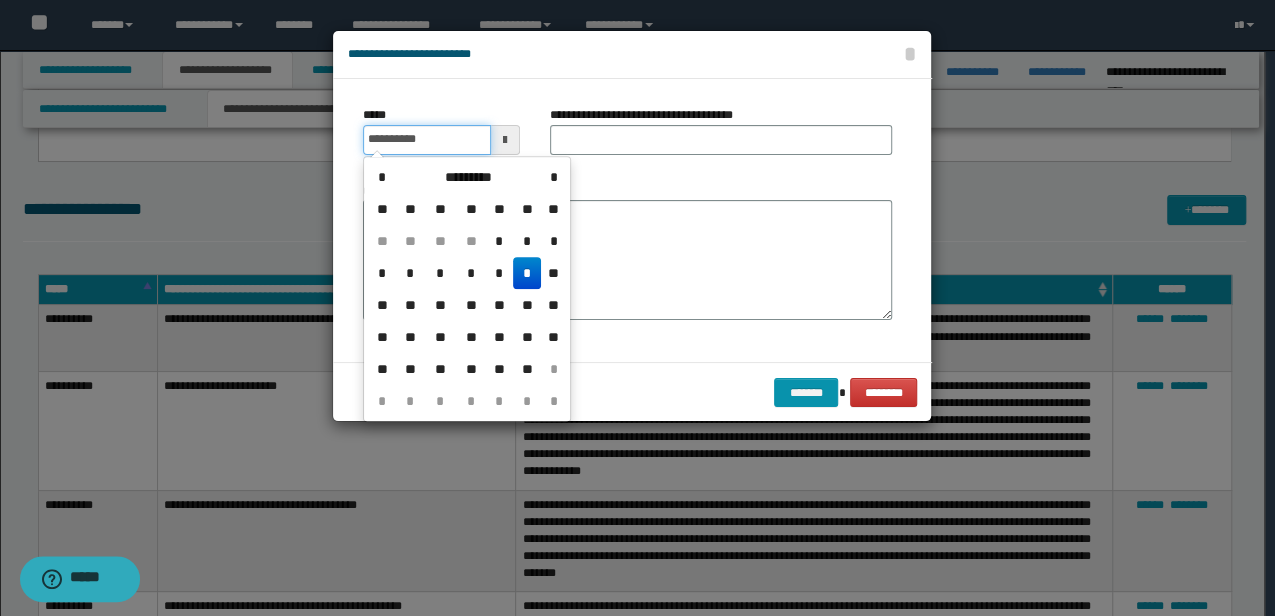 type on "**********" 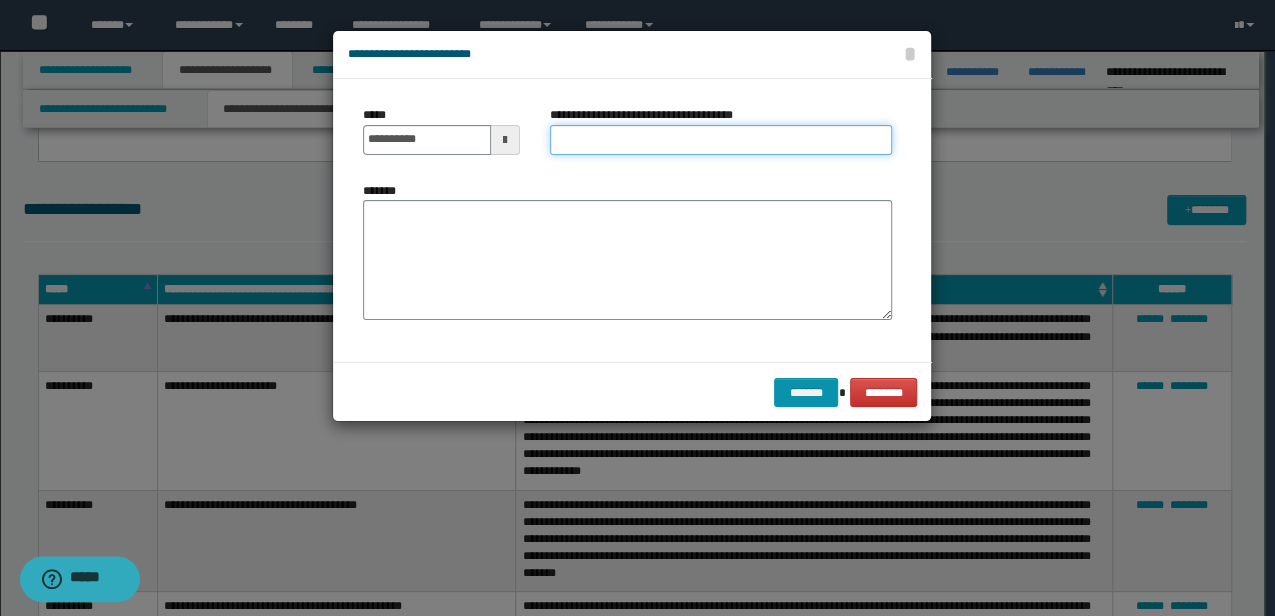 click on "**********" at bounding box center [721, 140] 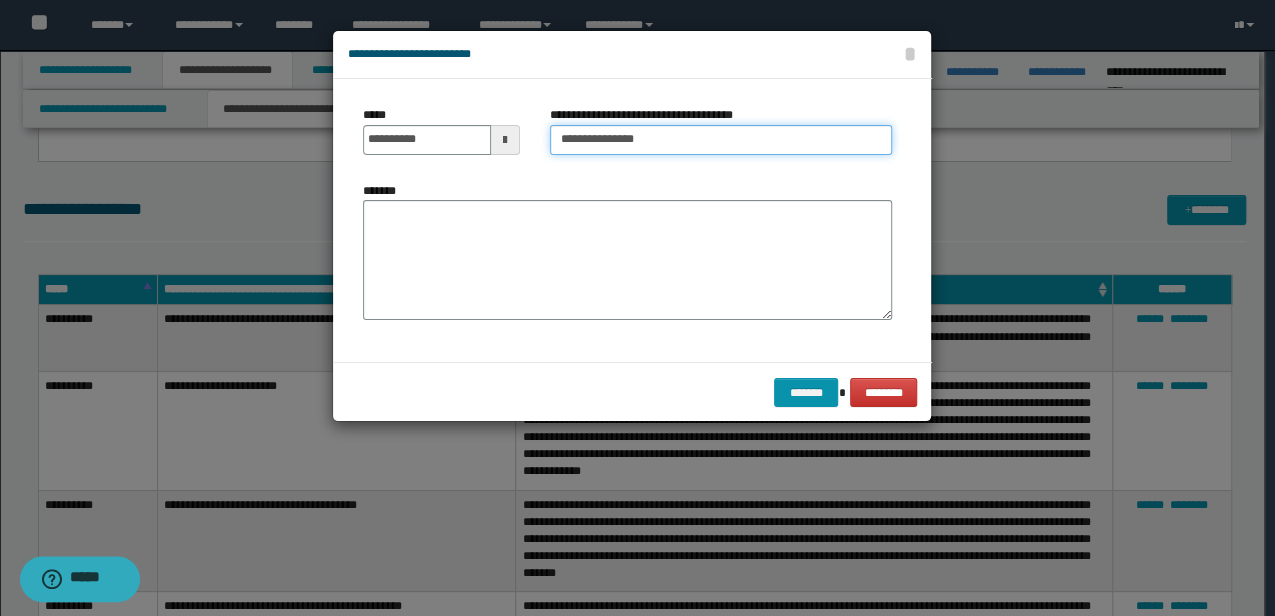 type on "**********" 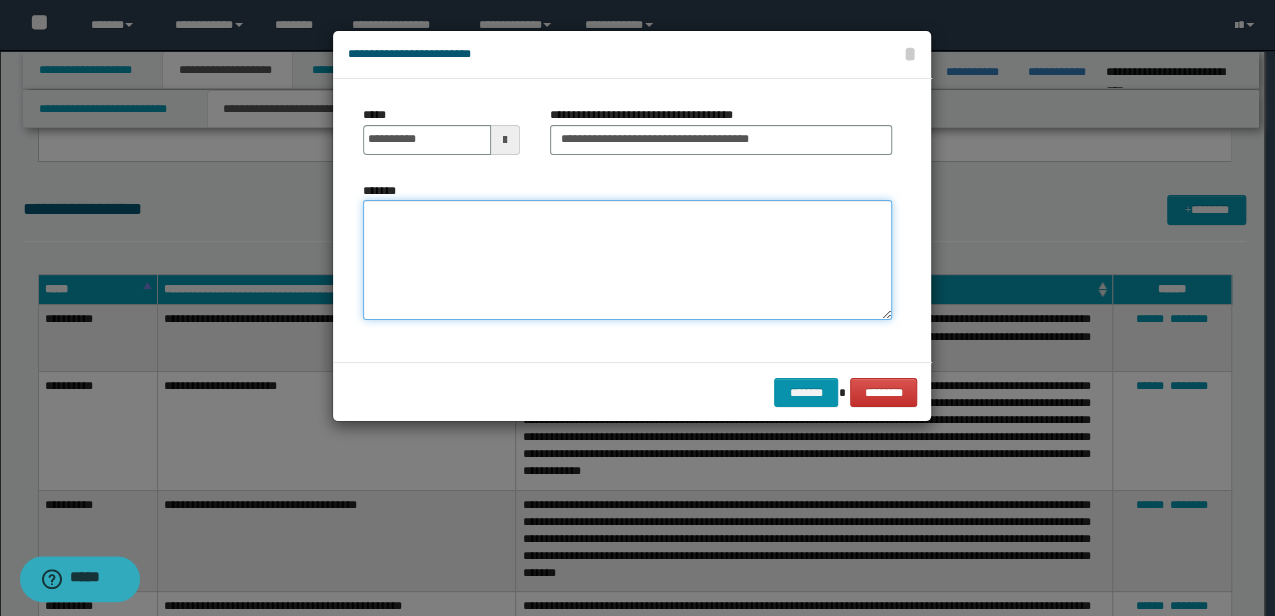 click on "*******" at bounding box center (627, 259) 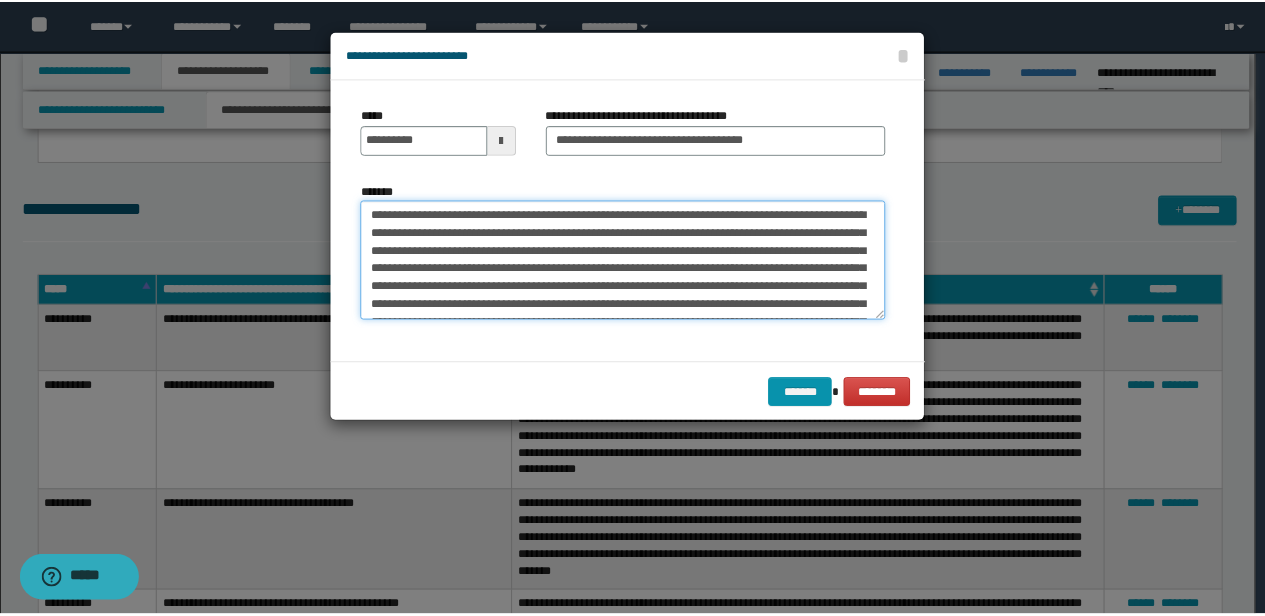 scroll, scrollTop: 282, scrollLeft: 0, axis: vertical 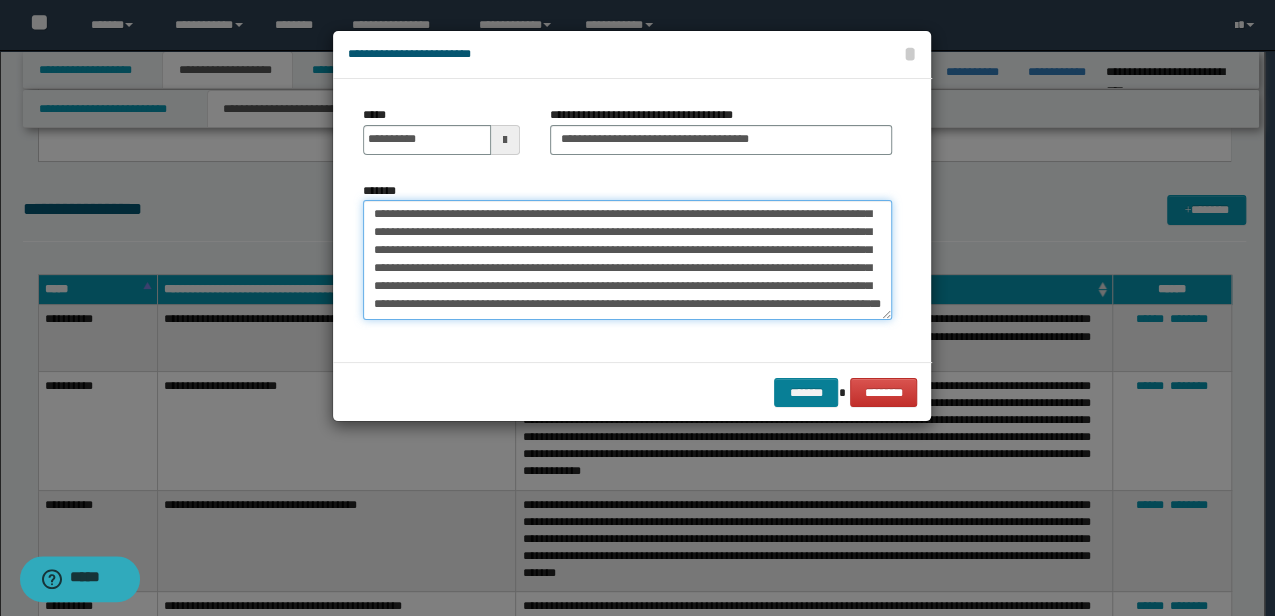 type on "**********" 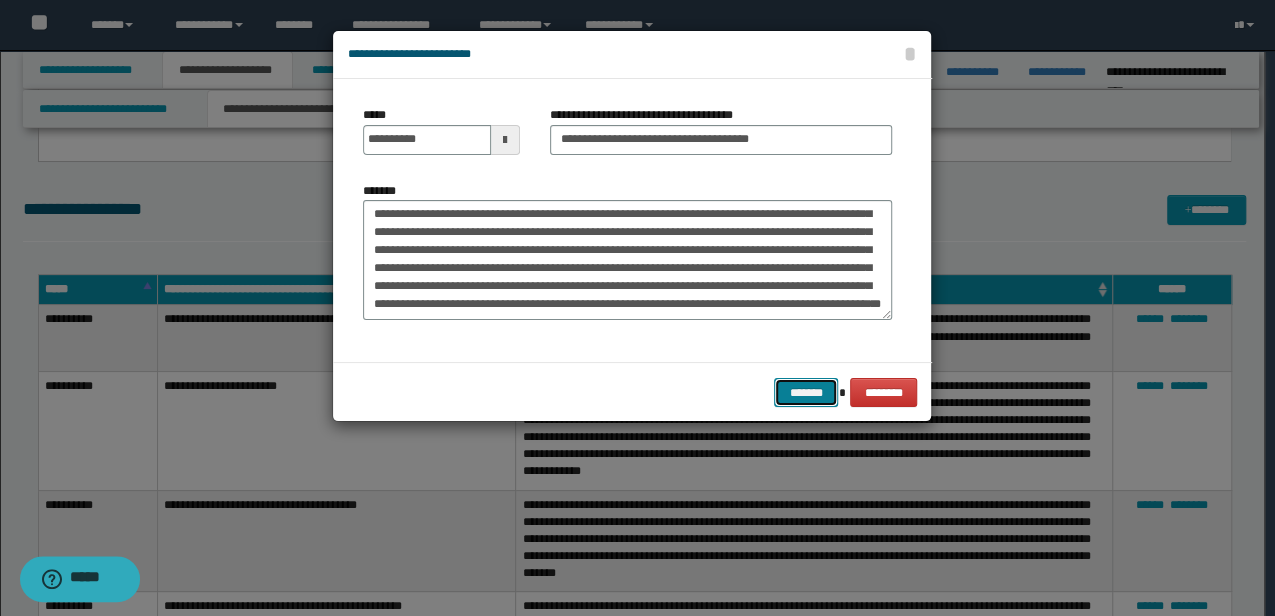 click on "*******" at bounding box center (806, 392) 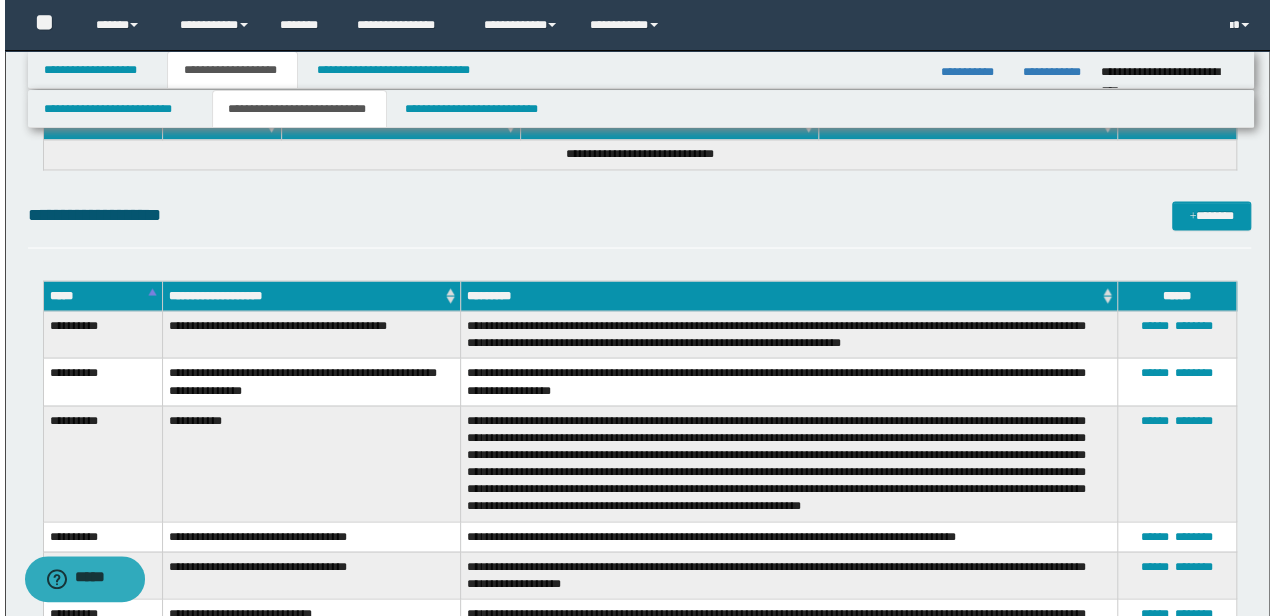 scroll, scrollTop: 1618, scrollLeft: 0, axis: vertical 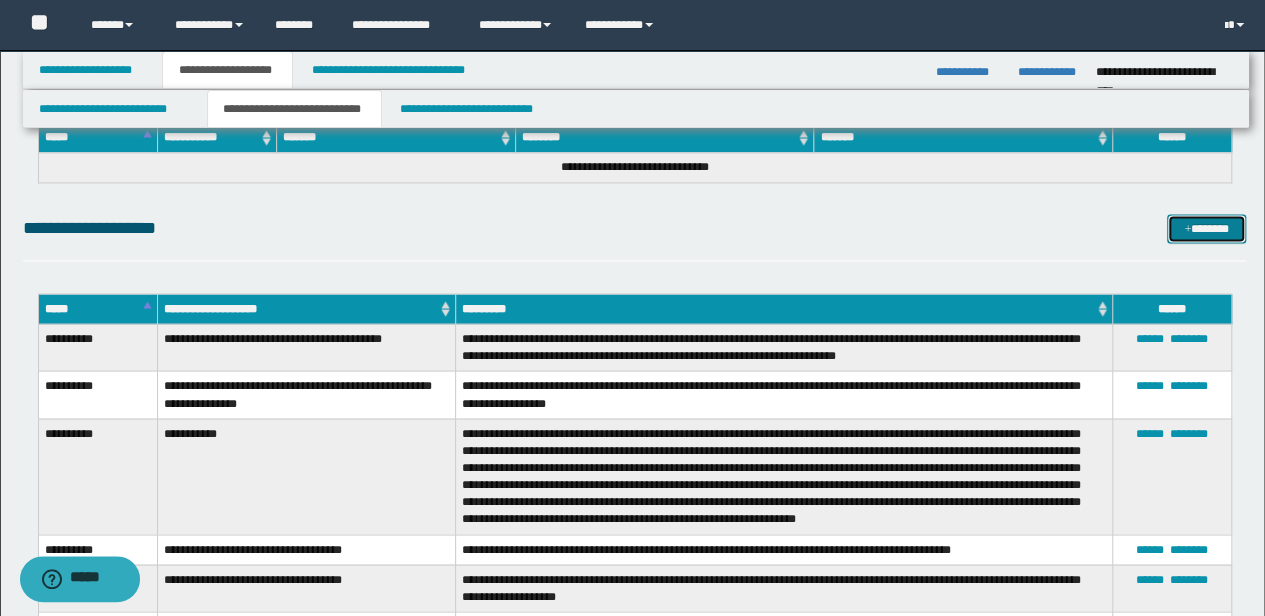 click on "*******" at bounding box center (1206, 228) 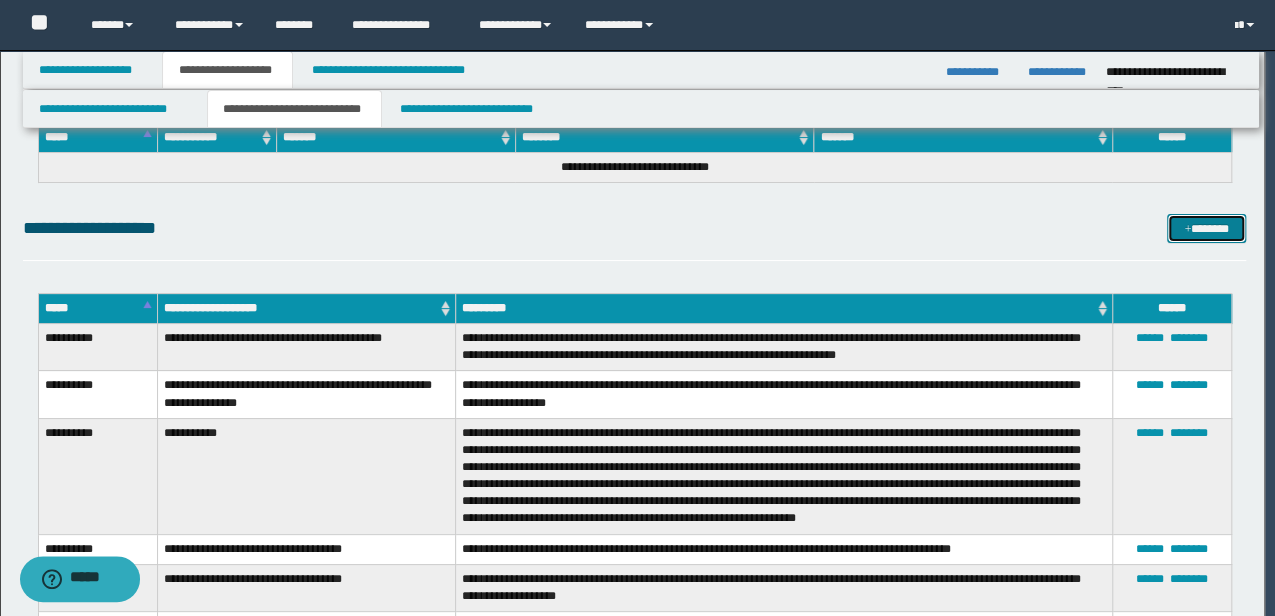 scroll, scrollTop: 0, scrollLeft: 0, axis: both 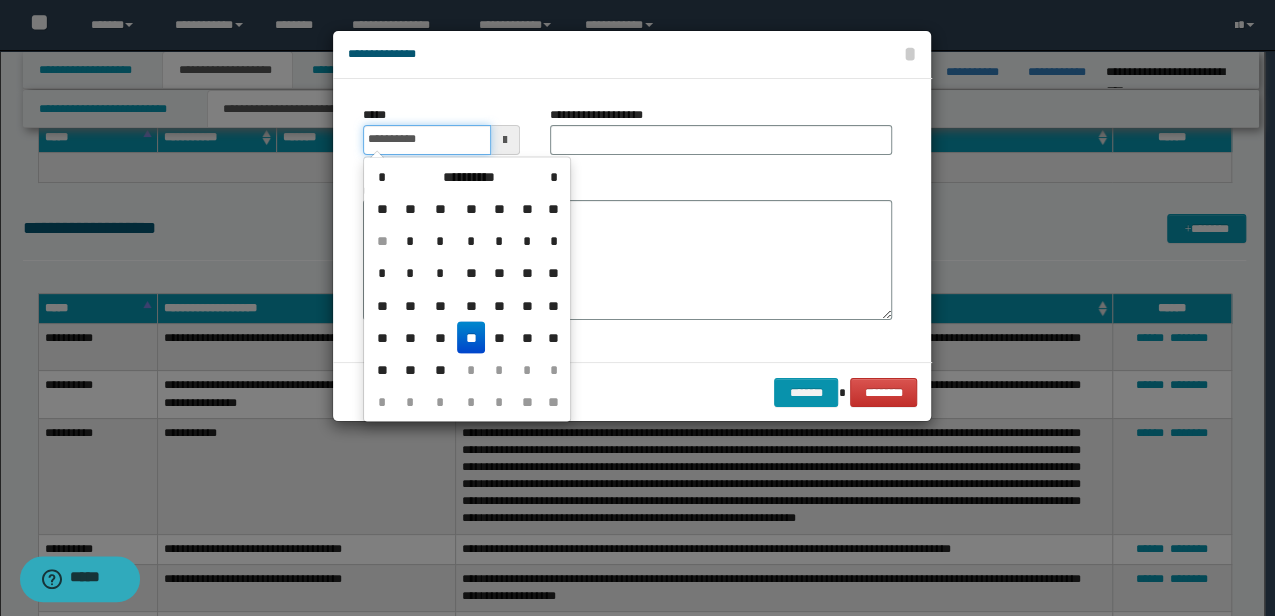 drag, startPoint x: 440, startPoint y: 144, endPoint x: 294, endPoint y: 142, distance: 146.0137 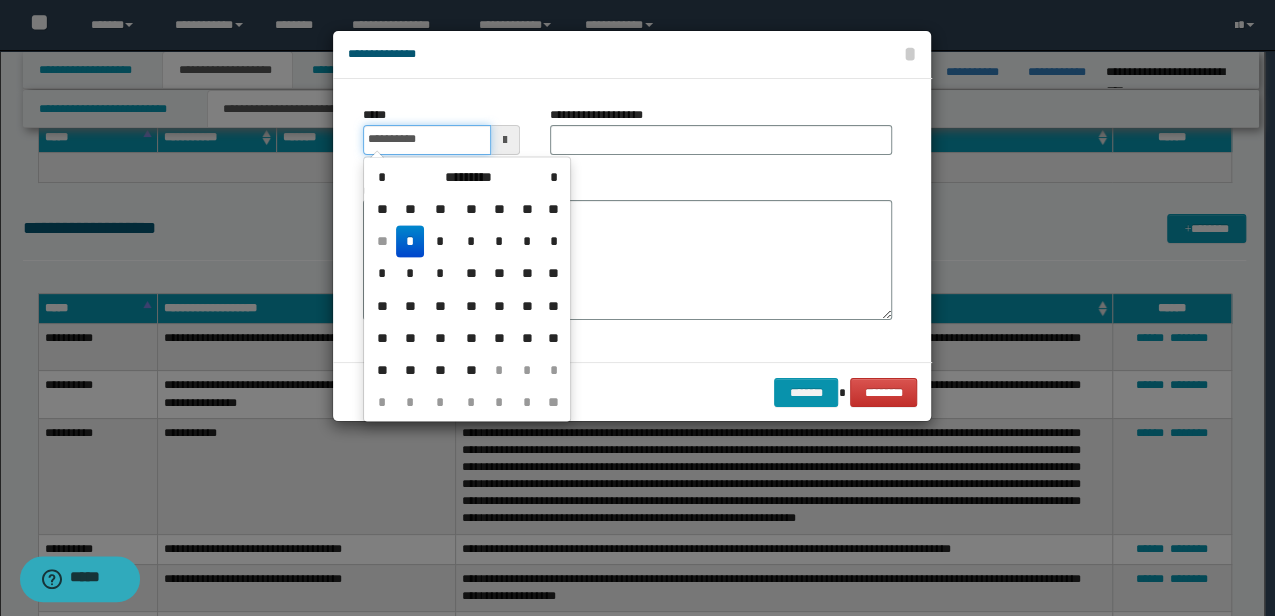 type on "**********" 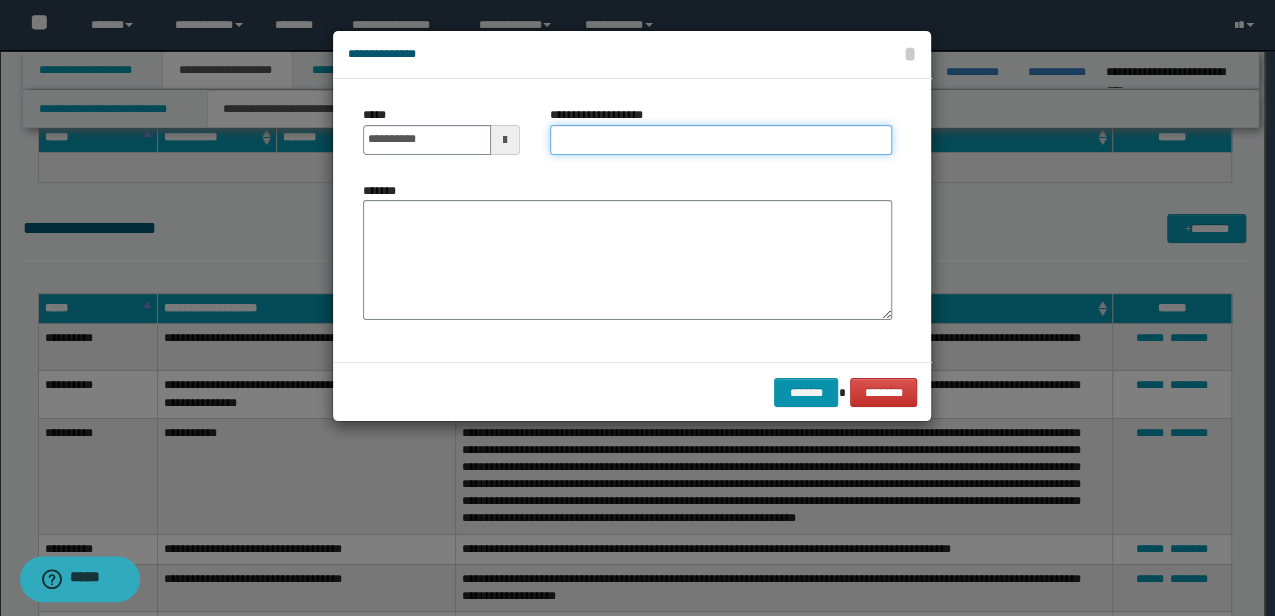 click on "**********" at bounding box center (721, 140) 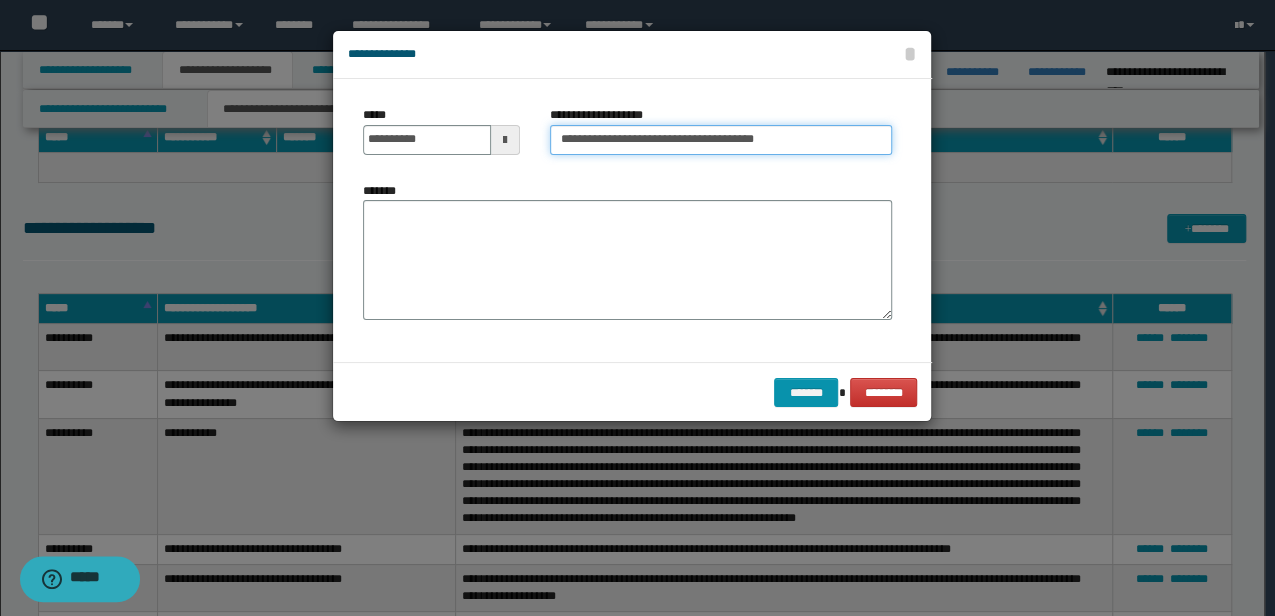 type on "**********" 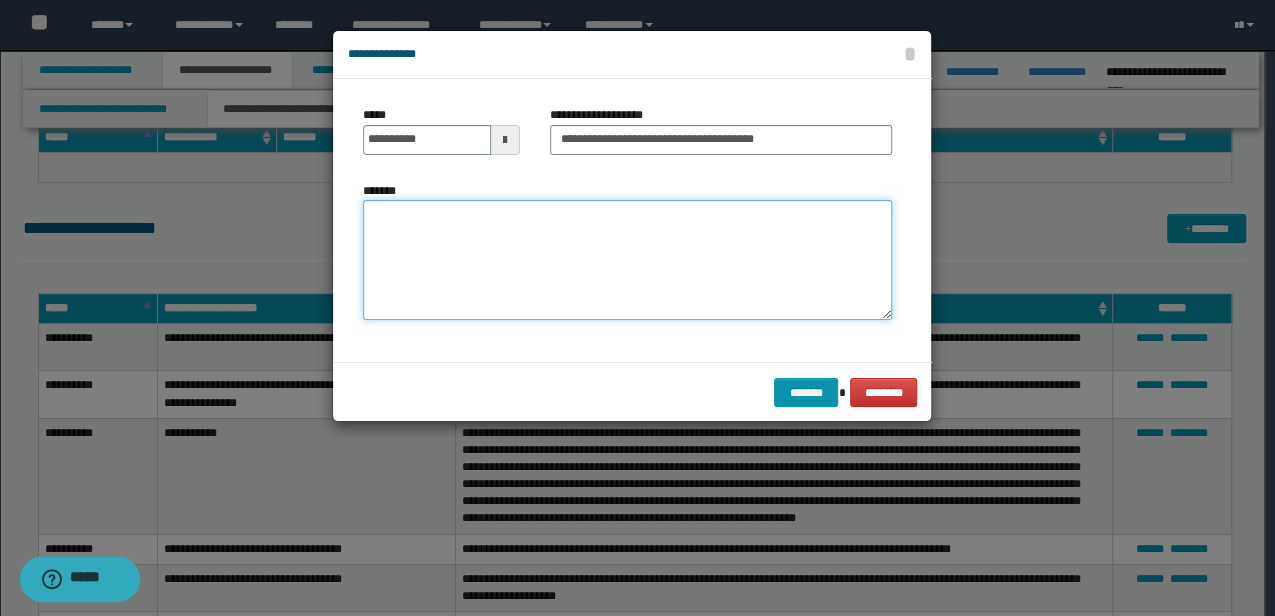 click on "*******" at bounding box center (627, 259) 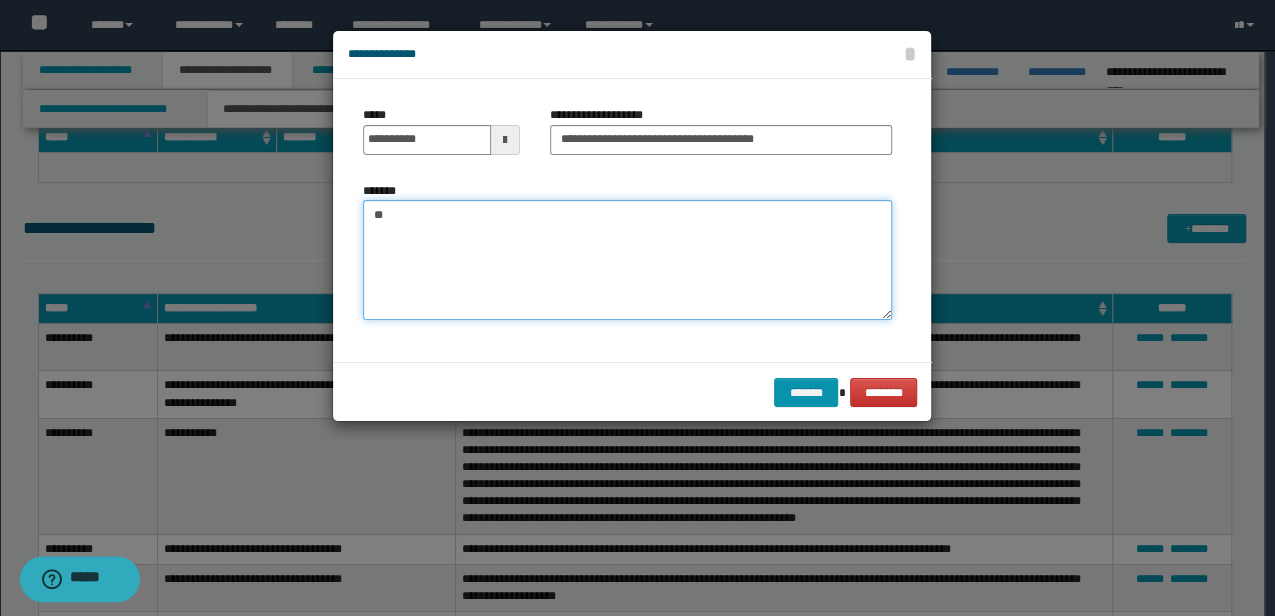 drag, startPoint x: 409, startPoint y: 252, endPoint x: 131, endPoint y: 204, distance: 282.11346 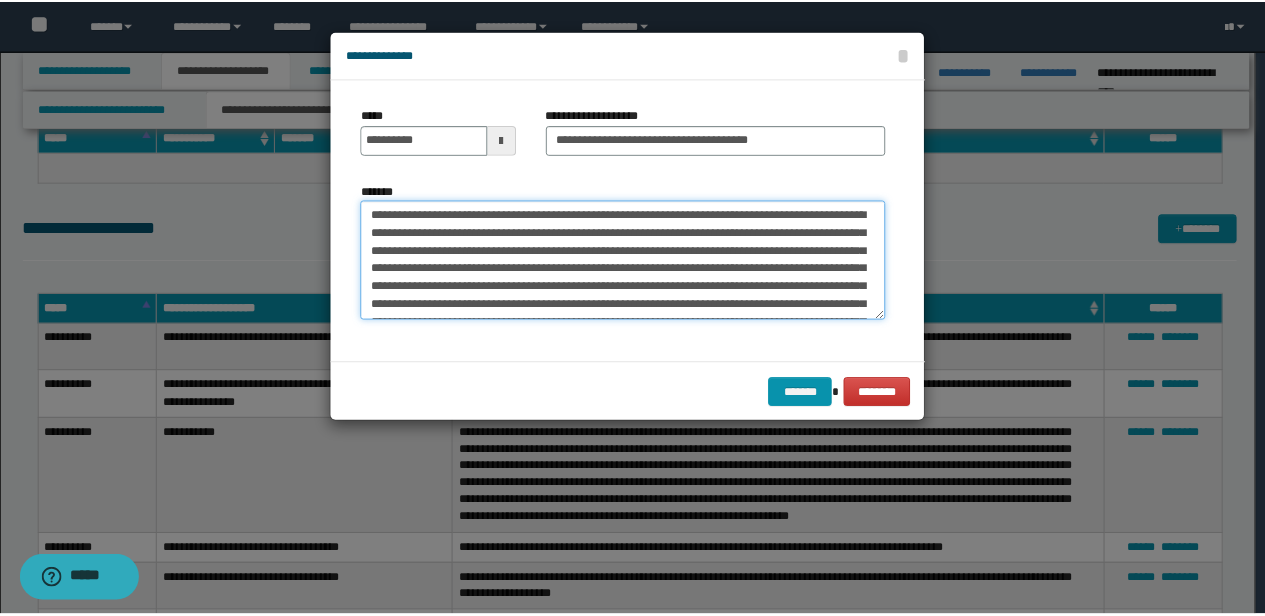 scroll, scrollTop: 0, scrollLeft: 0, axis: both 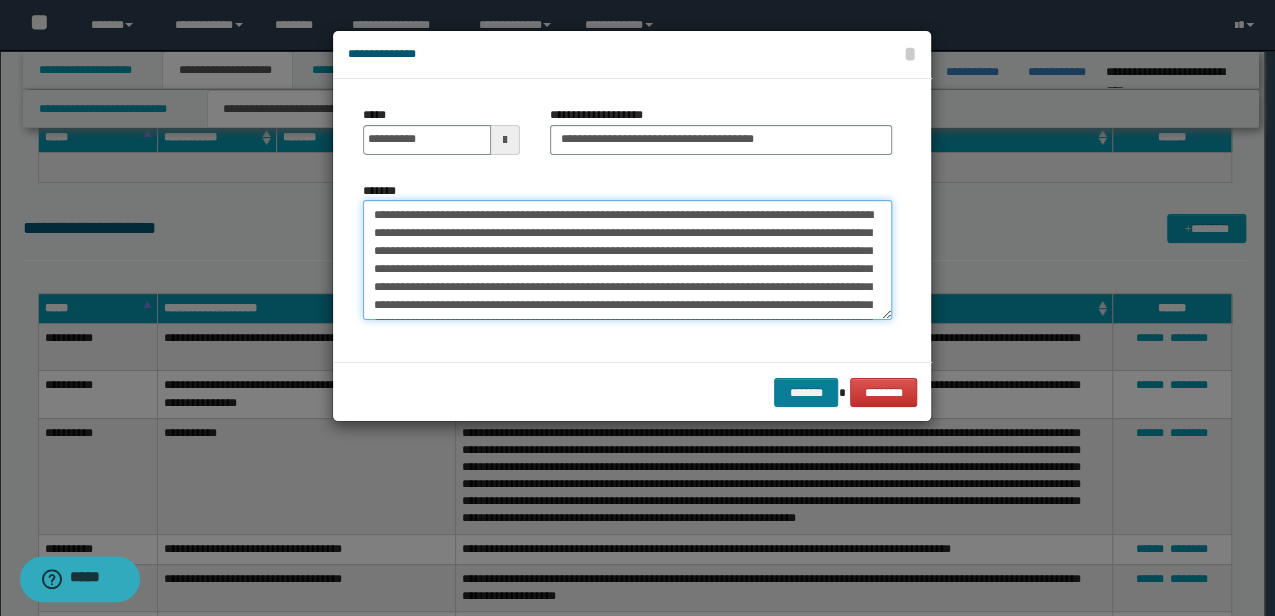type on "**********" 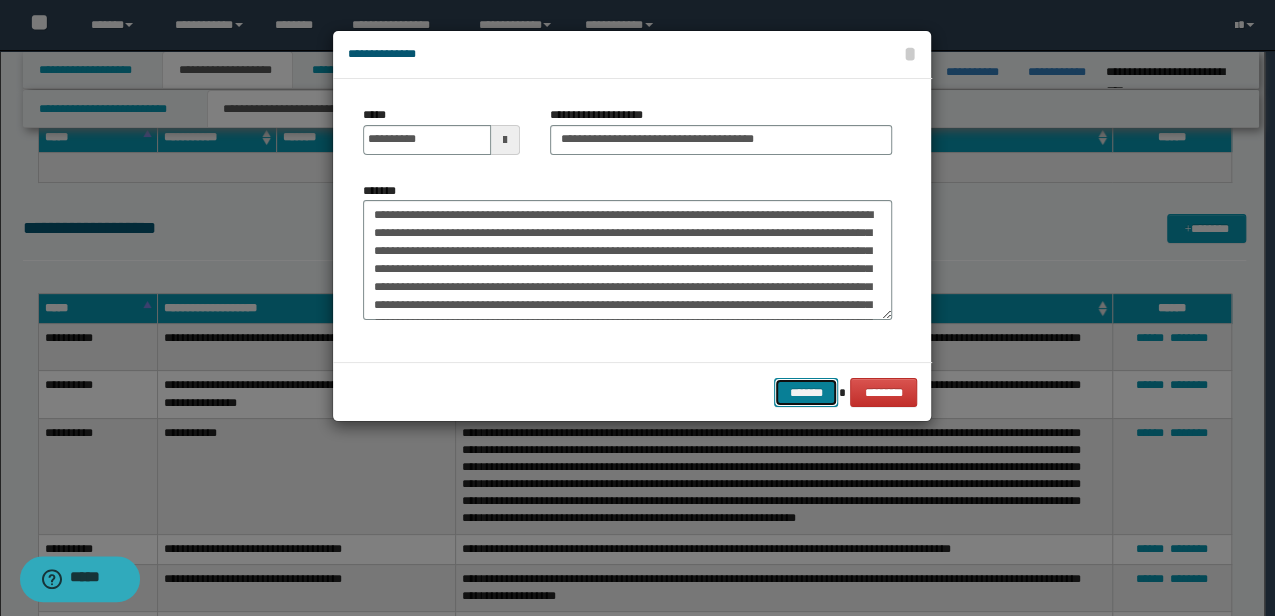 click on "*******" at bounding box center [806, 392] 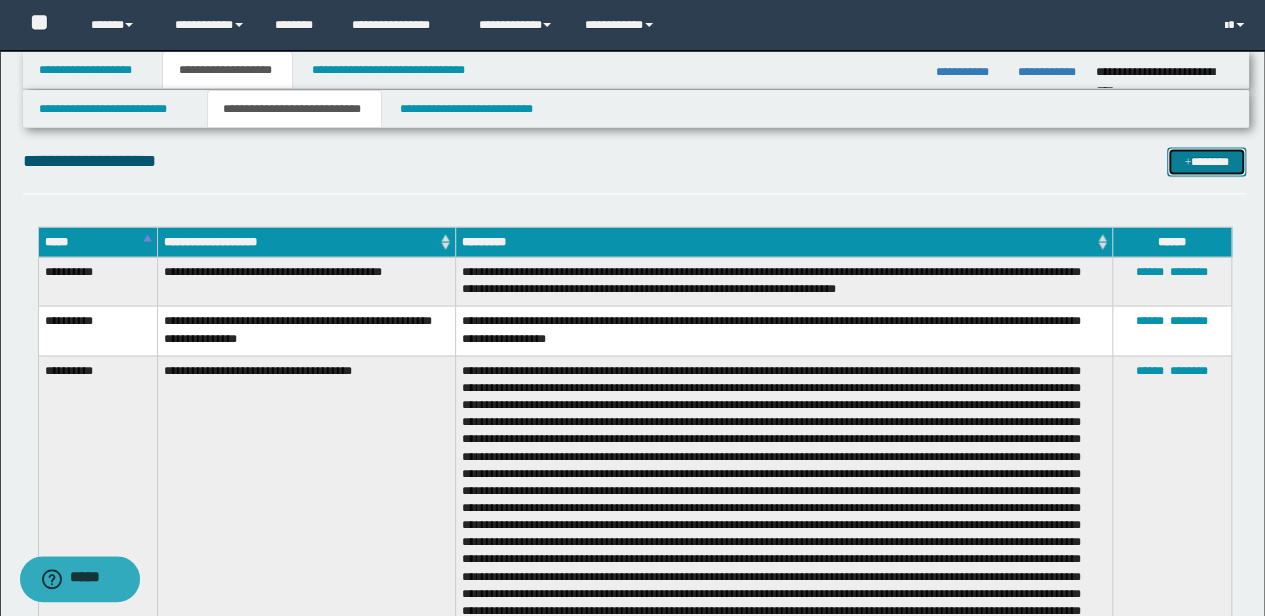 scroll, scrollTop: 1684, scrollLeft: 0, axis: vertical 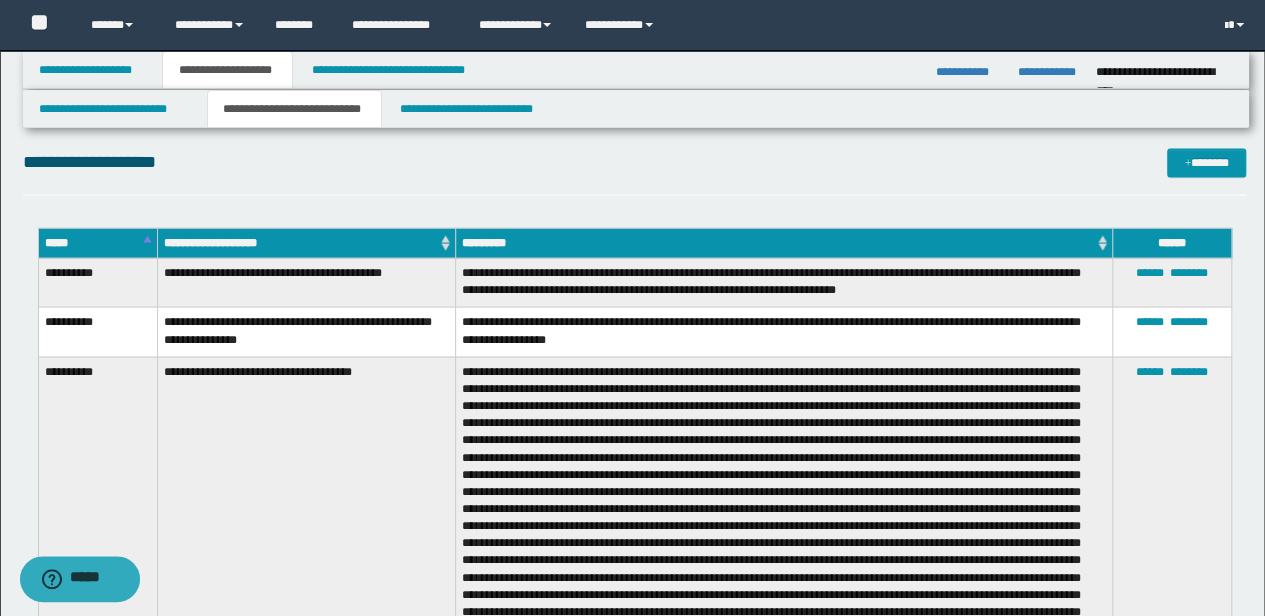 drag, startPoint x: 570, startPoint y: 385, endPoint x: 526, endPoint y: 432, distance: 64.381676 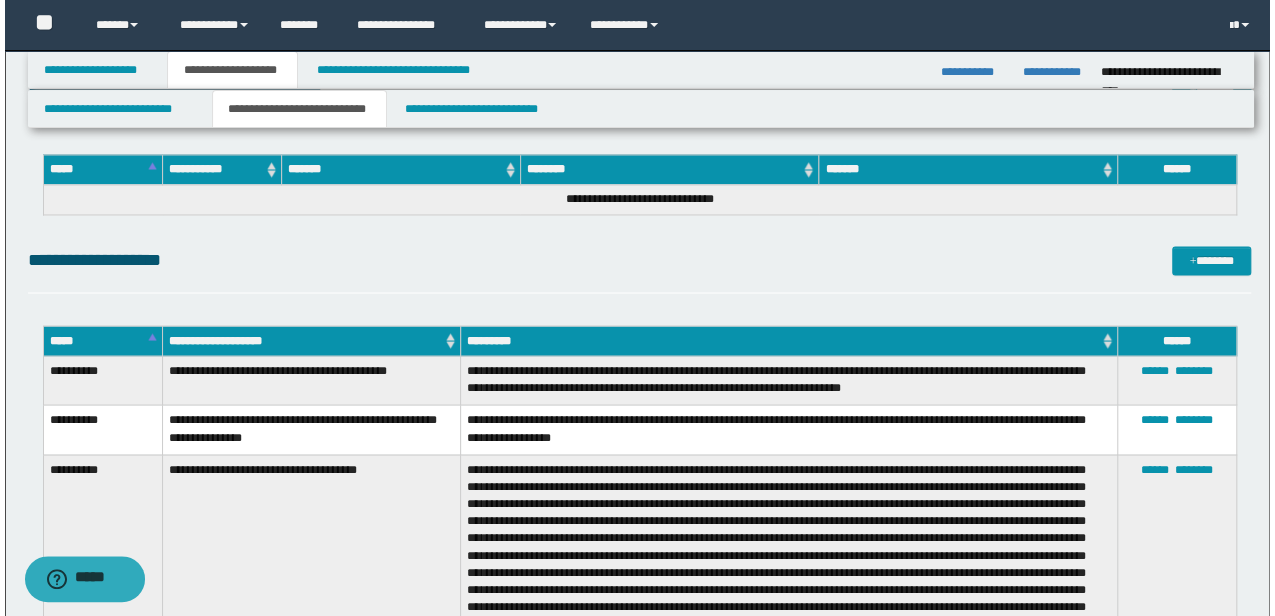 scroll, scrollTop: 1618, scrollLeft: 0, axis: vertical 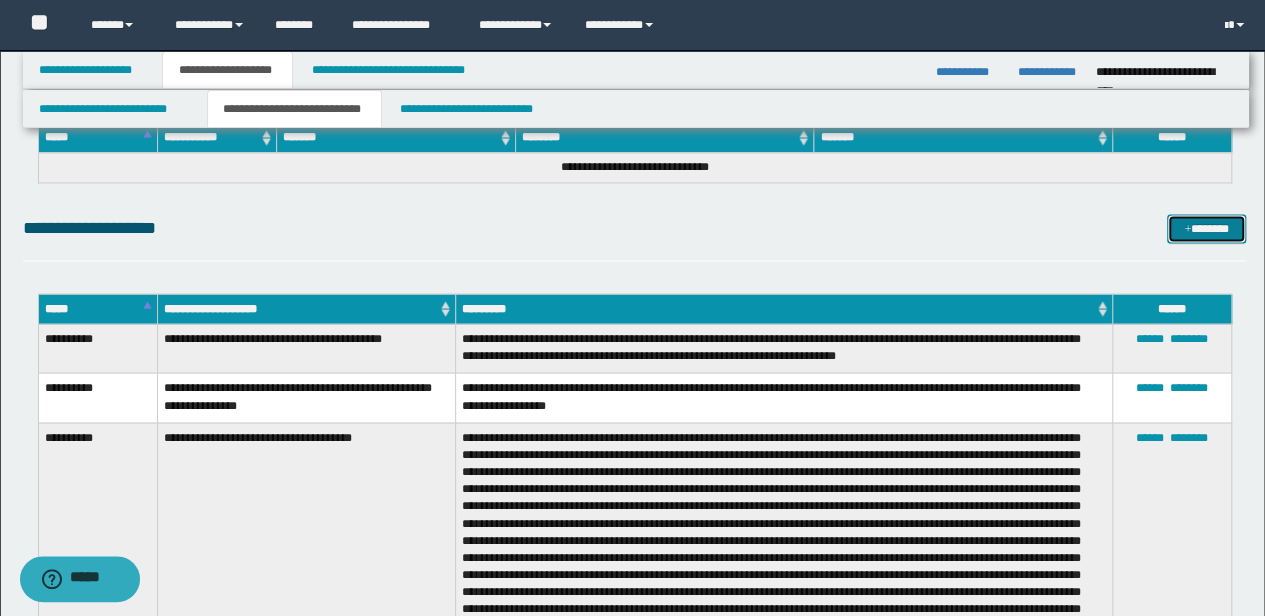 drag, startPoint x: 1168, startPoint y: 217, endPoint x: 1157, endPoint y: 216, distance: 11.045361 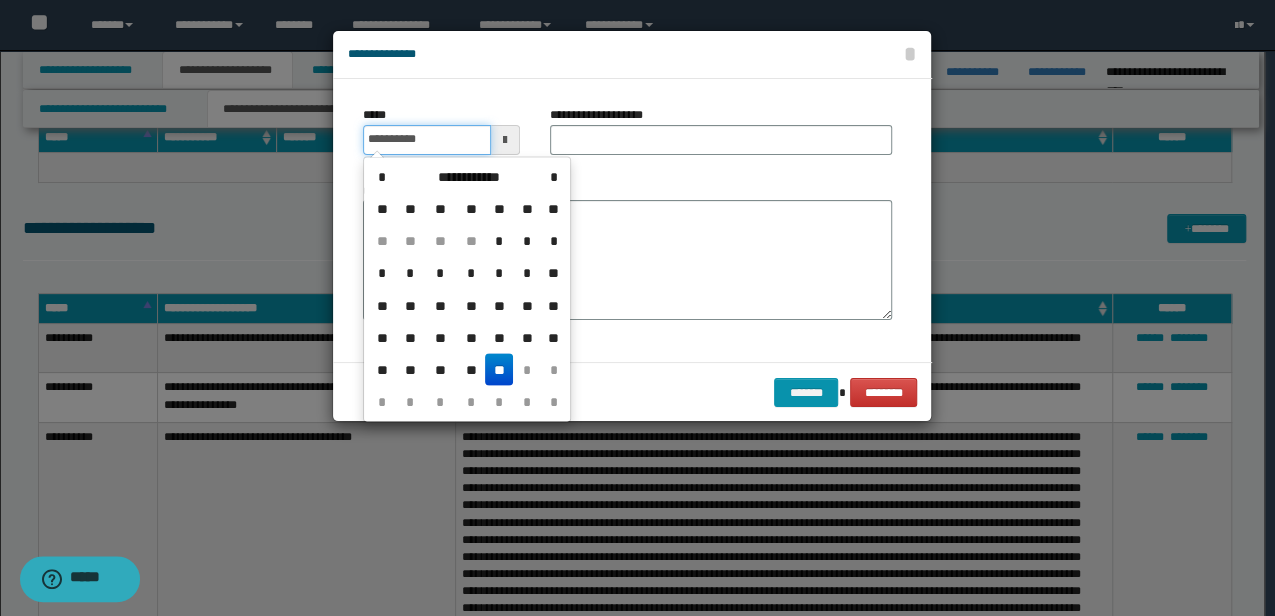 drag, startPoint x: 450, startPoint y: 142, endPoint x: 295, endPoint y: 142, distance: 155 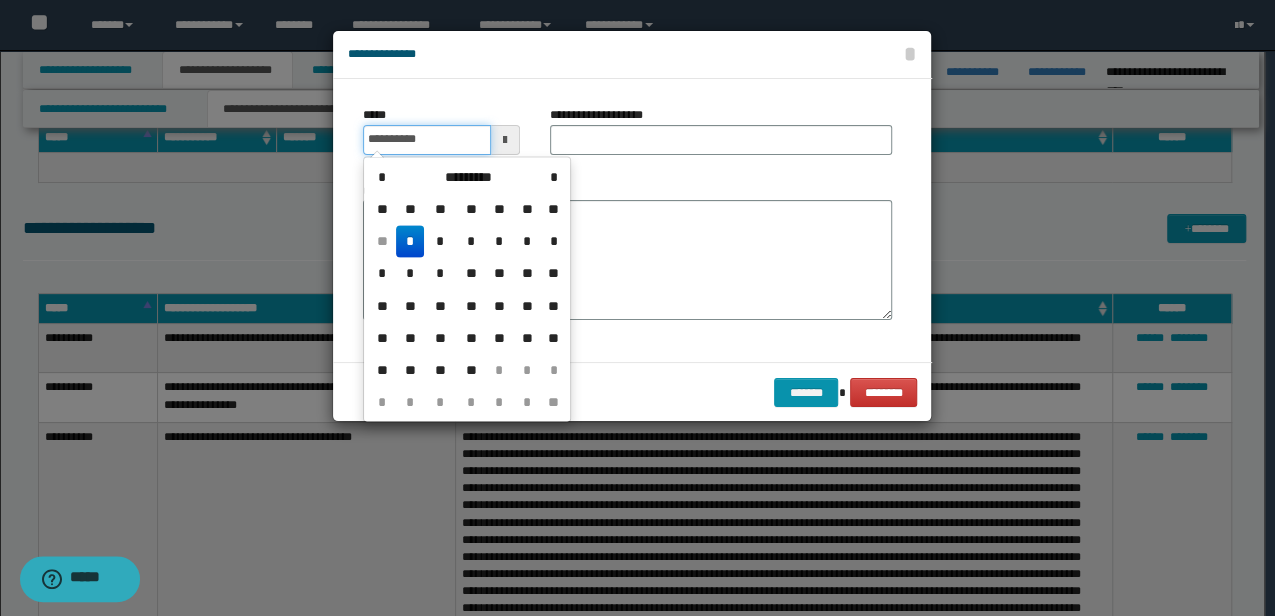 type on "**********" 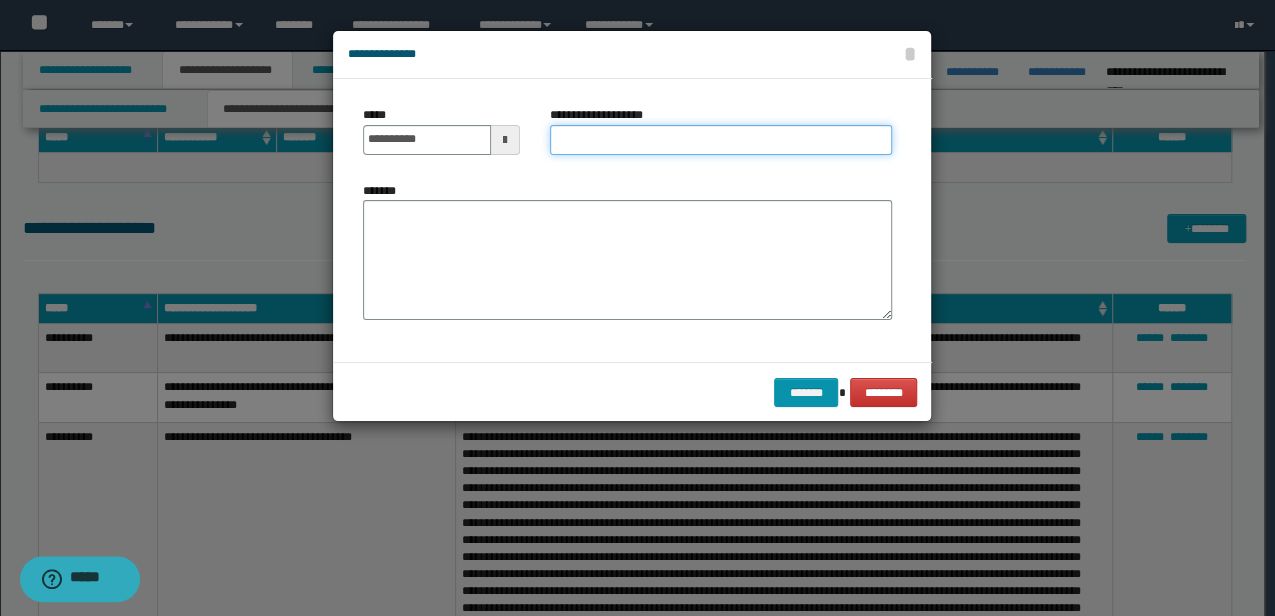 click on "**********" at bounding box center (721, 140) 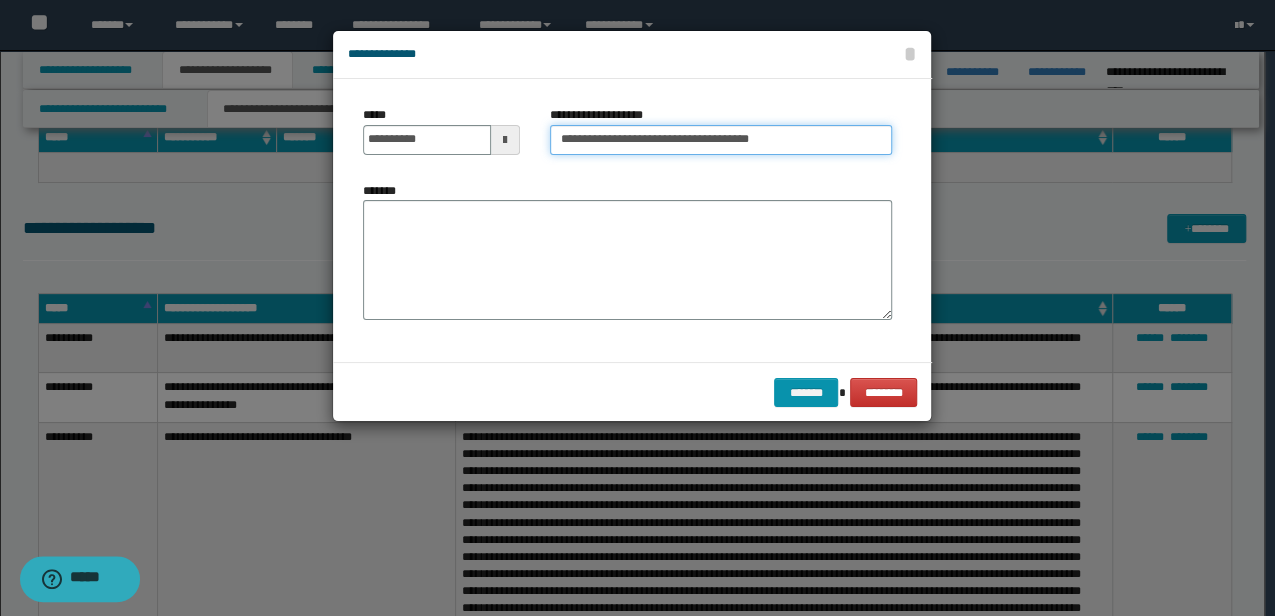 type on "**********" 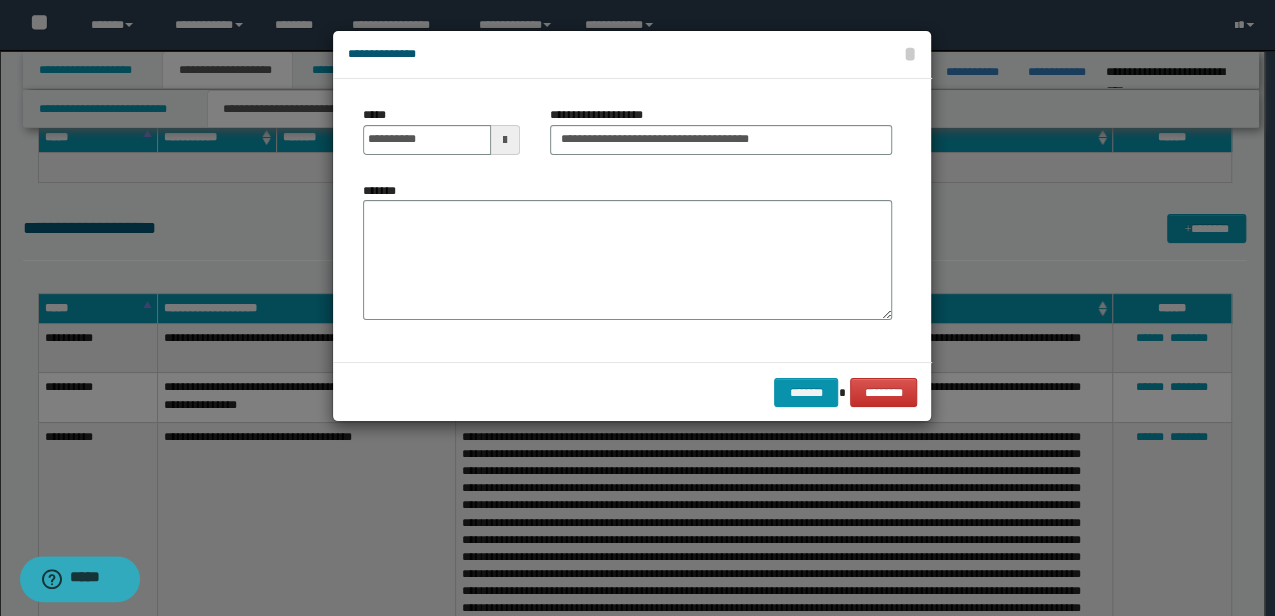 click on "*******" at bounding box center (627, 258) 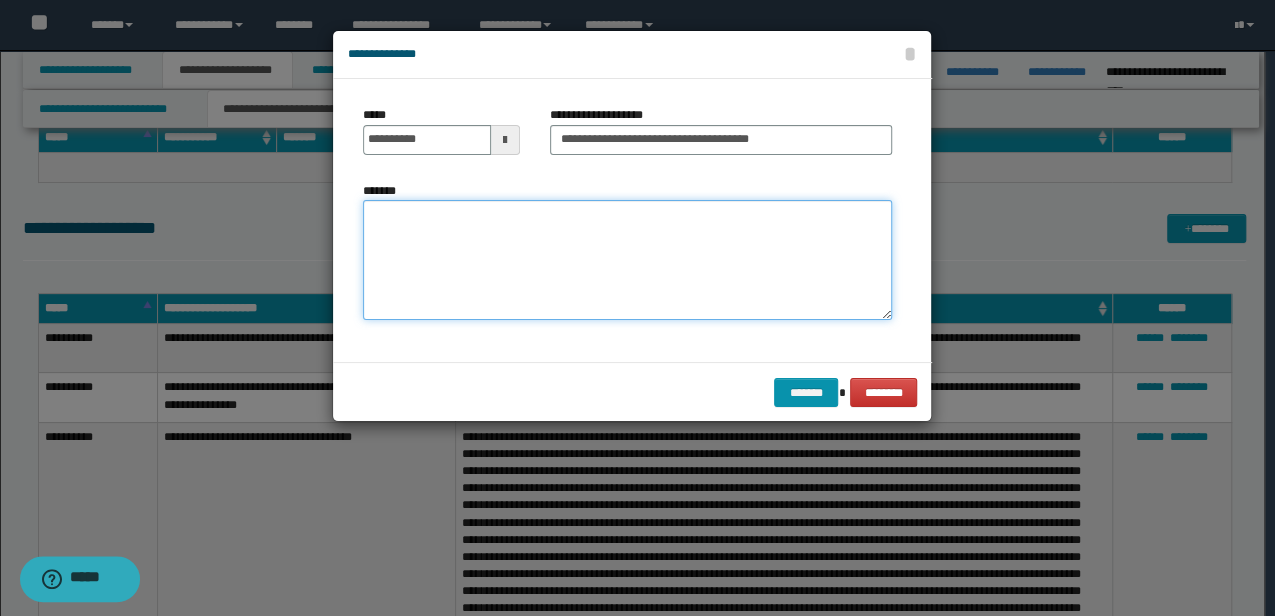 click on "*******" at bounding box center [627, 259] 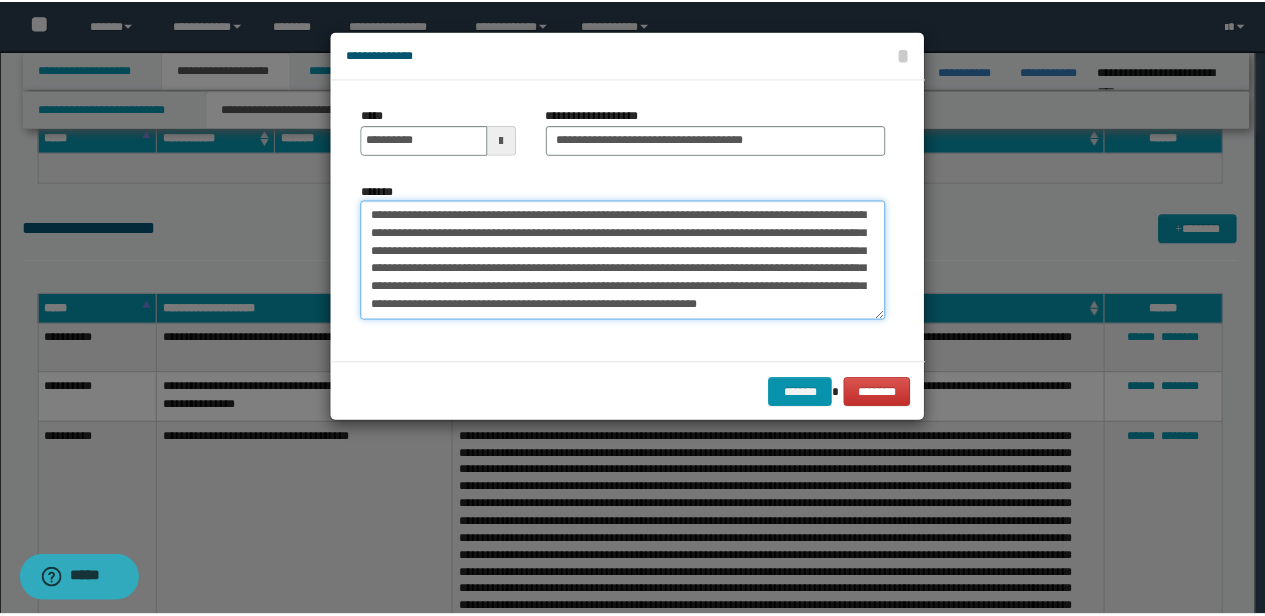 scroll, scrollTop: 12, scrollLeft: 0, axis: vertical 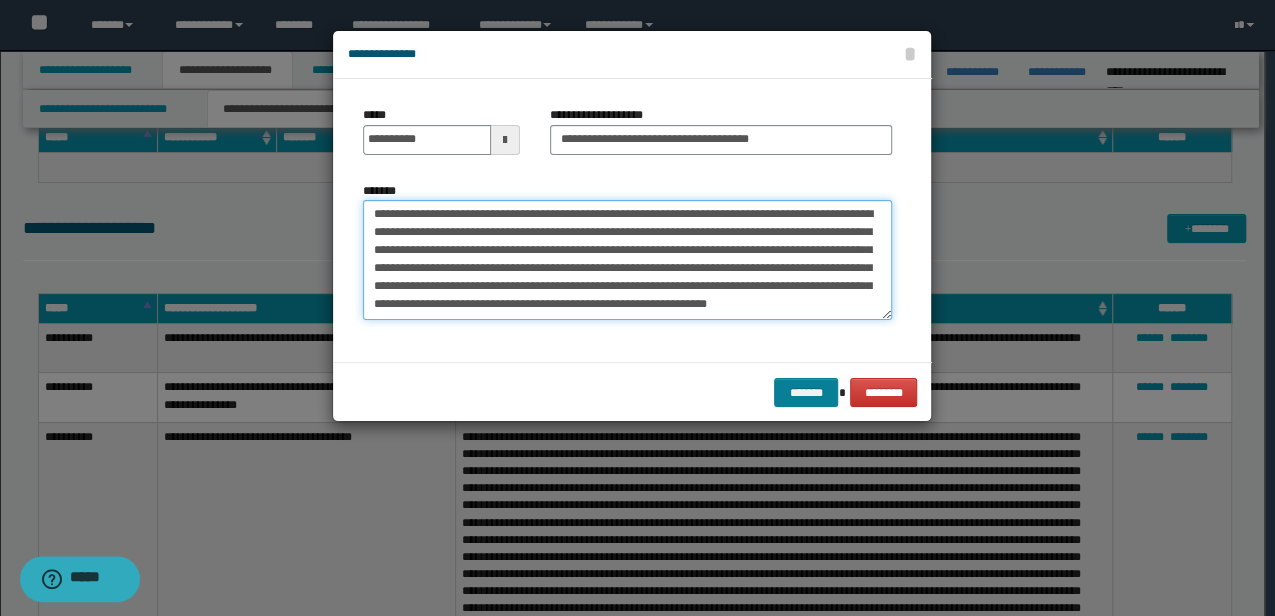 type on "**********" 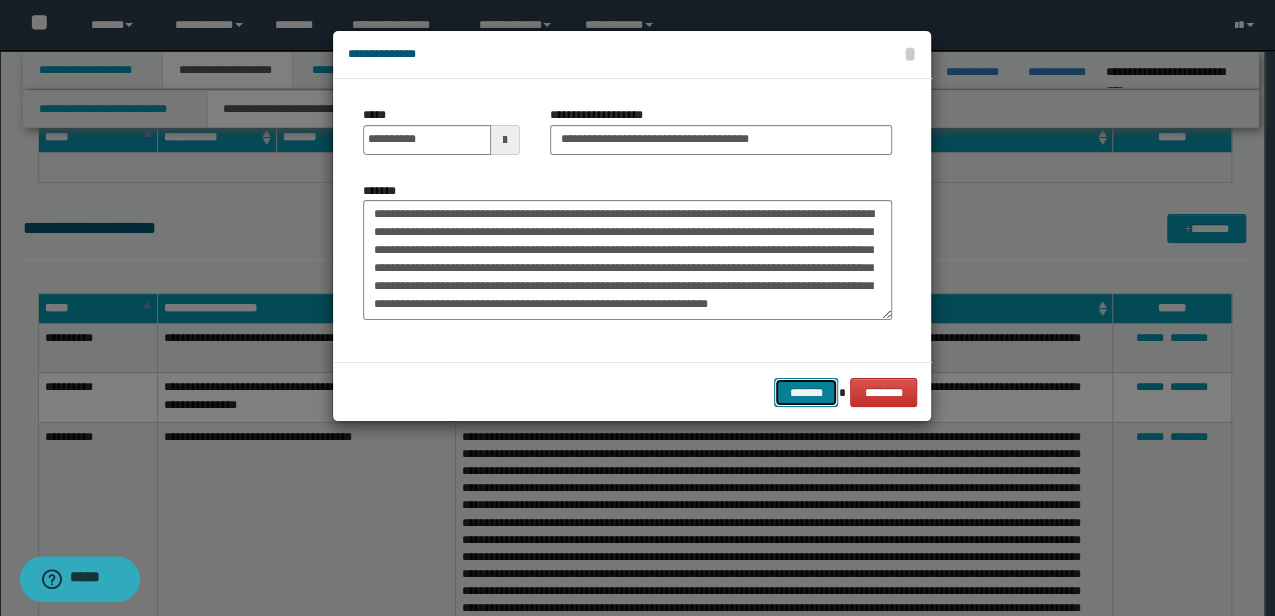 click on "*******" at bounding box center [806, 392] 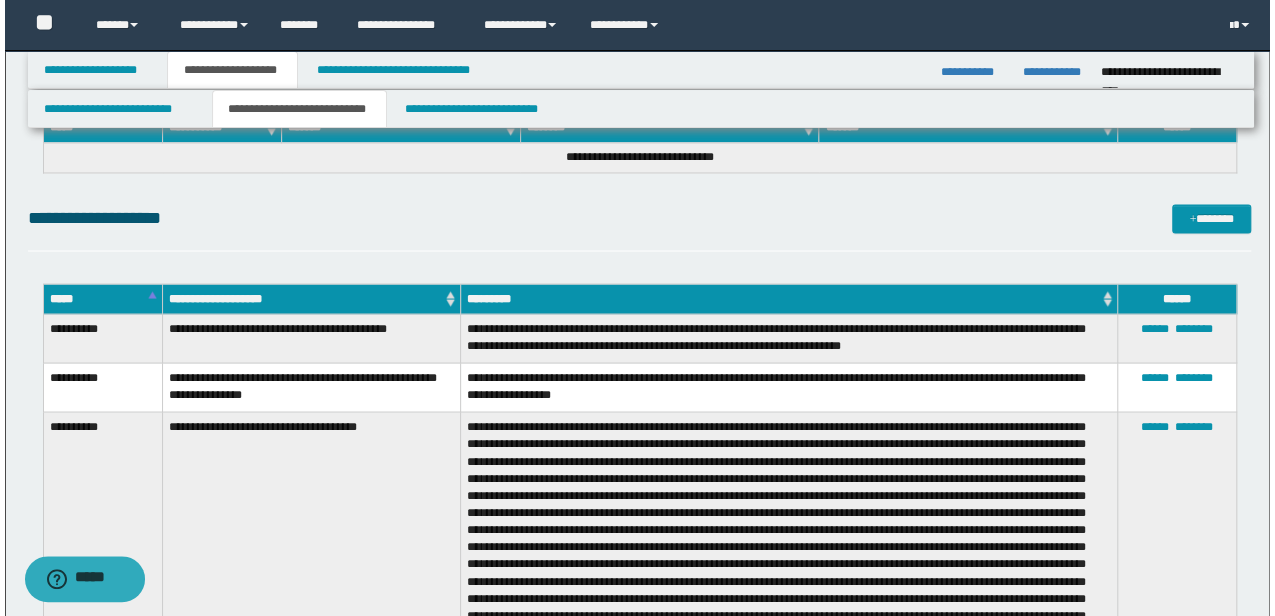 scroll, scrollTop: 1622, scrollLeft: 0, axis: vertical 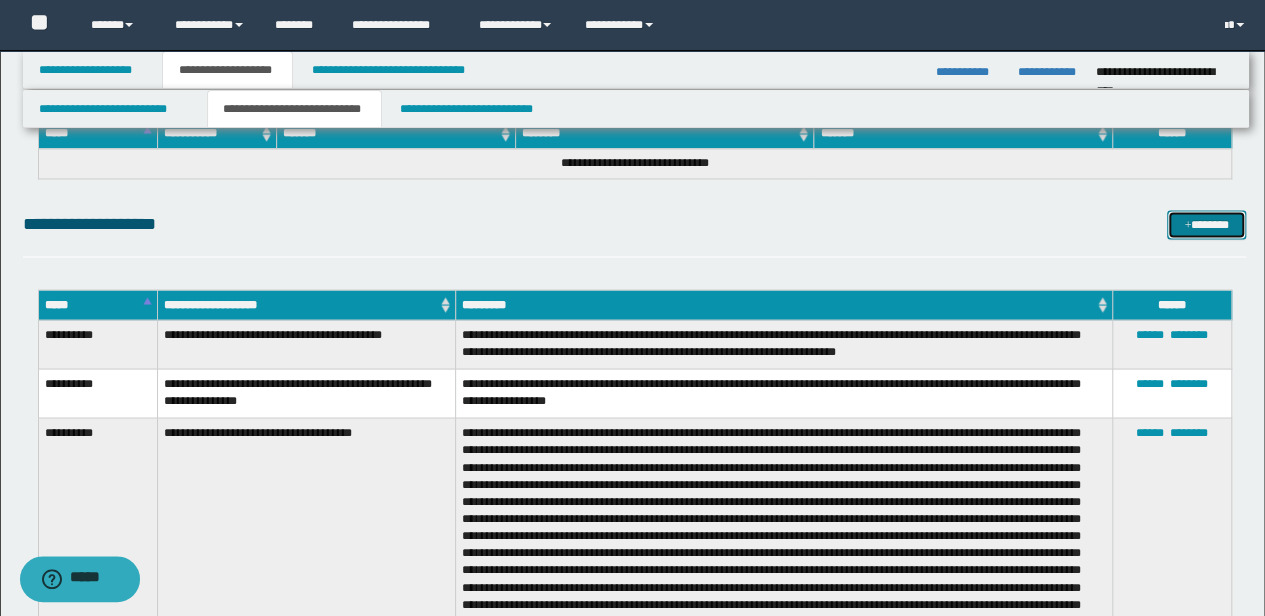 click on "*******" at bounding box center (1206, 224) 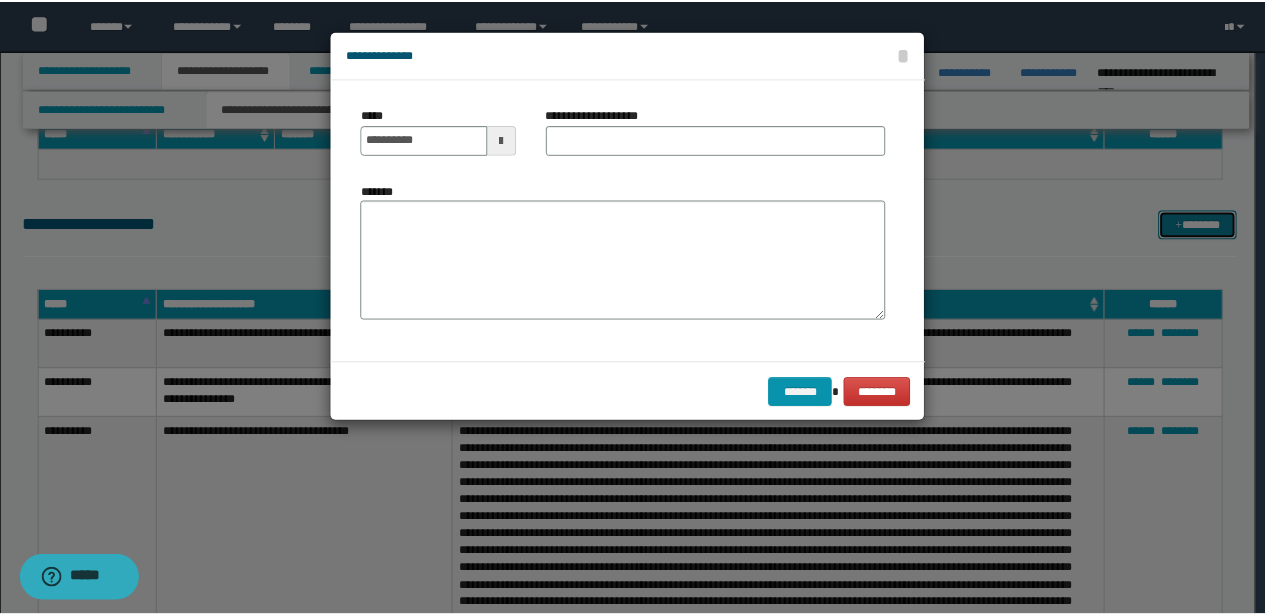 scroll, scrollTop: 0, scrollLeft: 0, axis: both 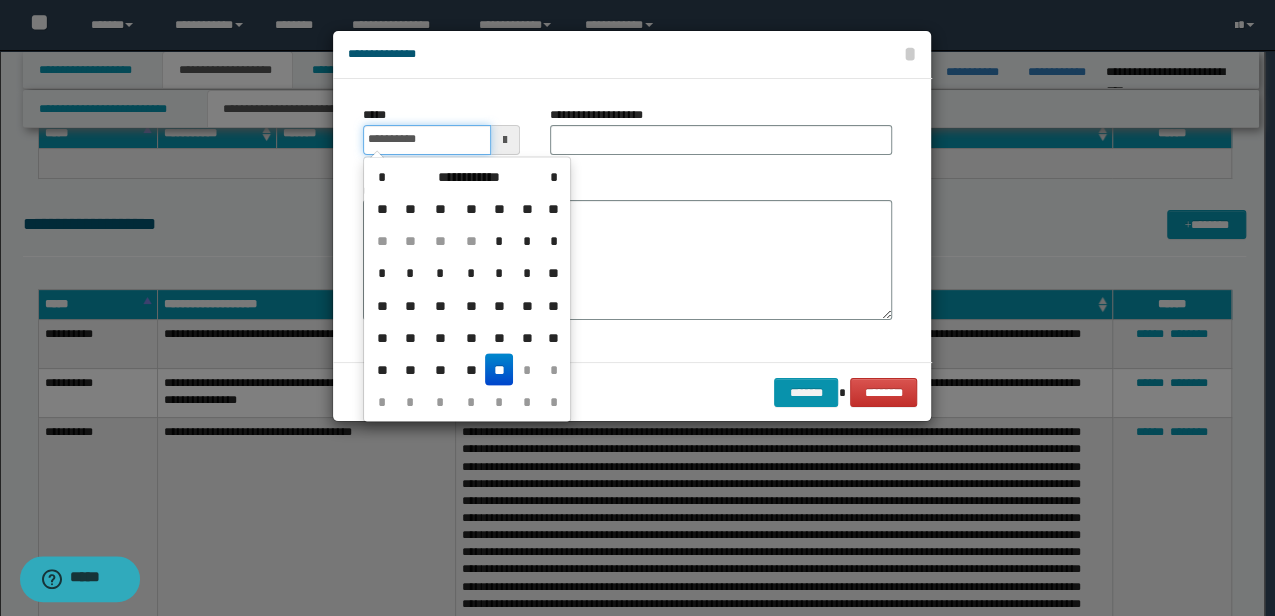 drag, startPoint x: 458, startPoint y: 142, endPoint x: 0, endPoint y: 183, distance: 459.83148 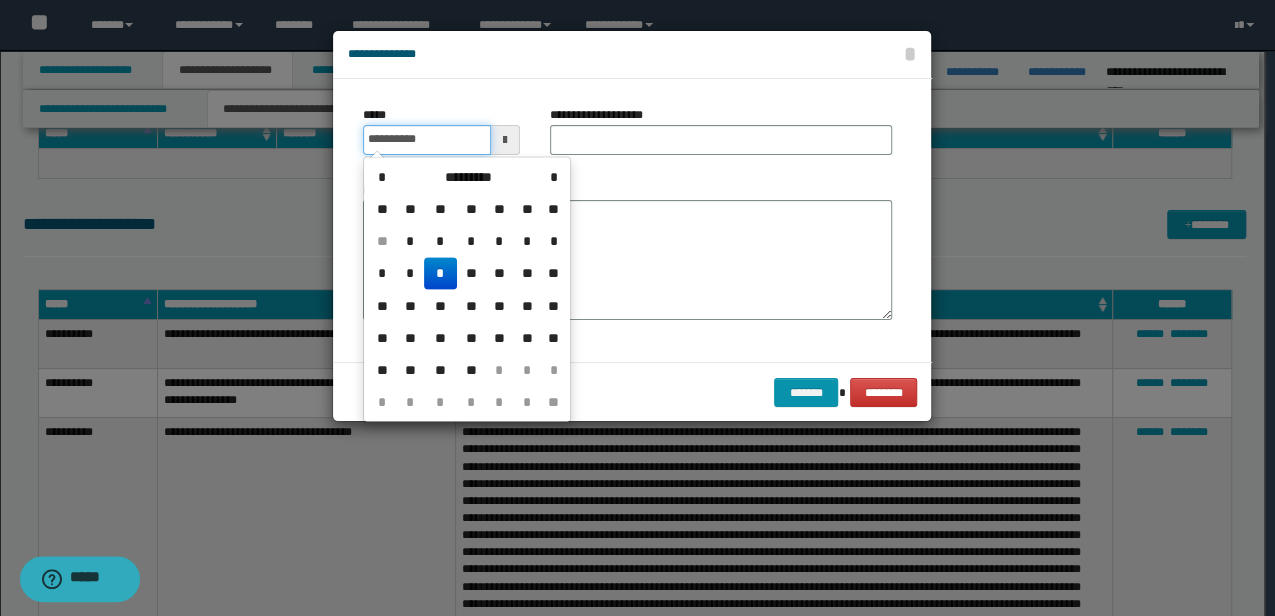 type on "**********" 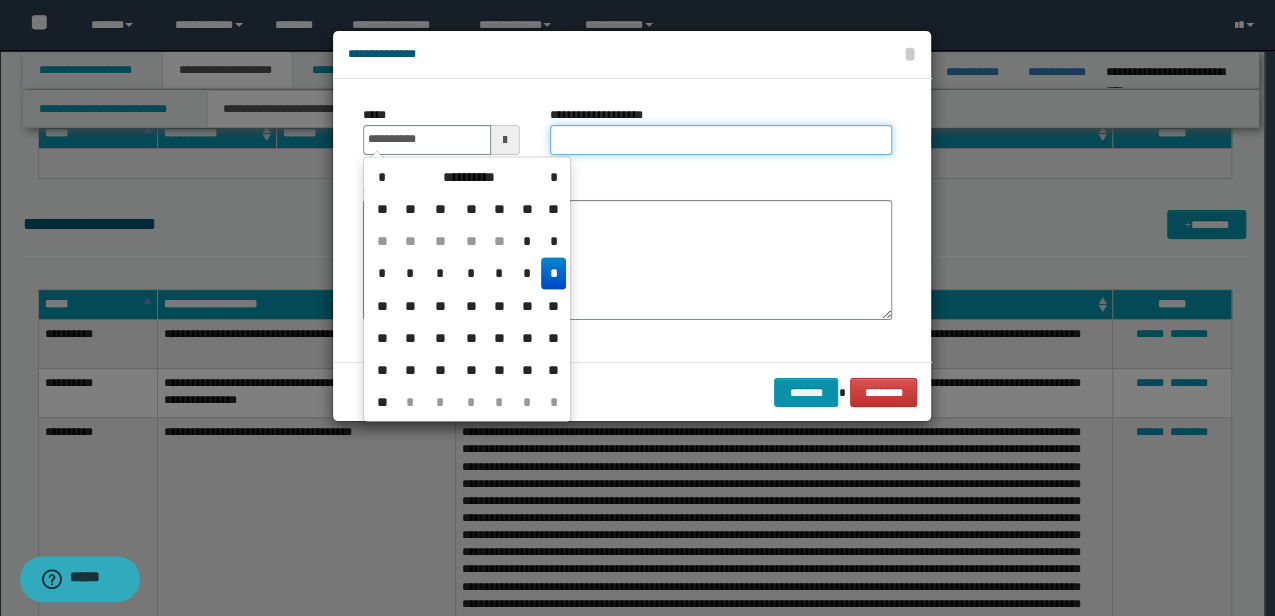 click on "**********" at bounding box center (721, 140) 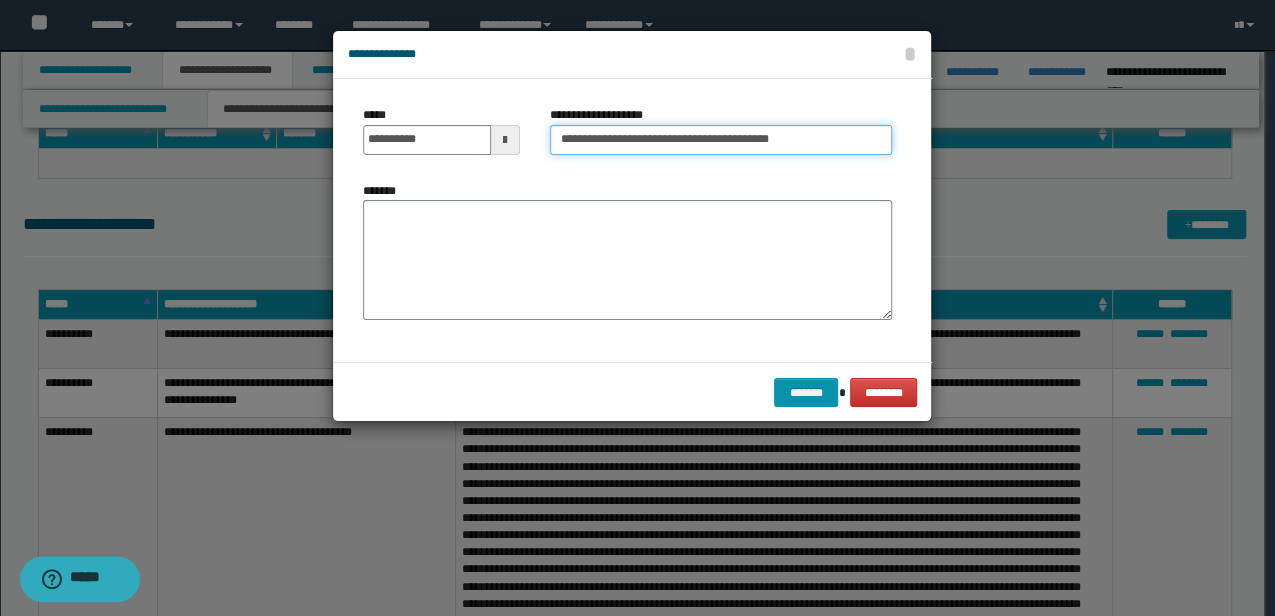 type on "**********" 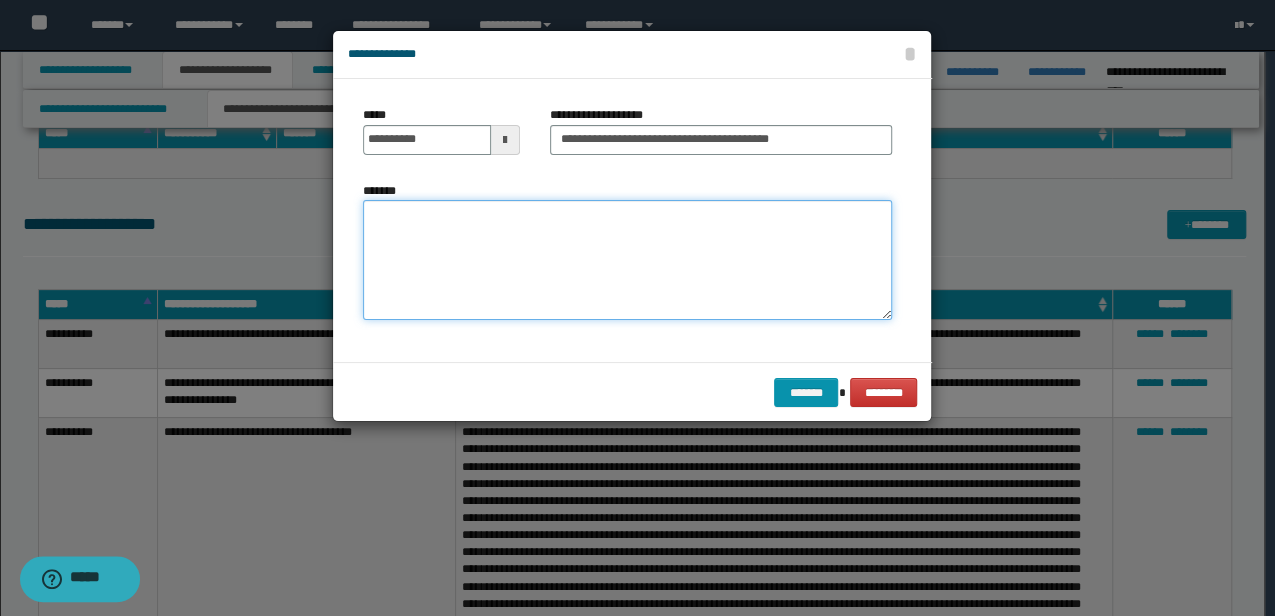click on "*******" at bounding box center (627, 259) 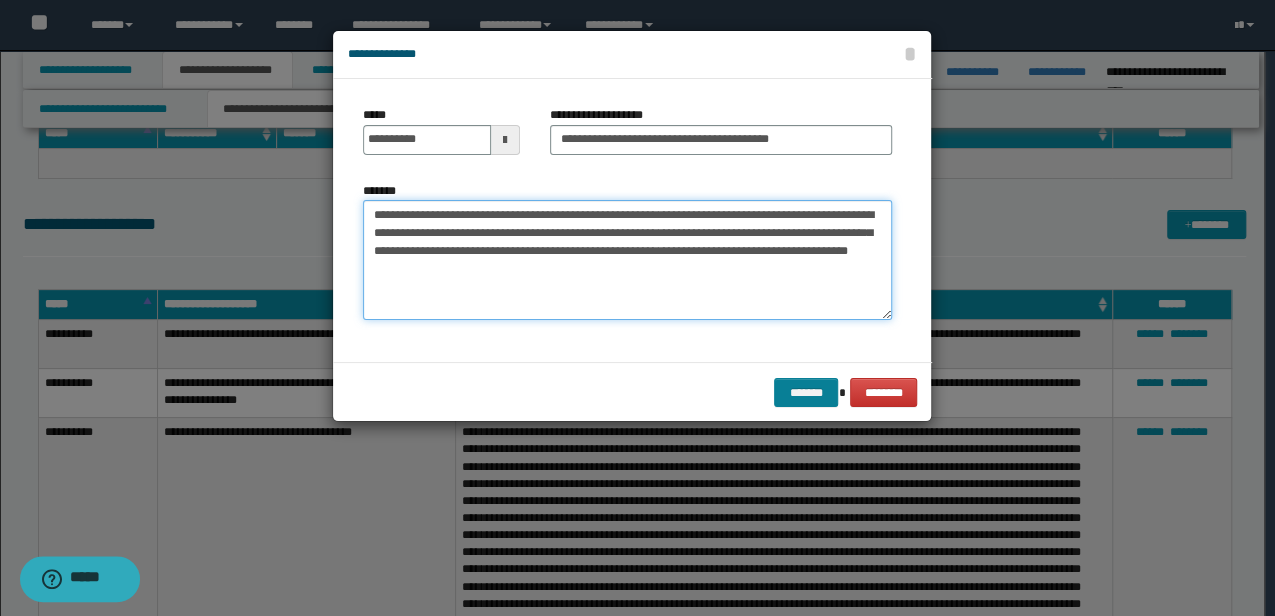 type on "**********" 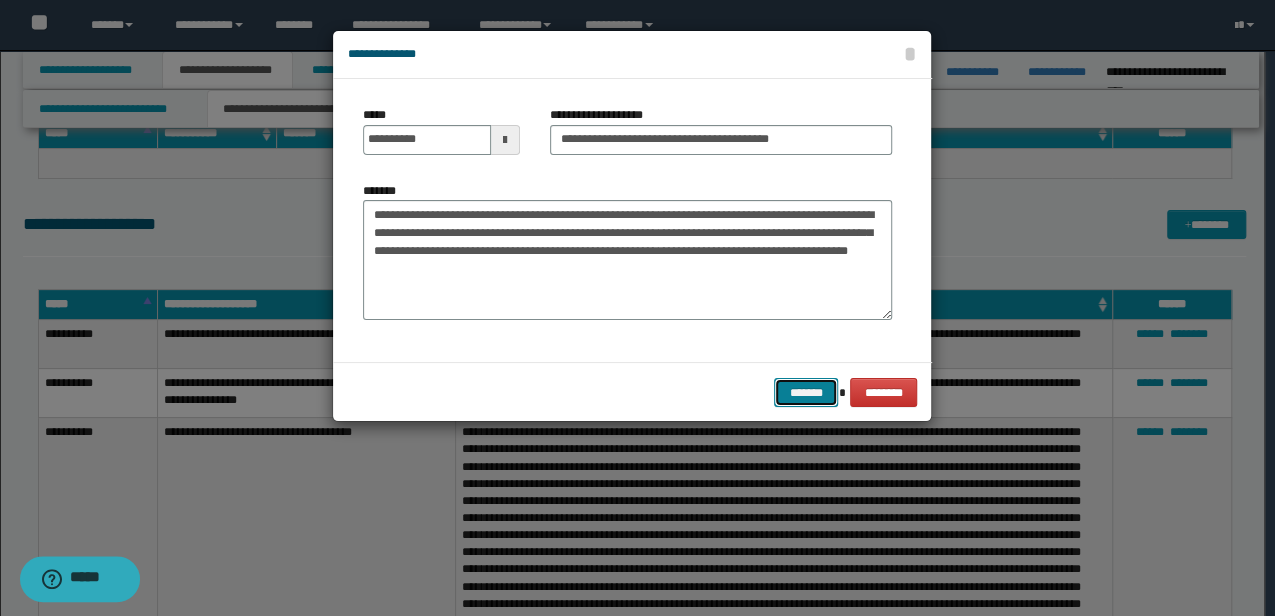 click on "*******" at bounding box center [806, 392] 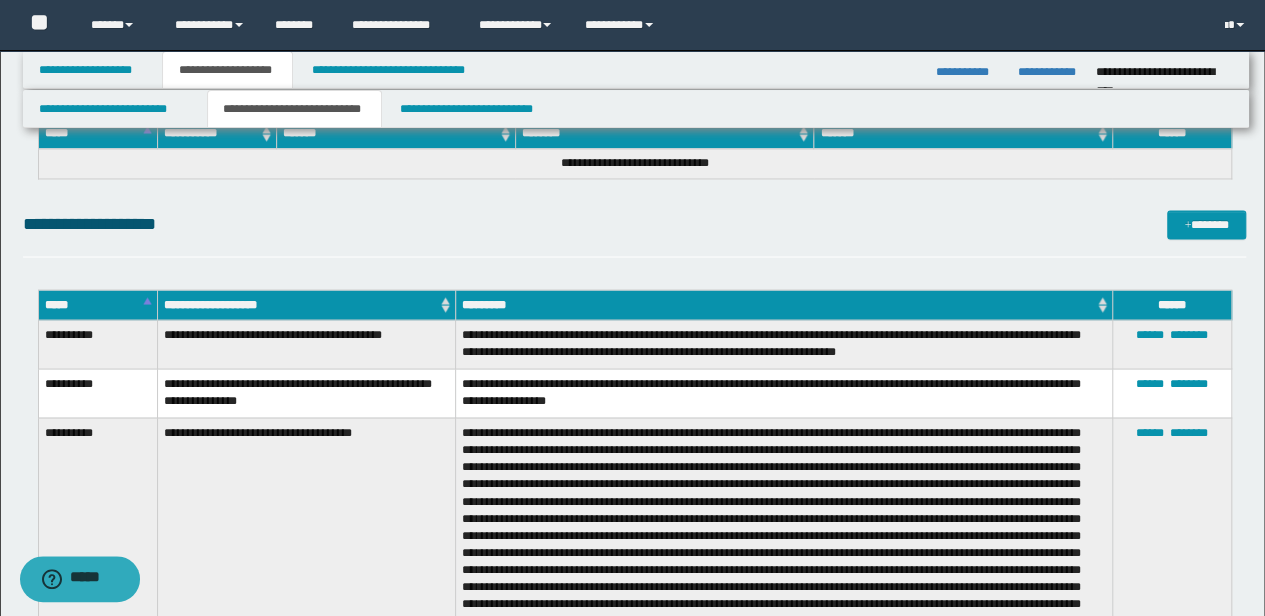 click at bounding box center [784, 601] 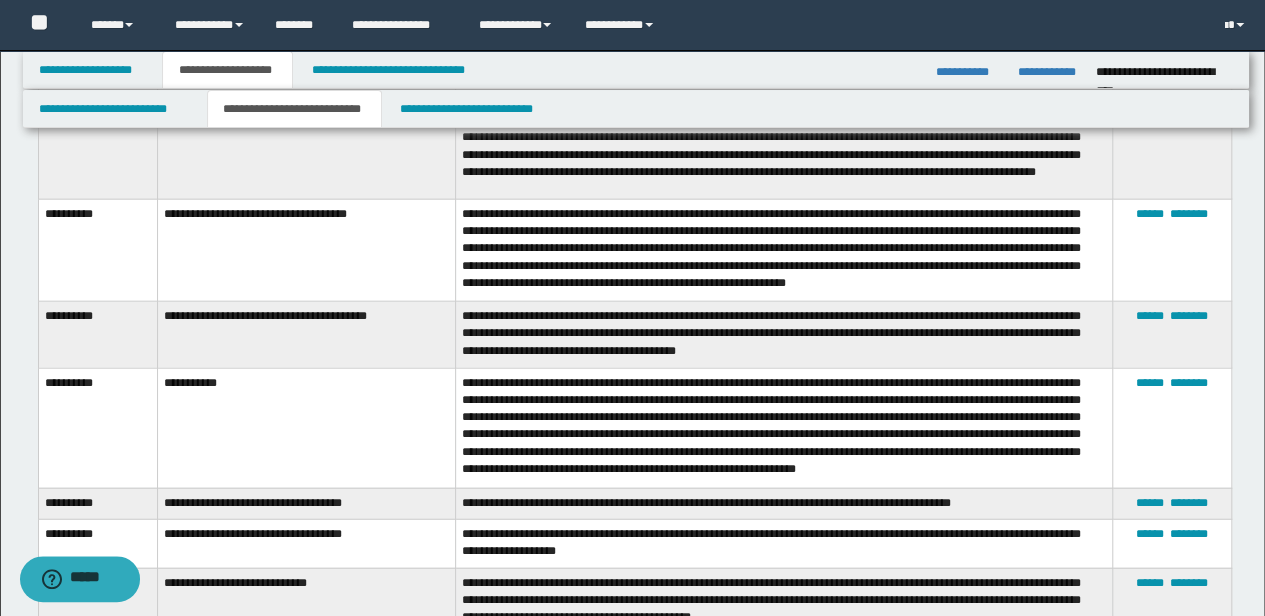 scroll, scrollTop: 2355, scrollLeft: 0, axis: vertical 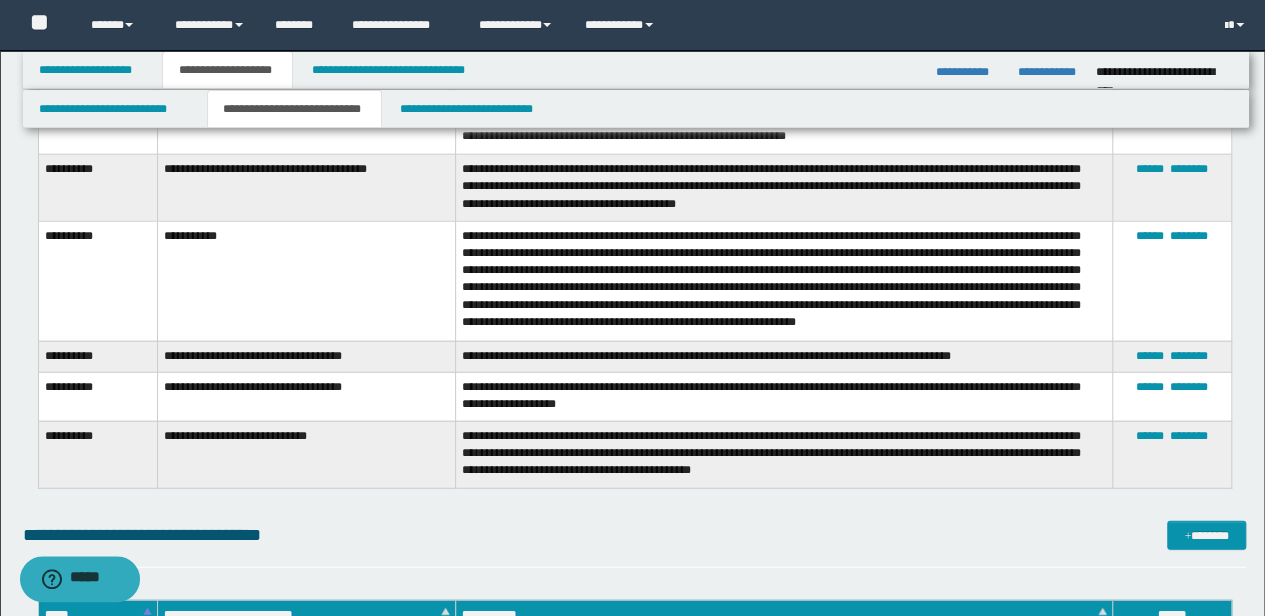 click on "**********" at bounding box center [306, 281] 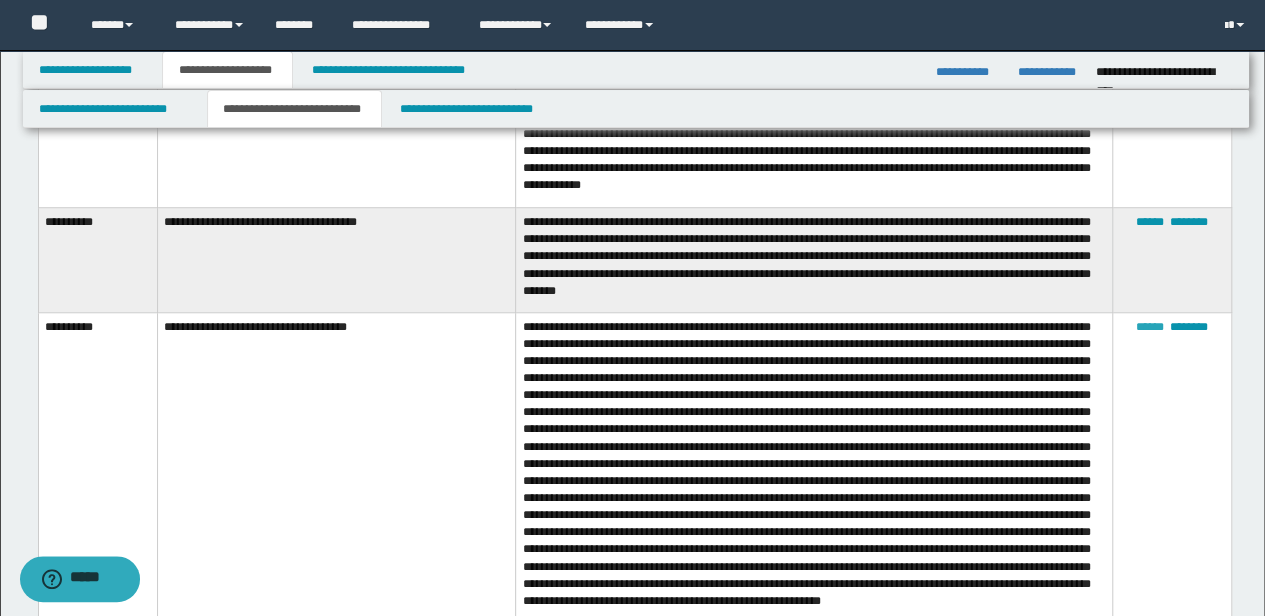 click on "******" at bounding box center (1150, 327) 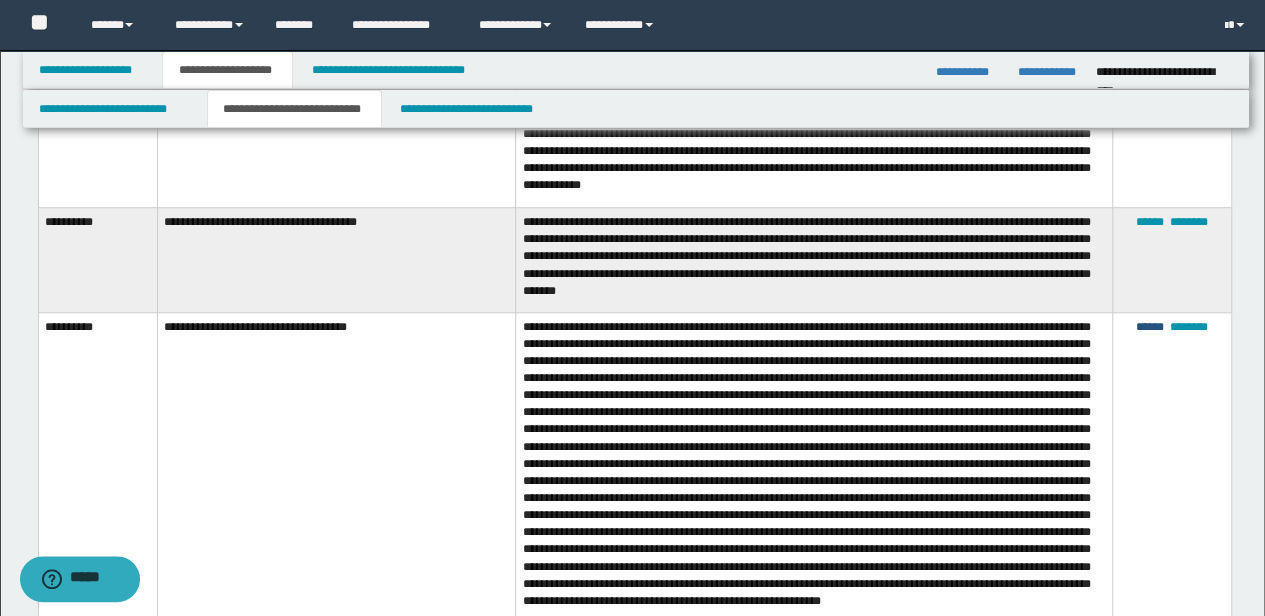 type on "**********" 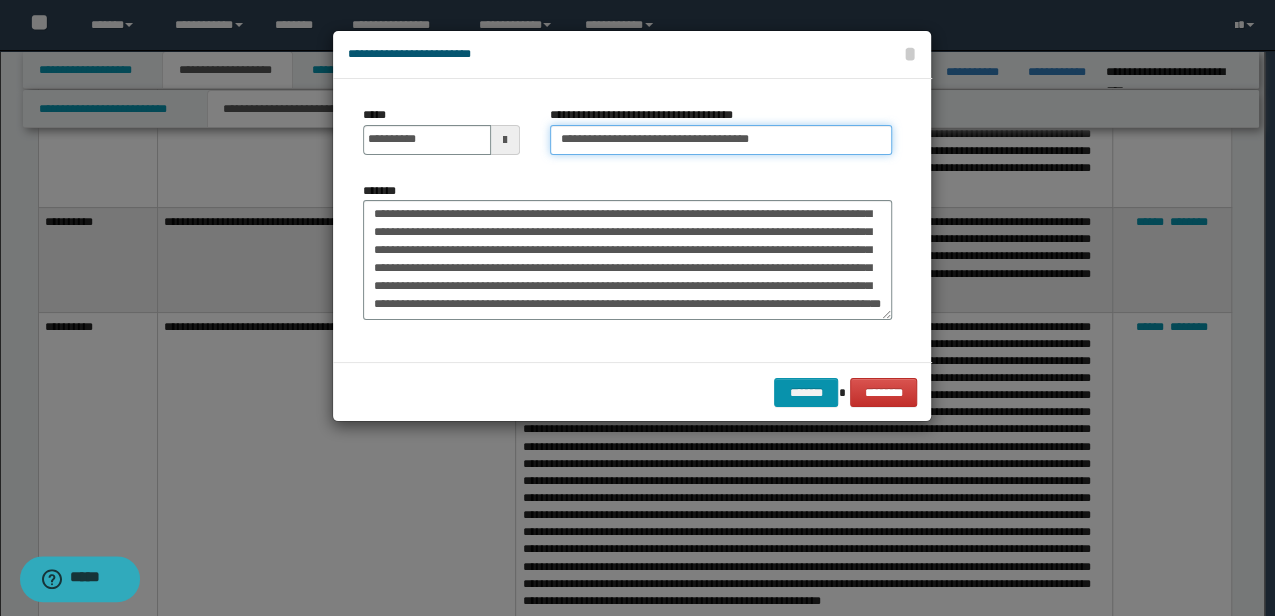 drag, startPoint x: 557, startPoint y: 128, endPoint x: 331, endPoint y: 144, distance: 226.56566 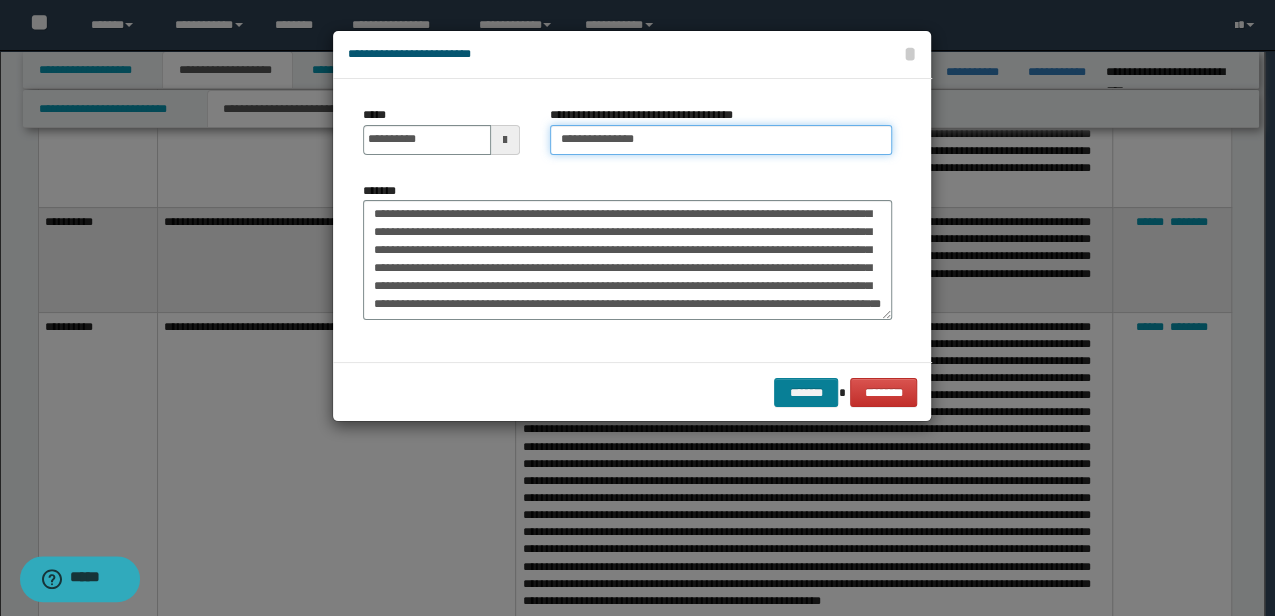 type on "**********" 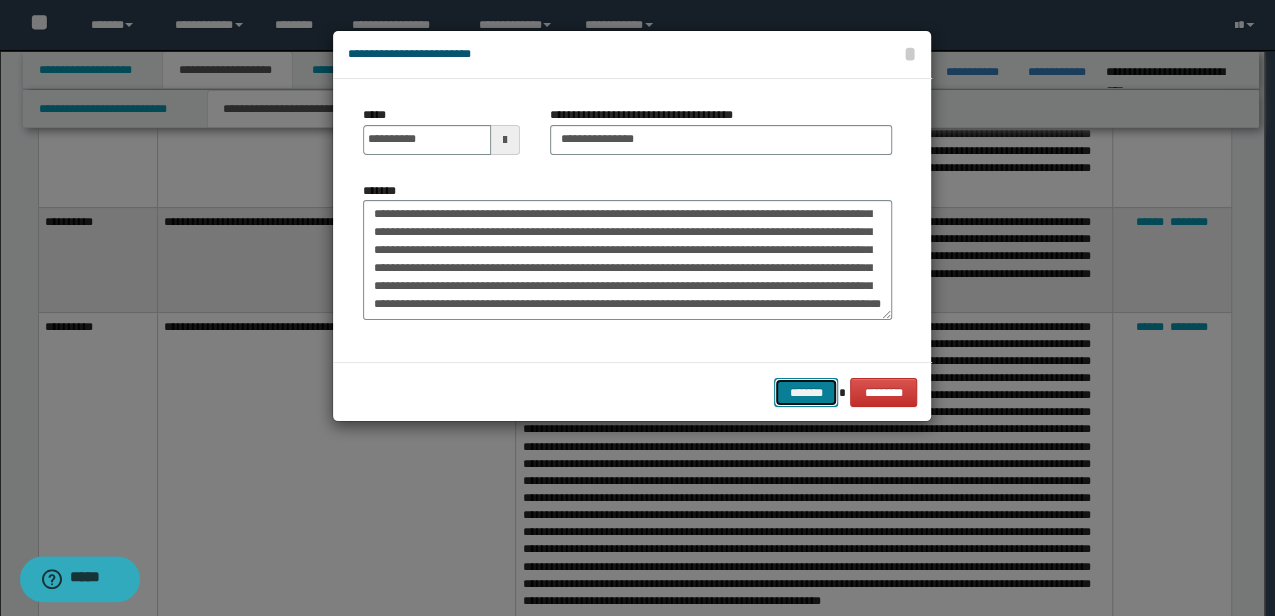 click on "*******" at bounding box center [806, 392] 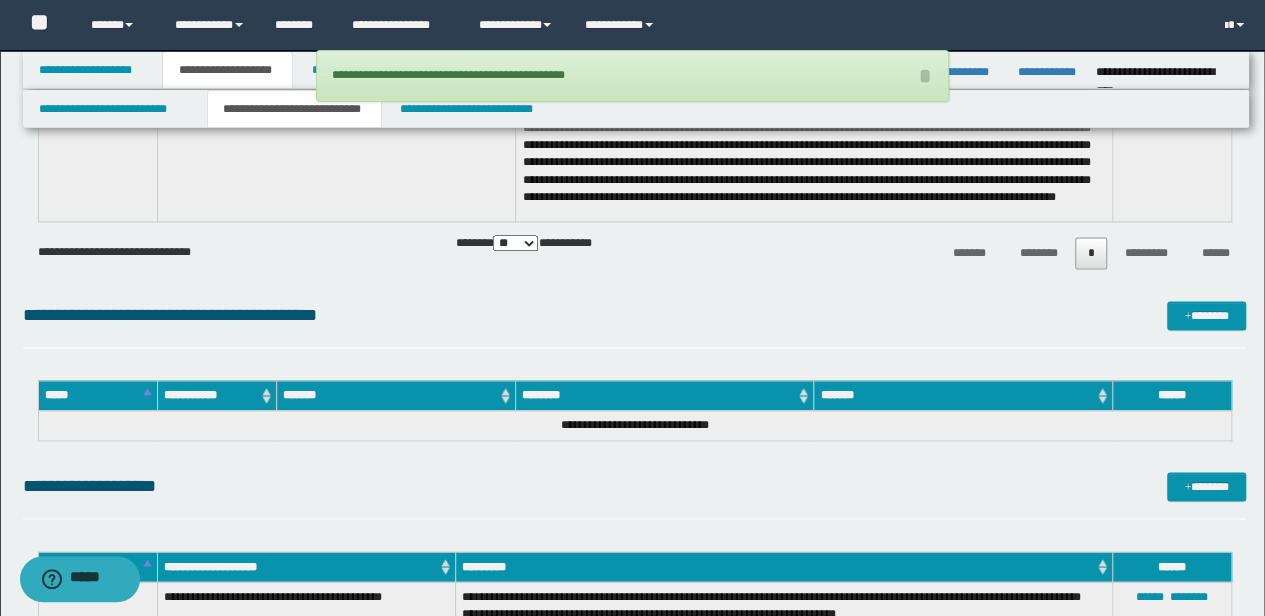 scroll, scrollTop: 1688, scrollLeft: 0, axis: vertical 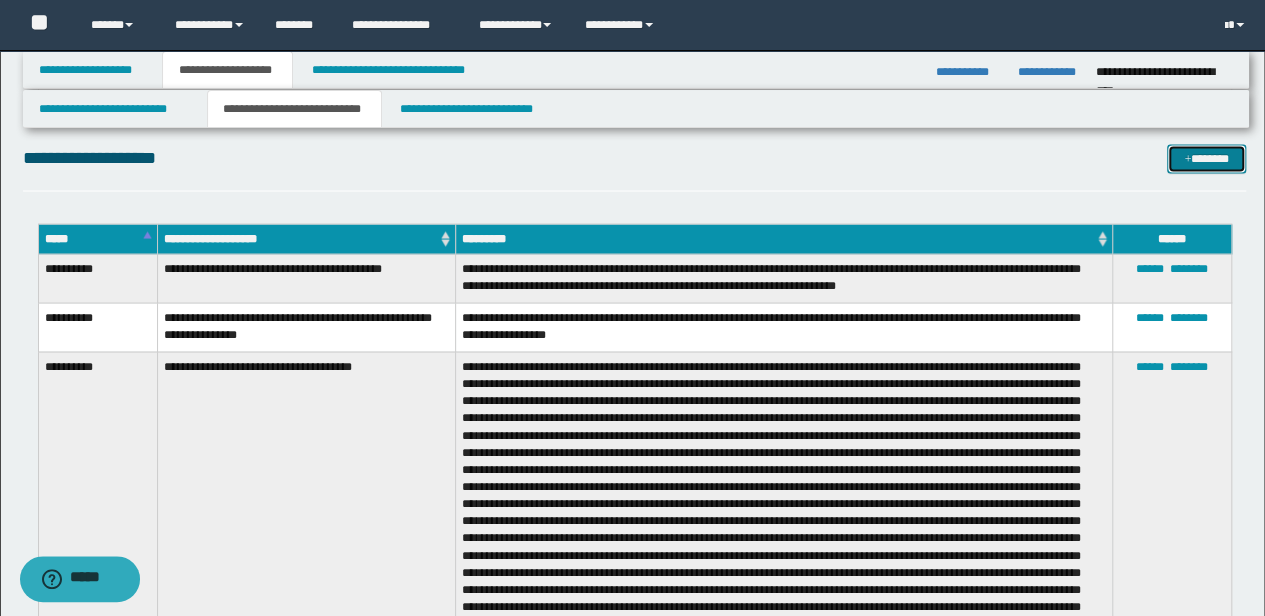 drag, startPoint x: 1238, startPoint y: 157, endPoint x: 996, endPoint y: 163, distance: 242.07437 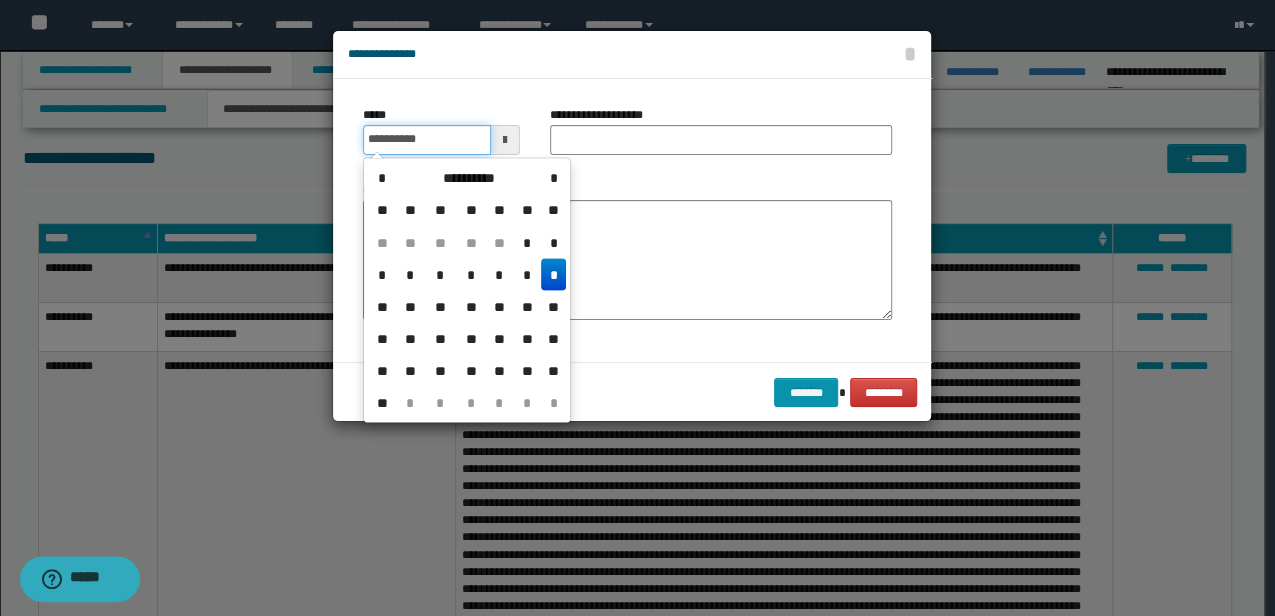 drag, startPoint x: 416, startPoint y: 145, endPoint x: 258, endPoint y: 150, distance: 158.0791 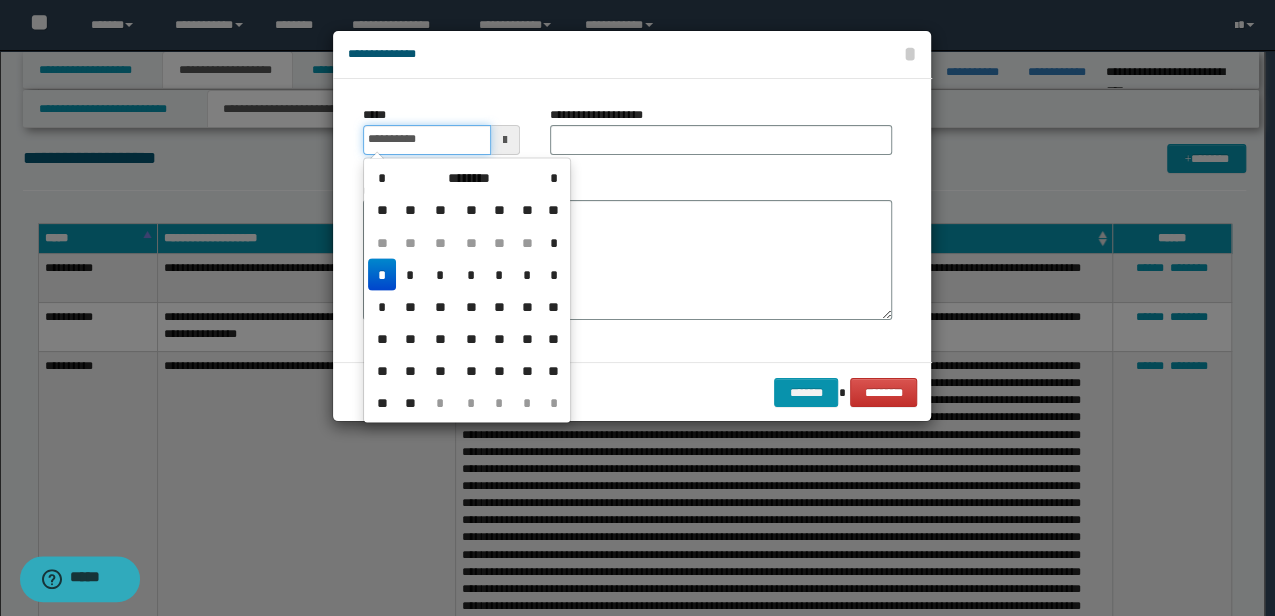 type on "**********" 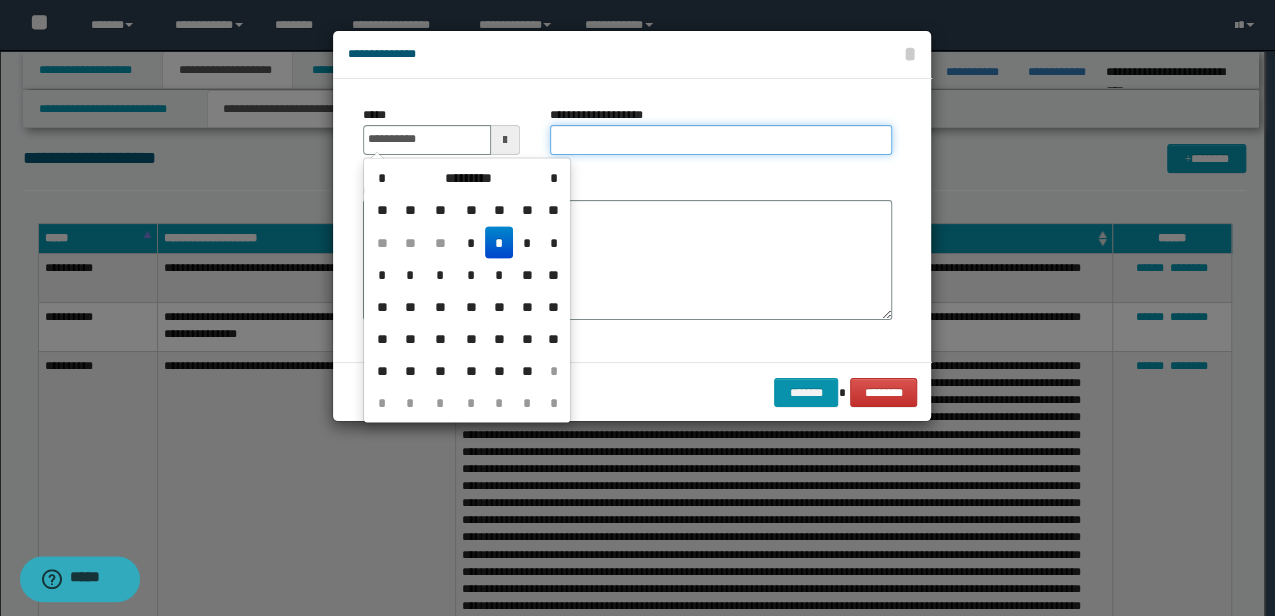 click on "**********" at bounding box center [721, 140] 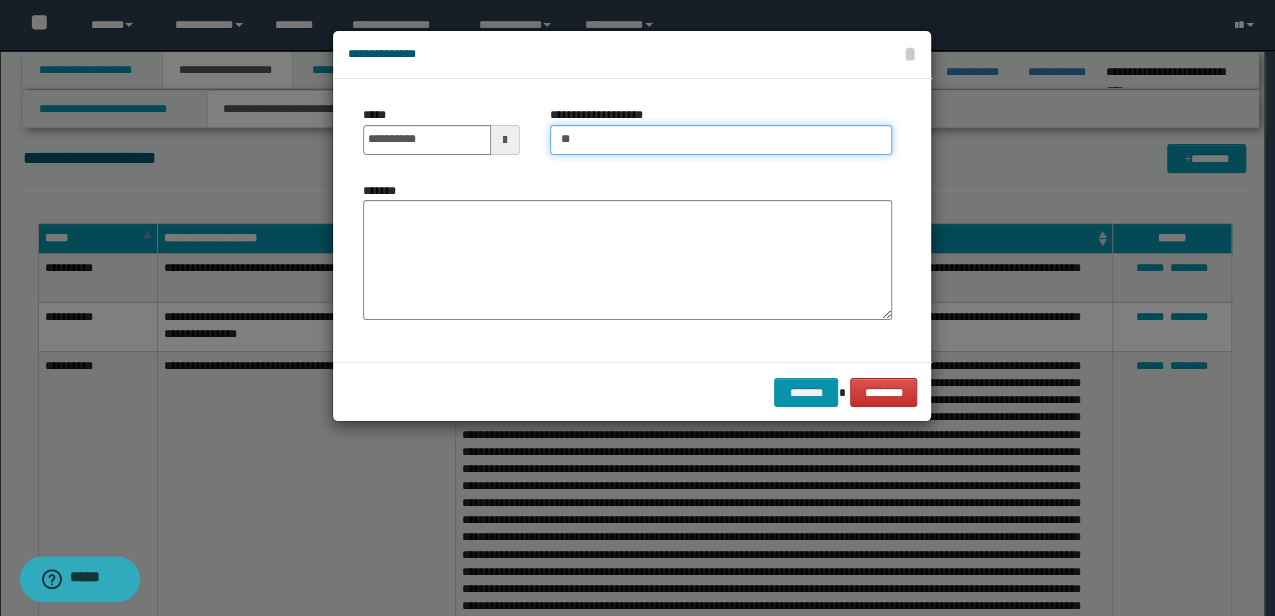 type on "*" 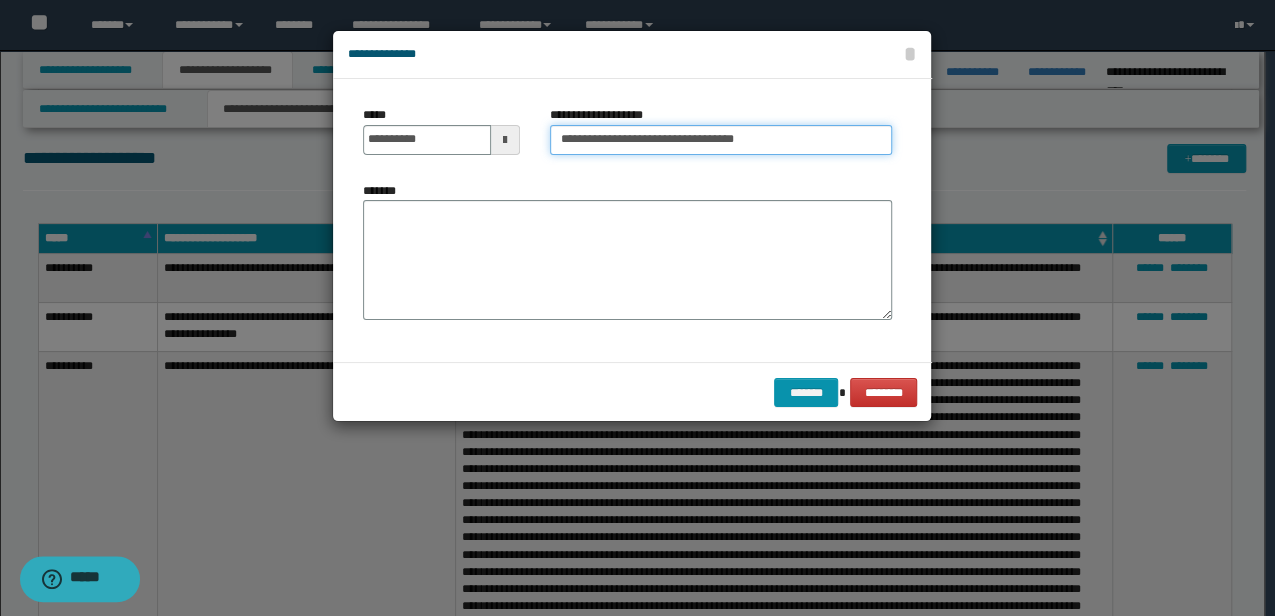click on "**********" at bounding box center [721, 140] 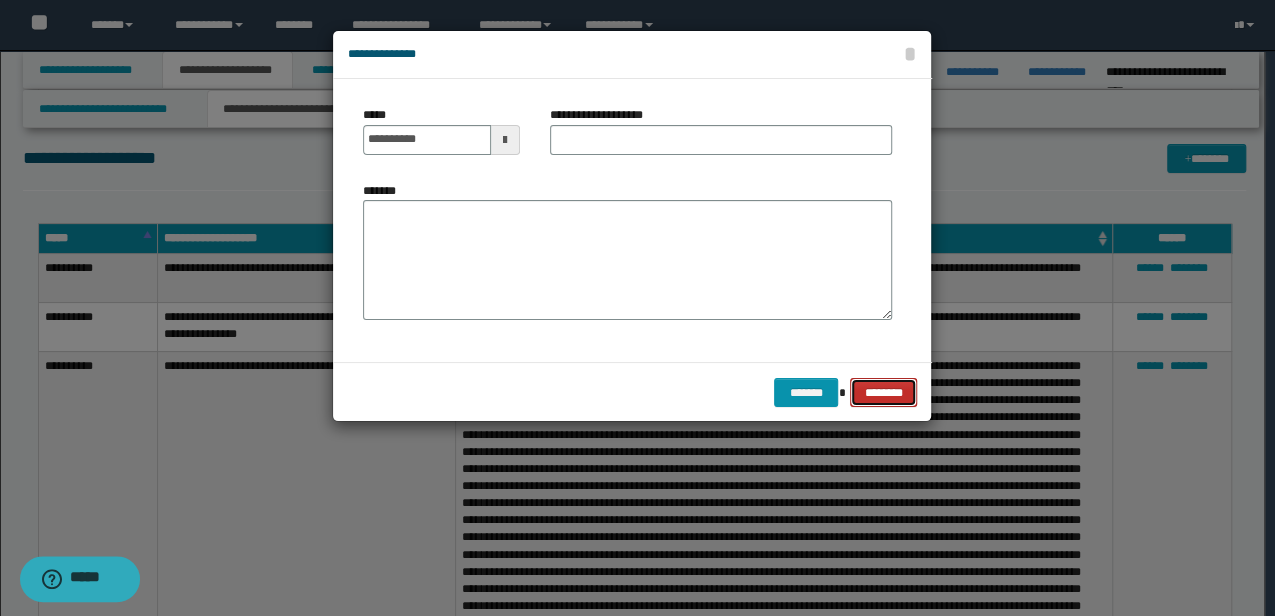 click on "********" at bounding box center [883, 392] 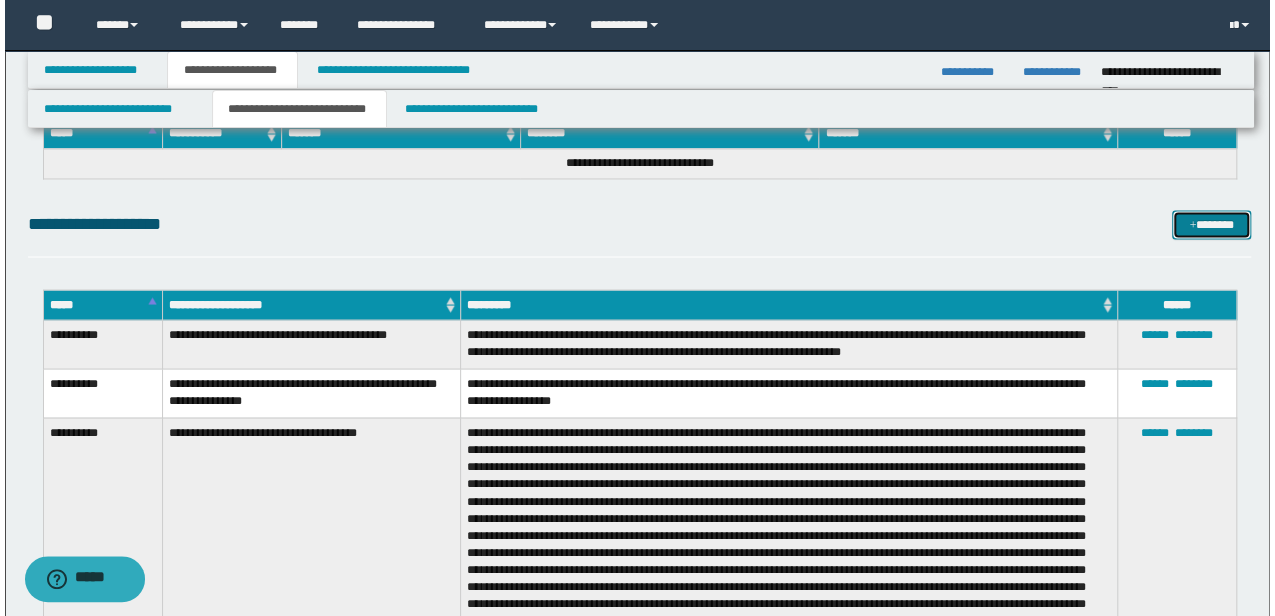 scroll, scrollTop: 1622, scrollLeft: 0, axis: vertical 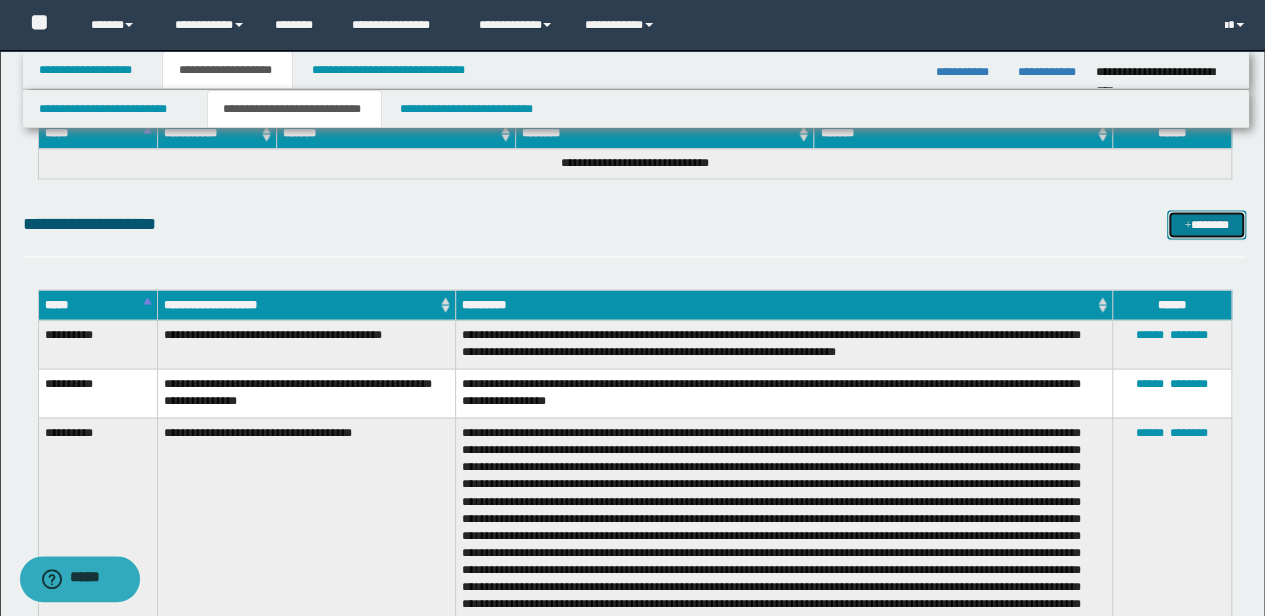 click on "*******" at bounding box center [1206, 224] 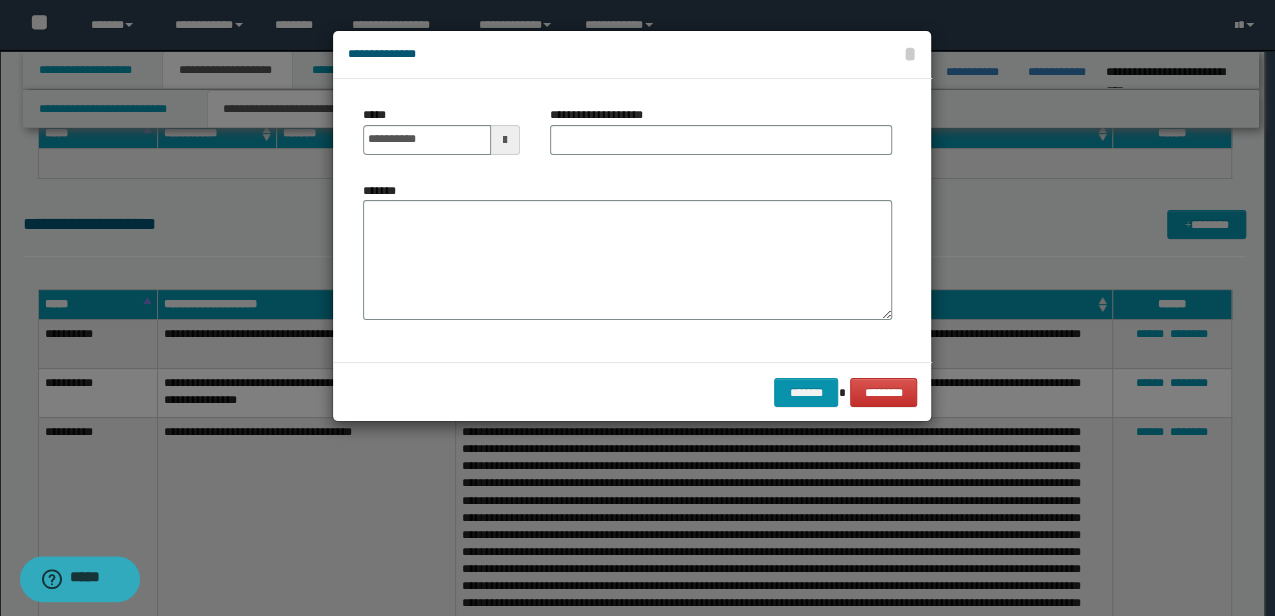click on "**********" at bounding box center [607, 115] 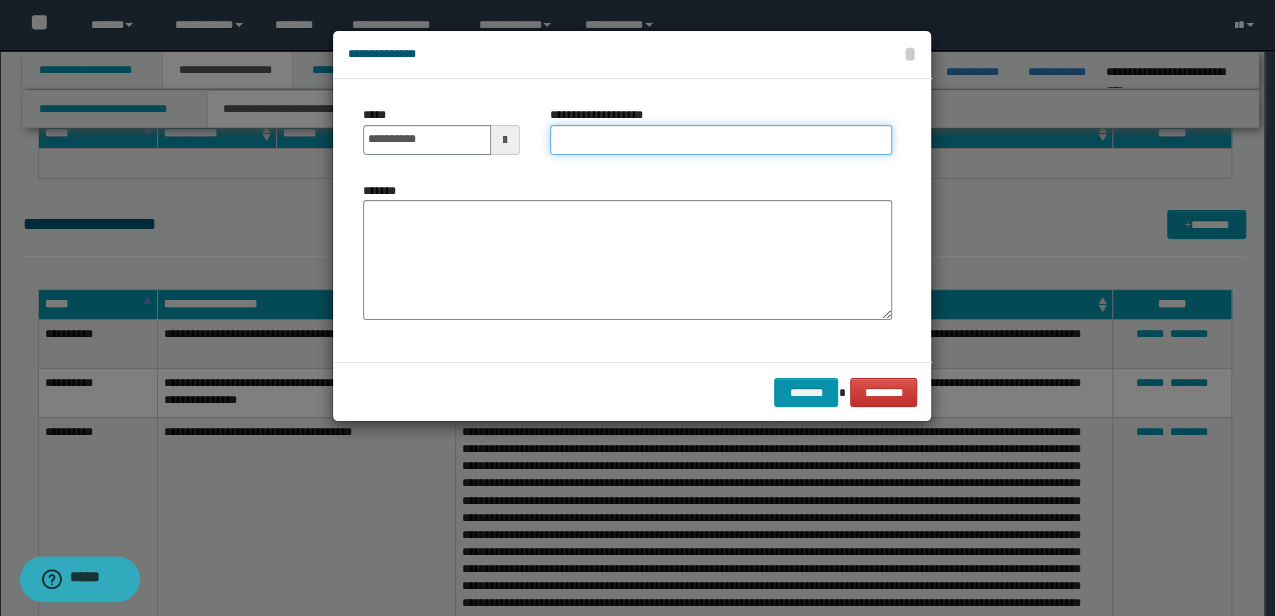 click on "**********" at bounding box center [721, 140] 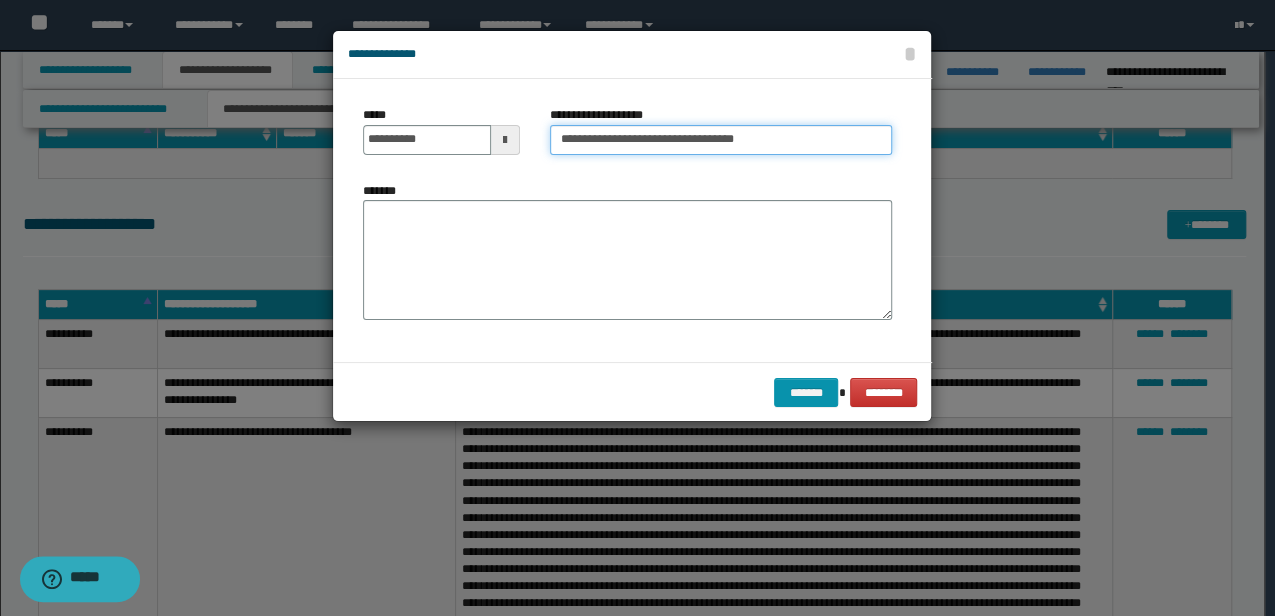 type on "**********" 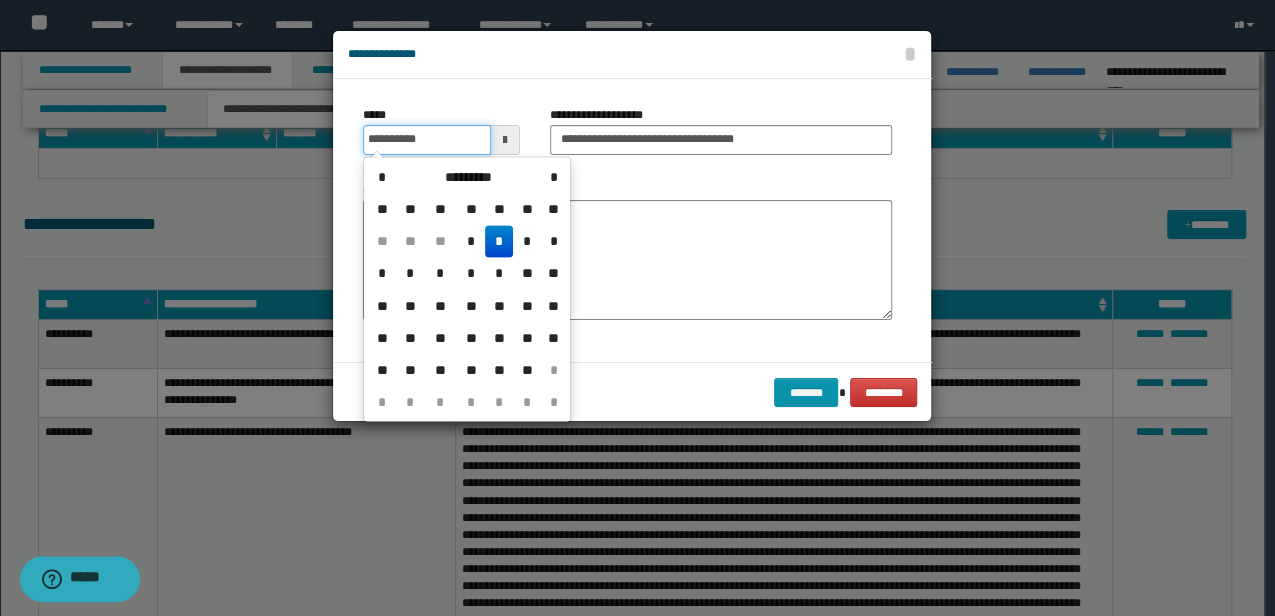 drag, startPoint x: 448, startPoint y: 141, endPoint x: 346, endPoint y: 141, distance: 102 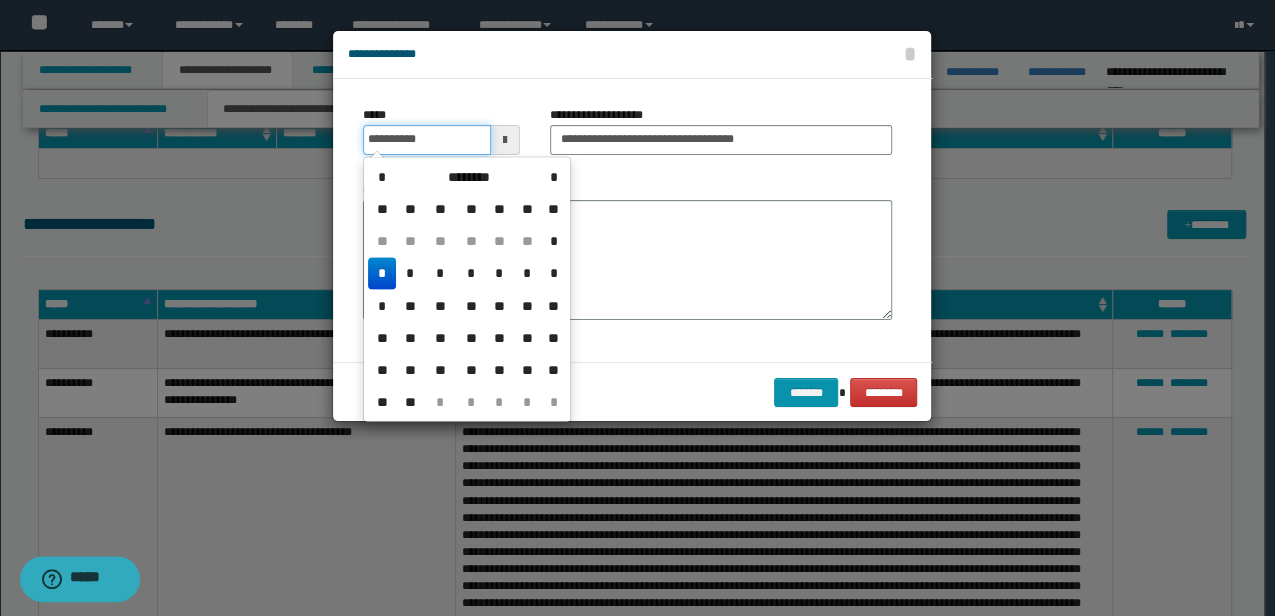 type on "**********" 